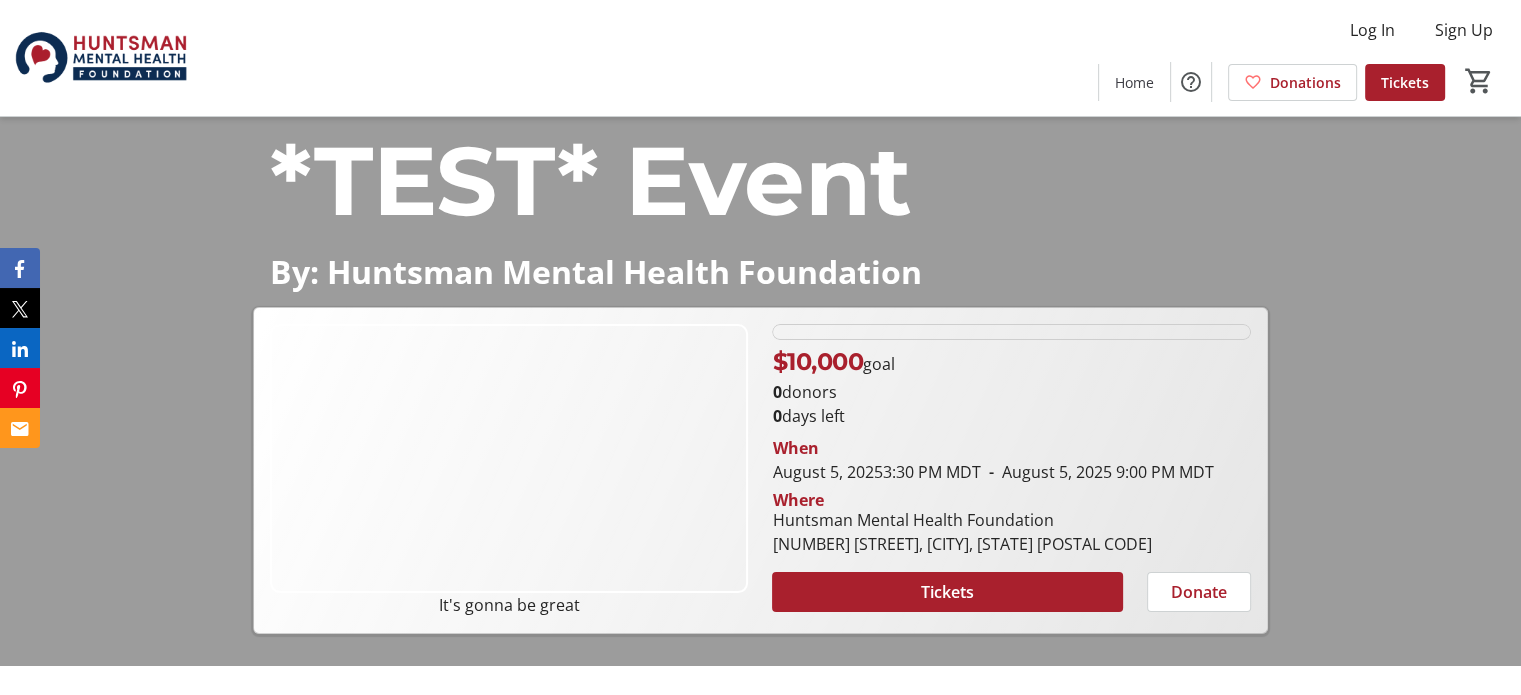 scroll, scrollTop: 0, scrollLeft: 0, axis: both 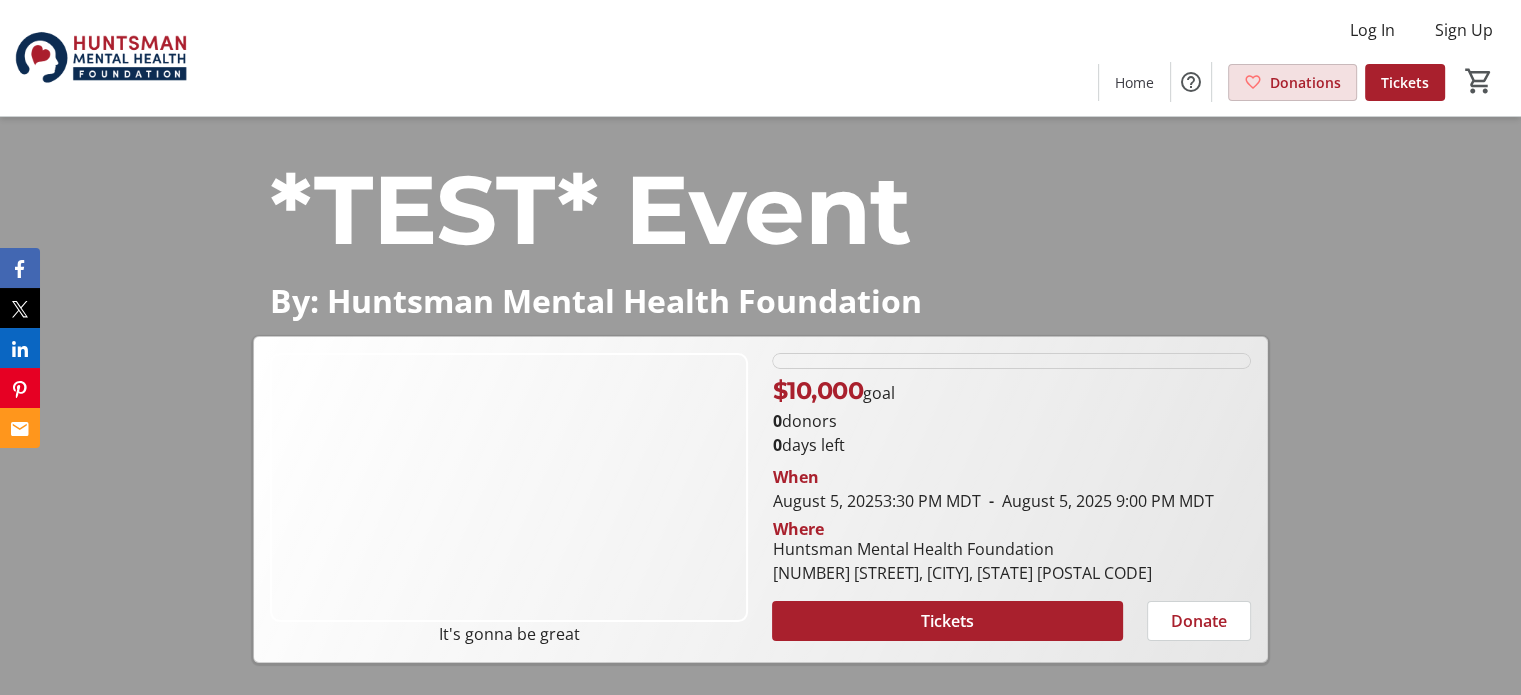 click 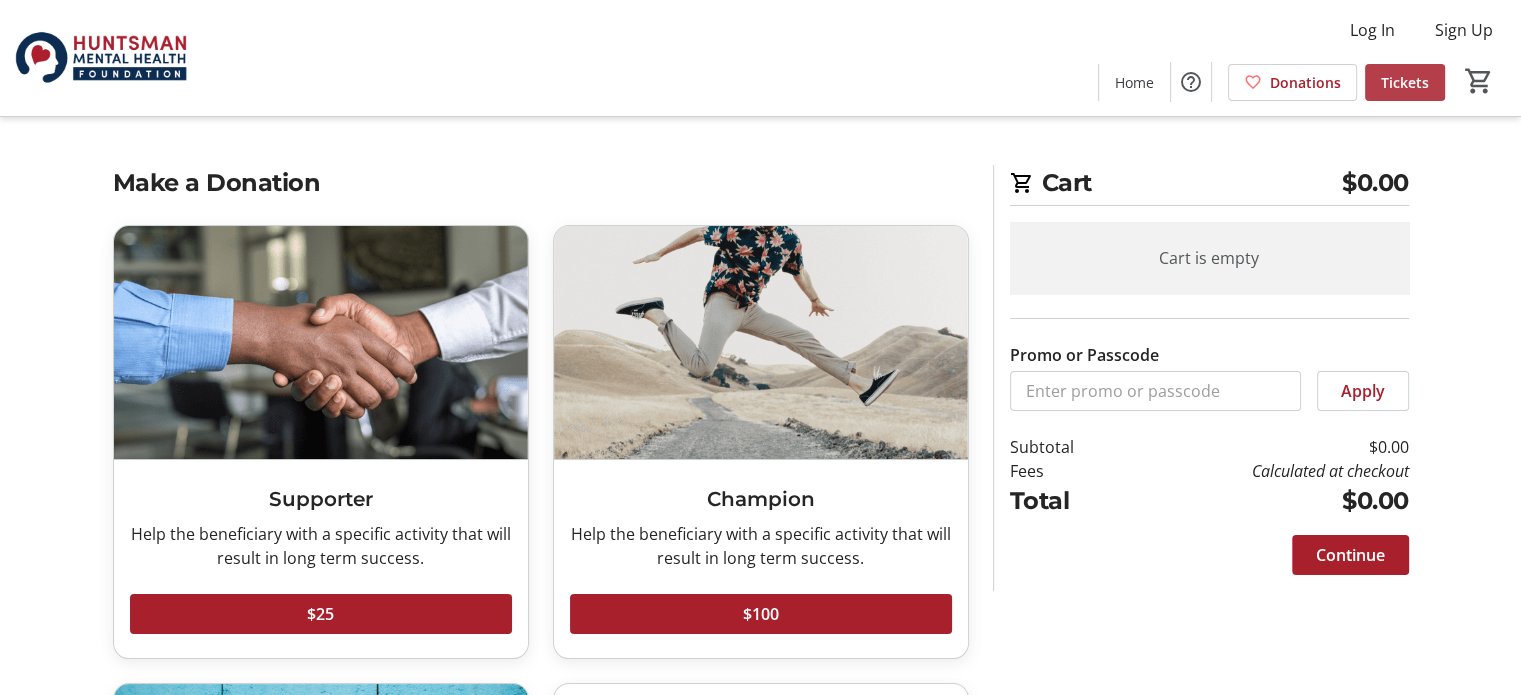 click on "Tickets" 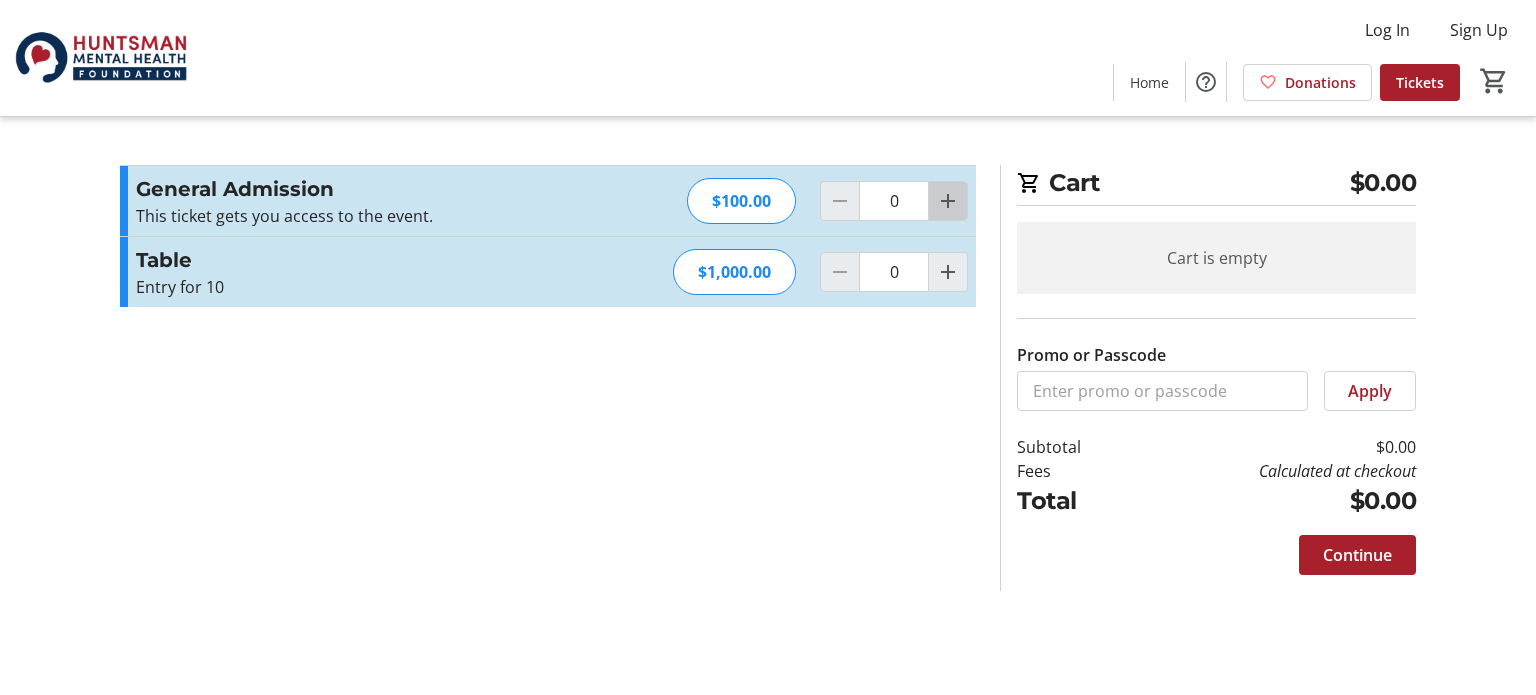 click 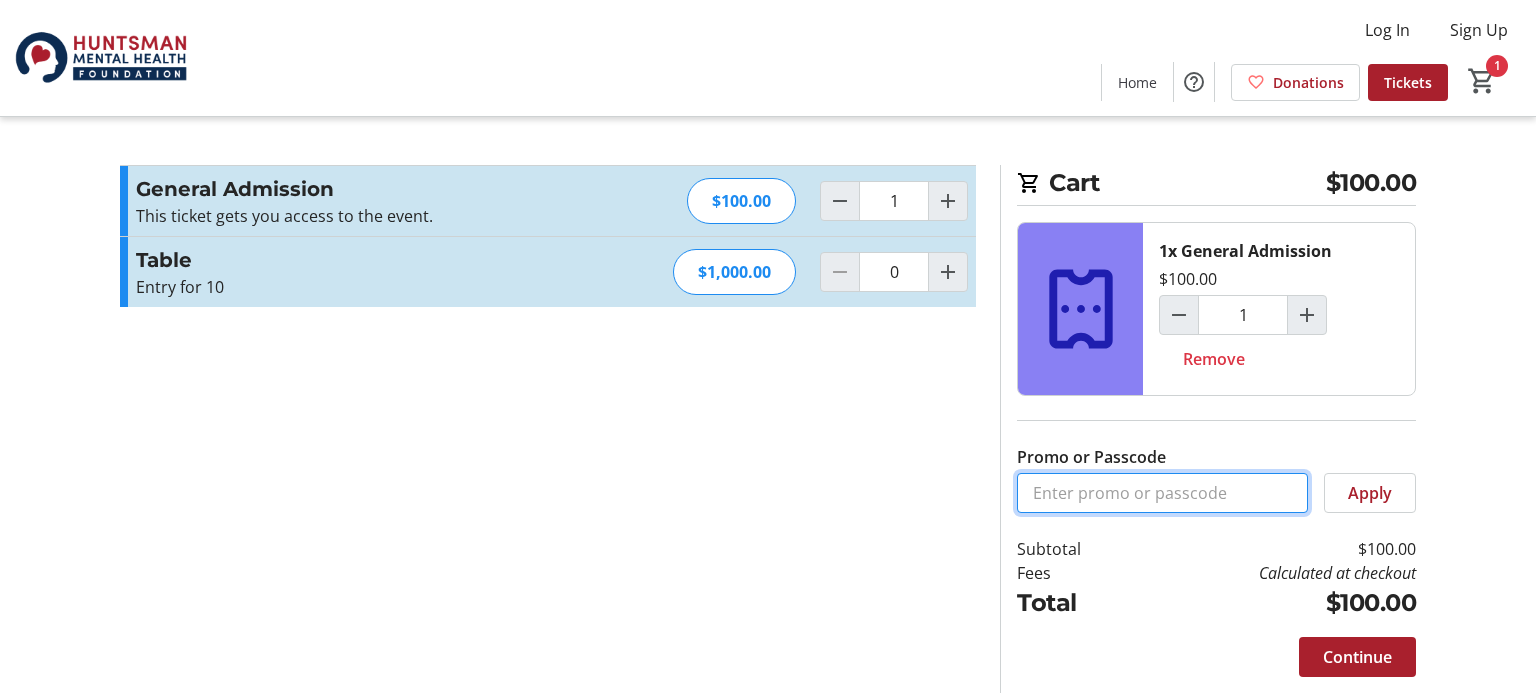 click on "Promo or Passcode" at bounding box center (1162, 493) 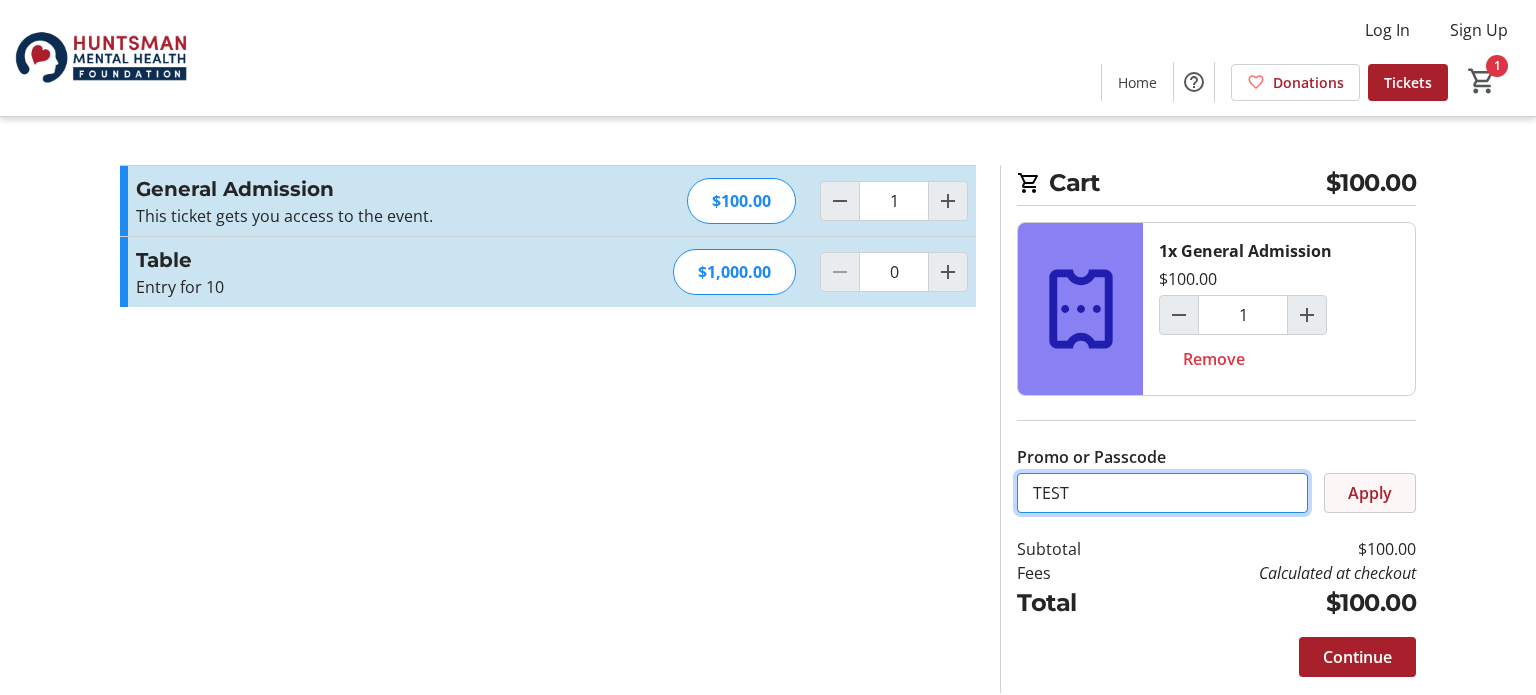 type on "TEST" 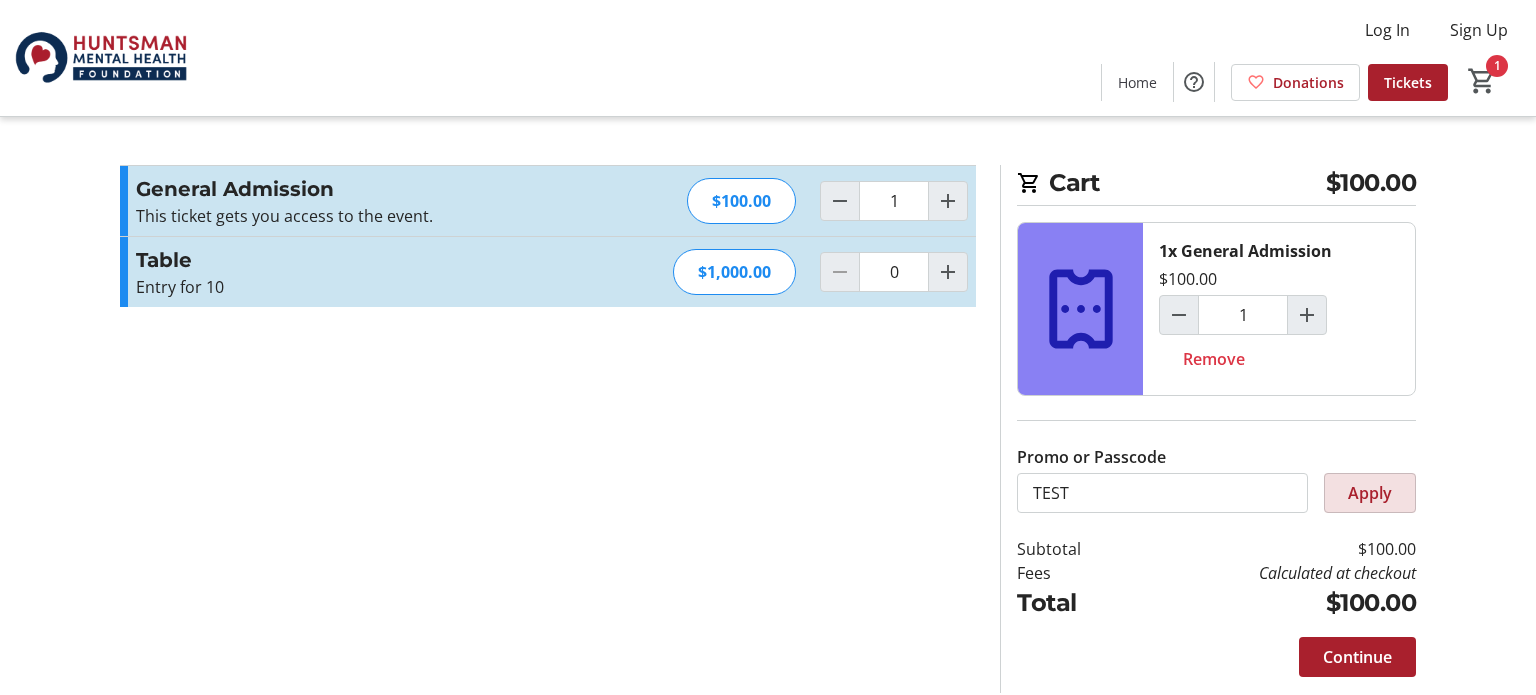 click 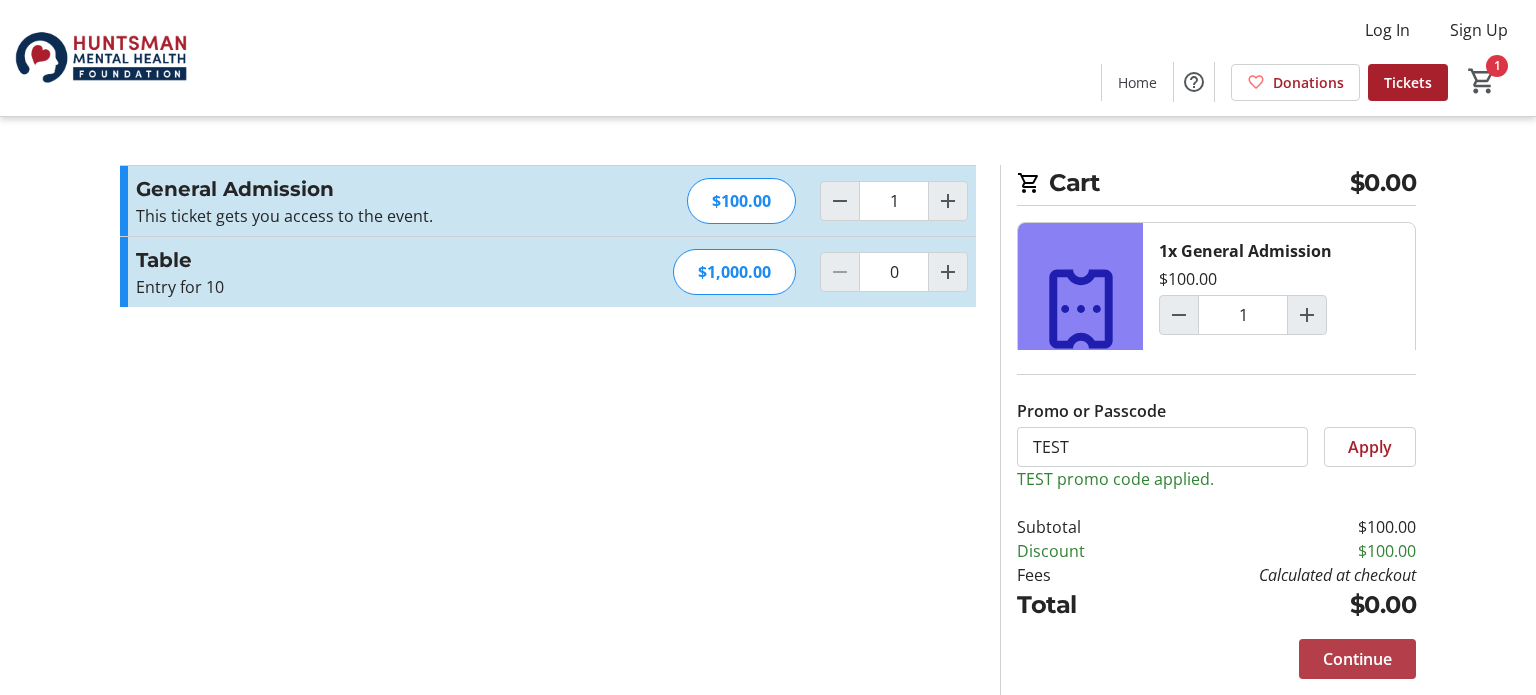 click 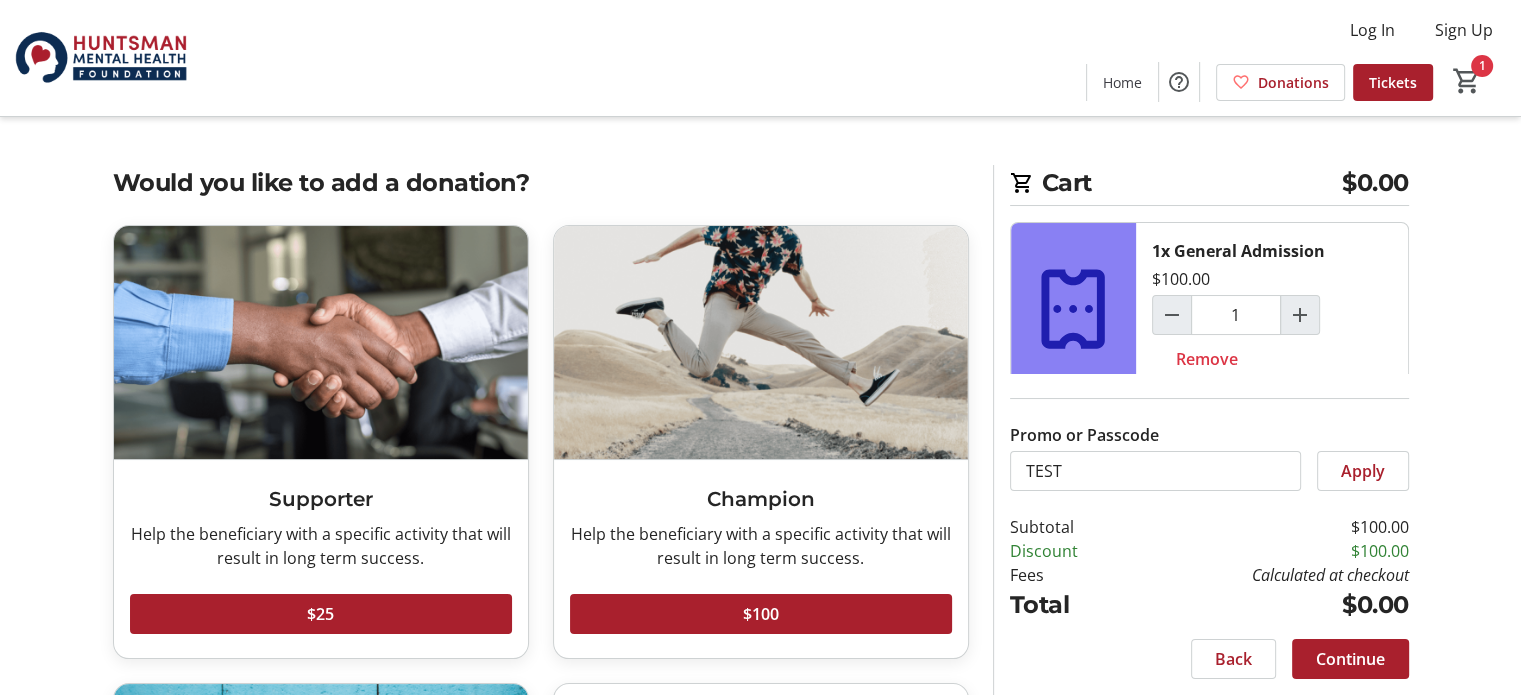 scroll, scrollTop: 452, scrollLeft: 0, axis: vertical 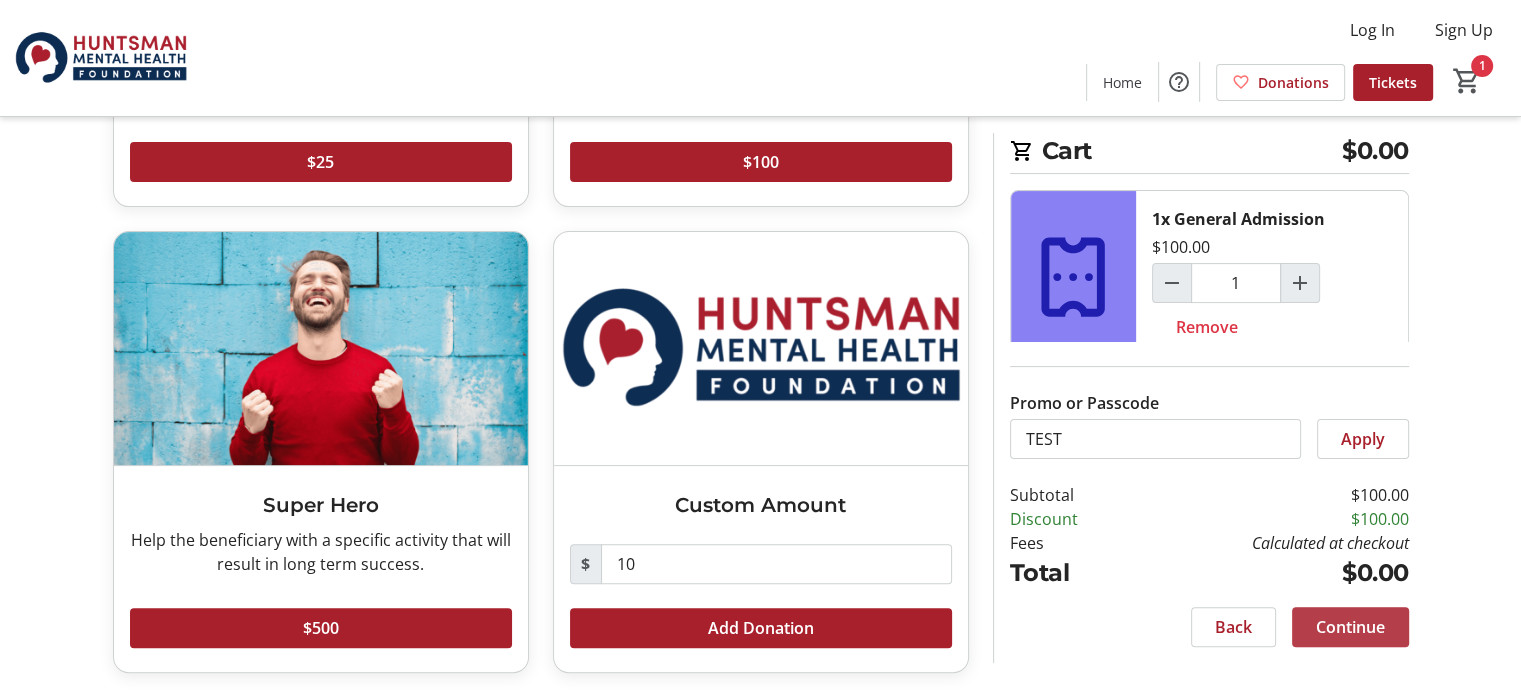 click on "Continue" 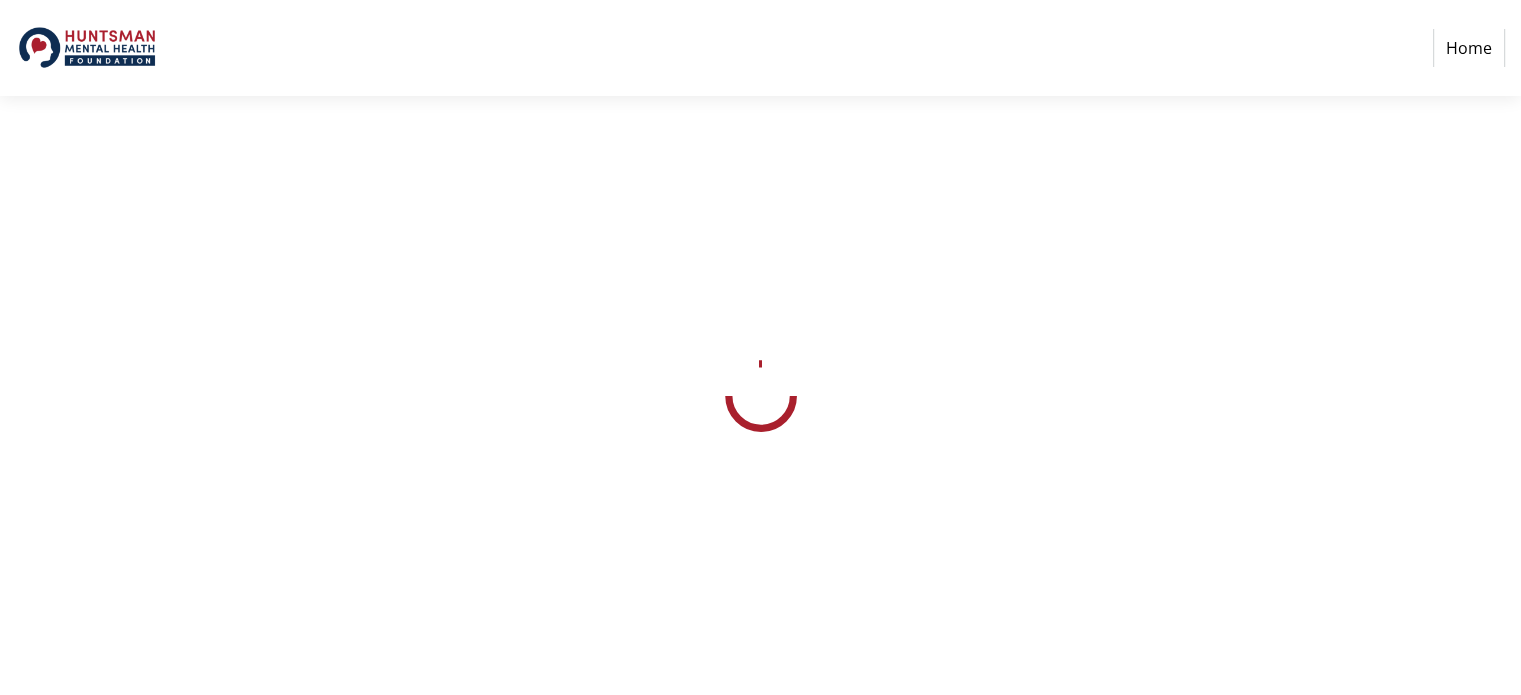 scroll, scrollTop: 0, scrollLeft: 0, axis: both 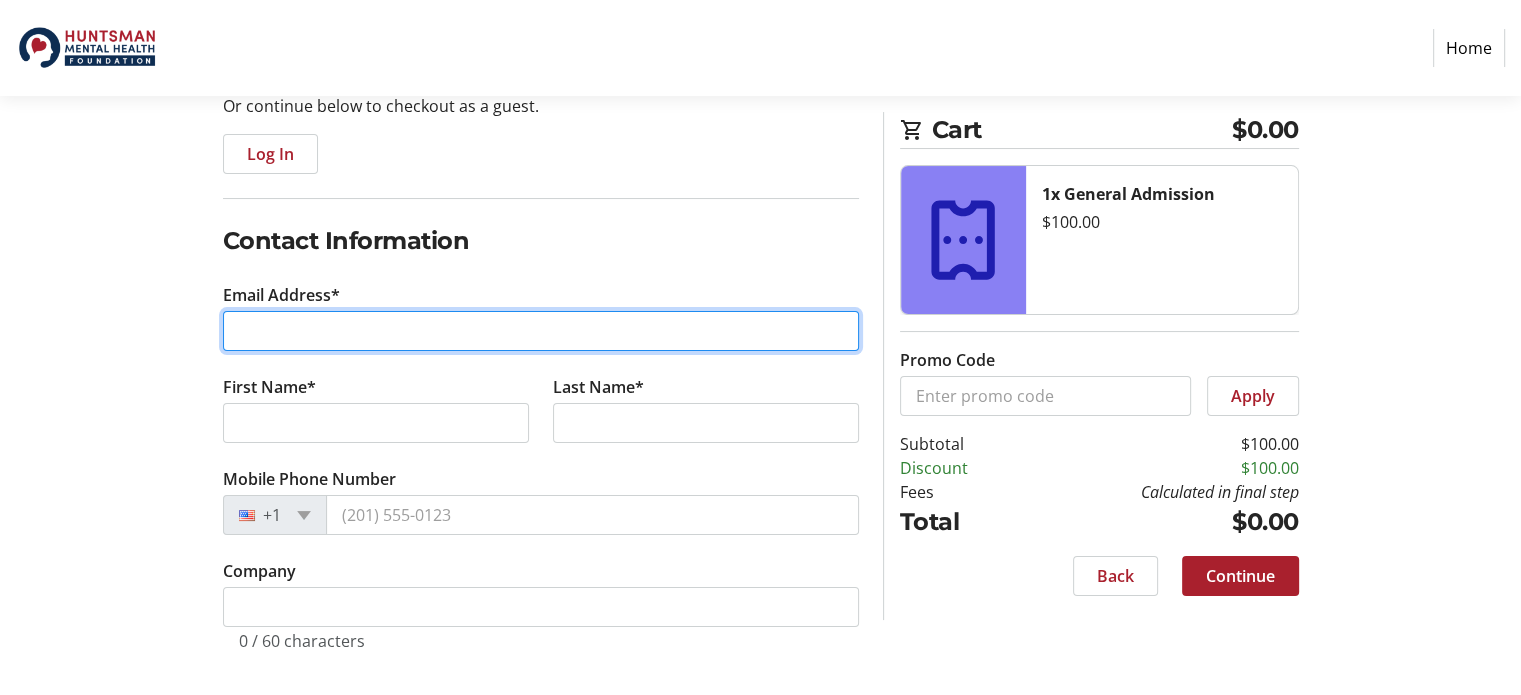 click on "Email Address*" at bounding box center [541, 331] 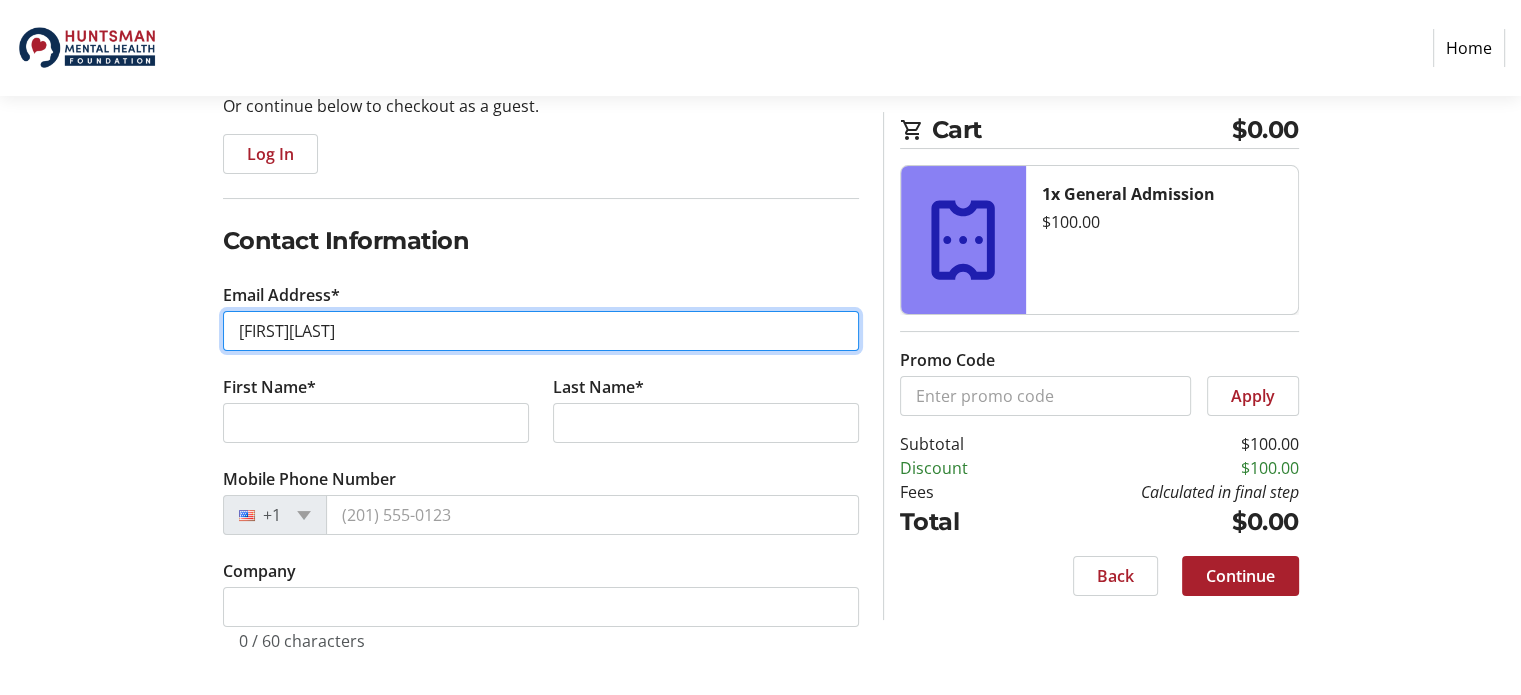 type on "[EMAIL]" 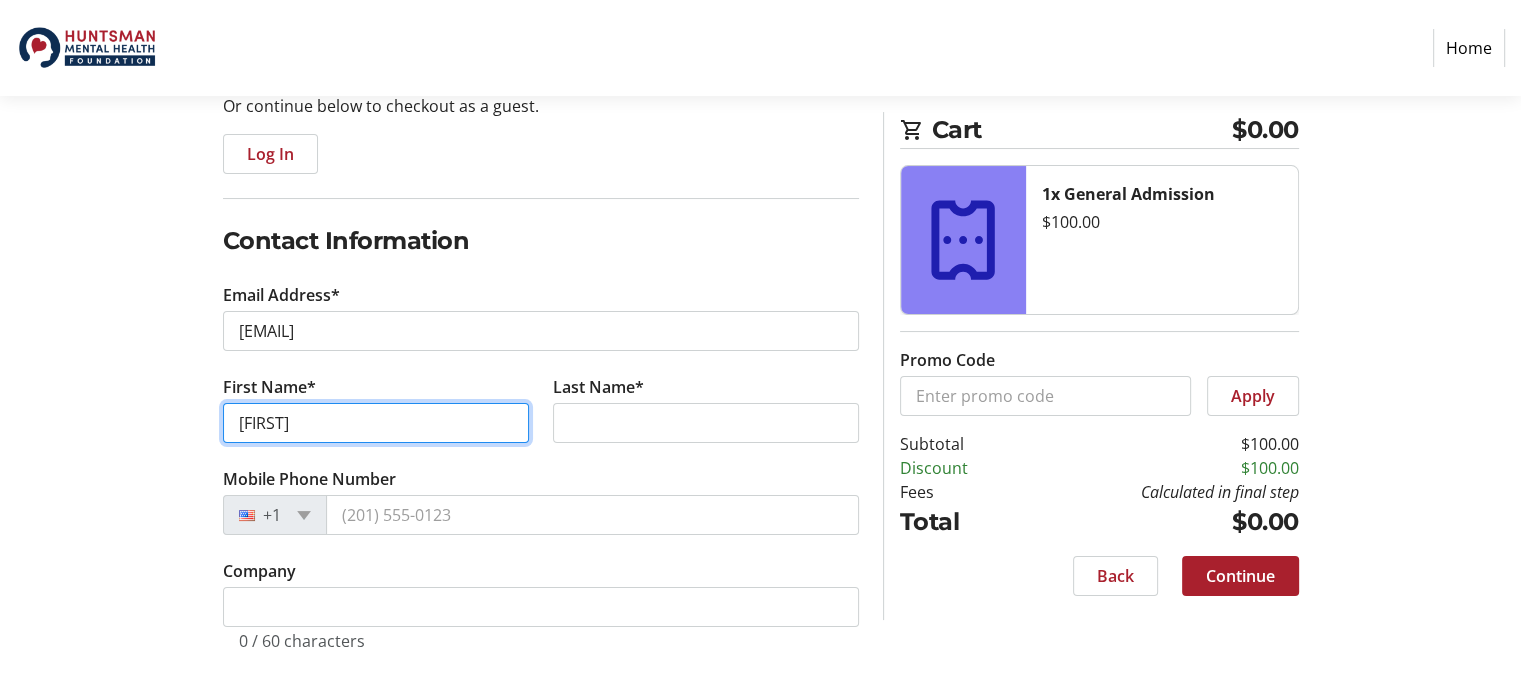 type on "[FIRST]" 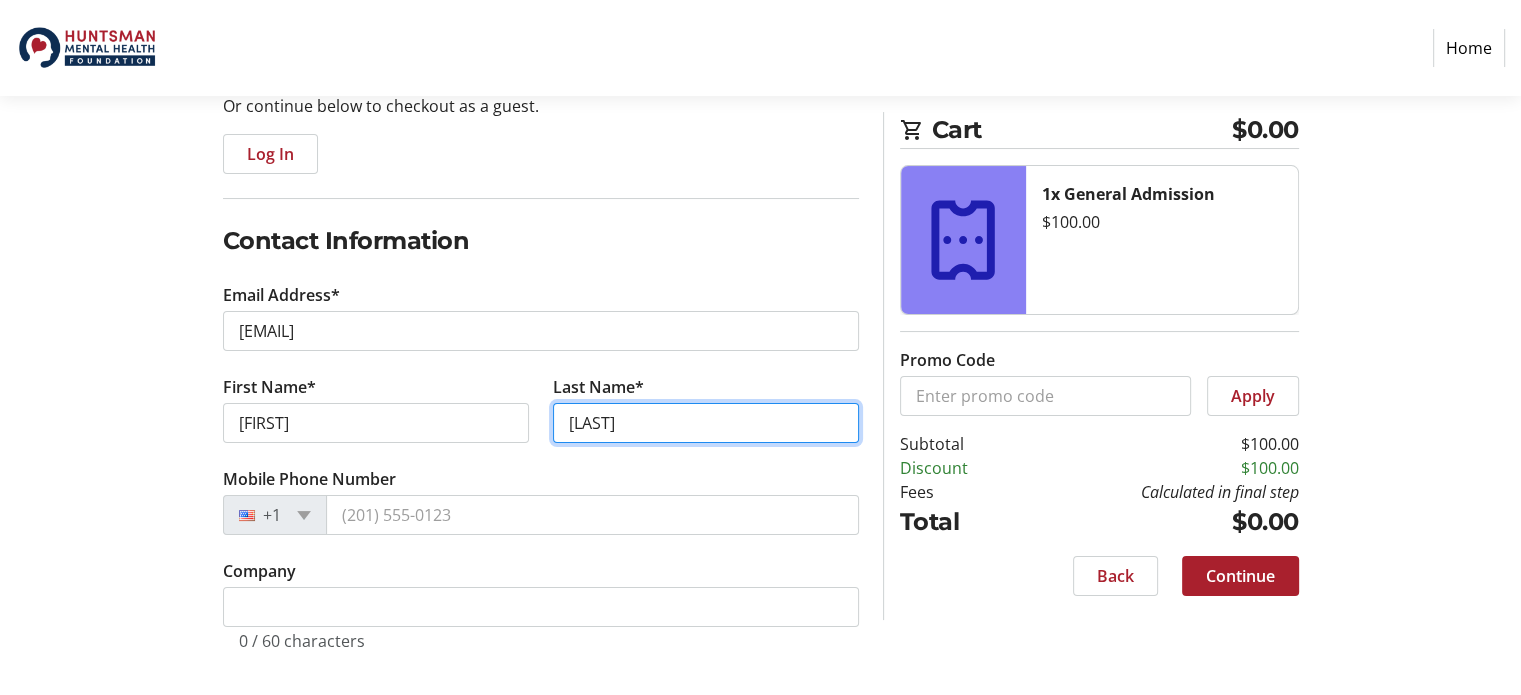 type on "[LAST]" 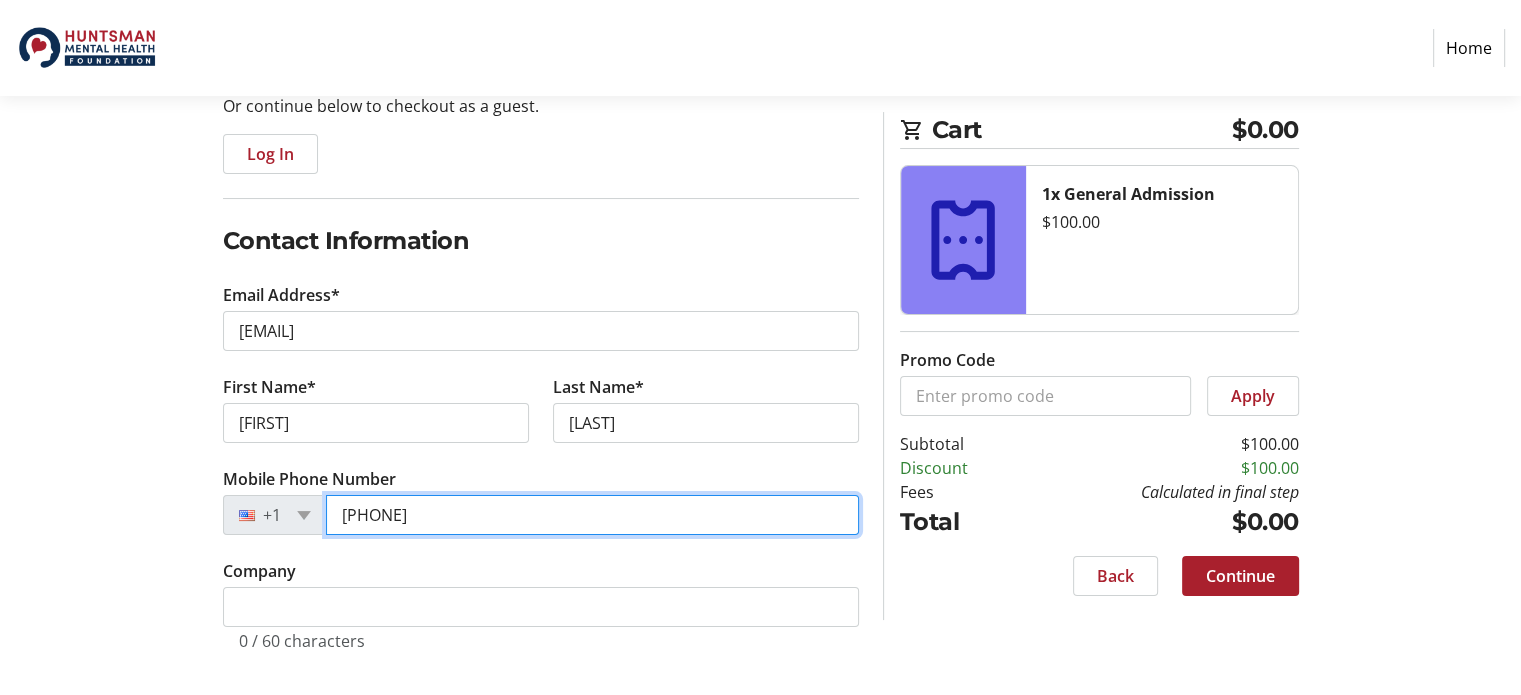 type on "[PHONE]" 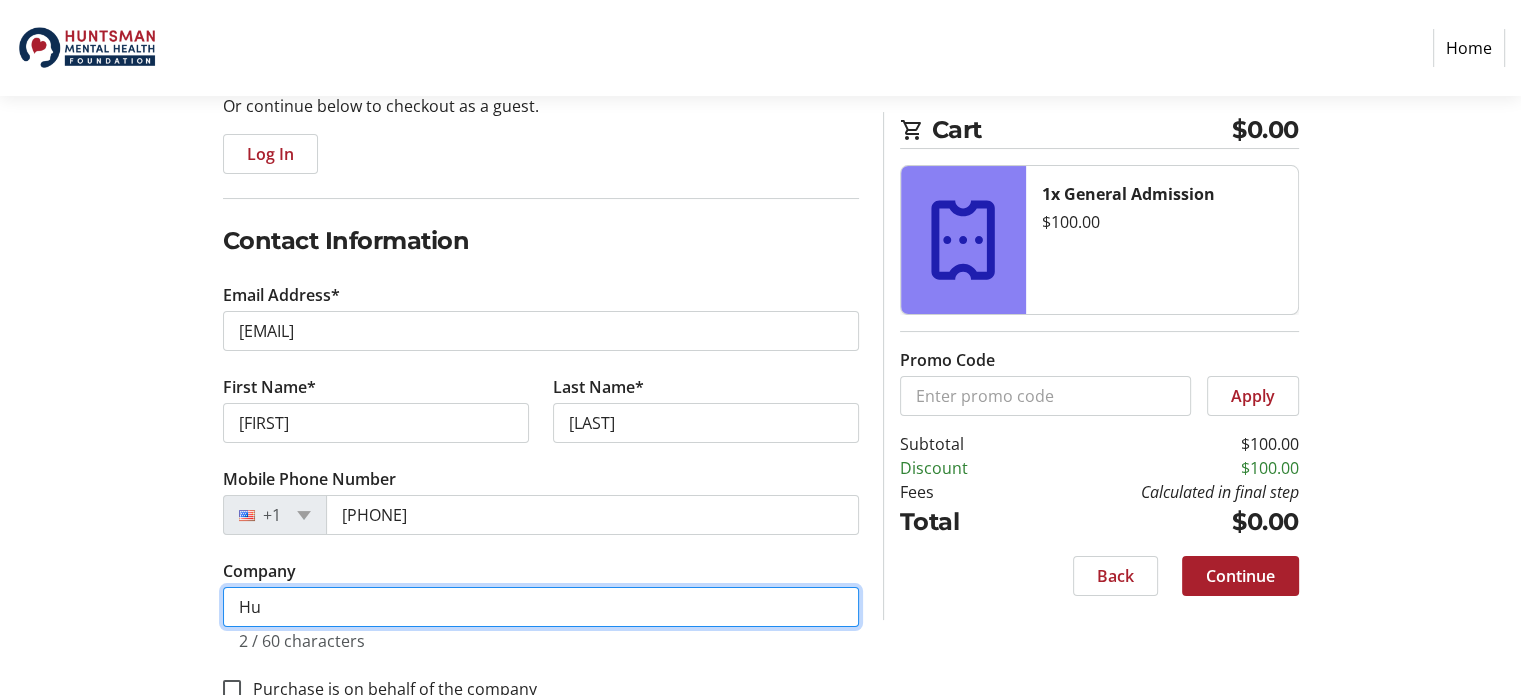 type on "H" 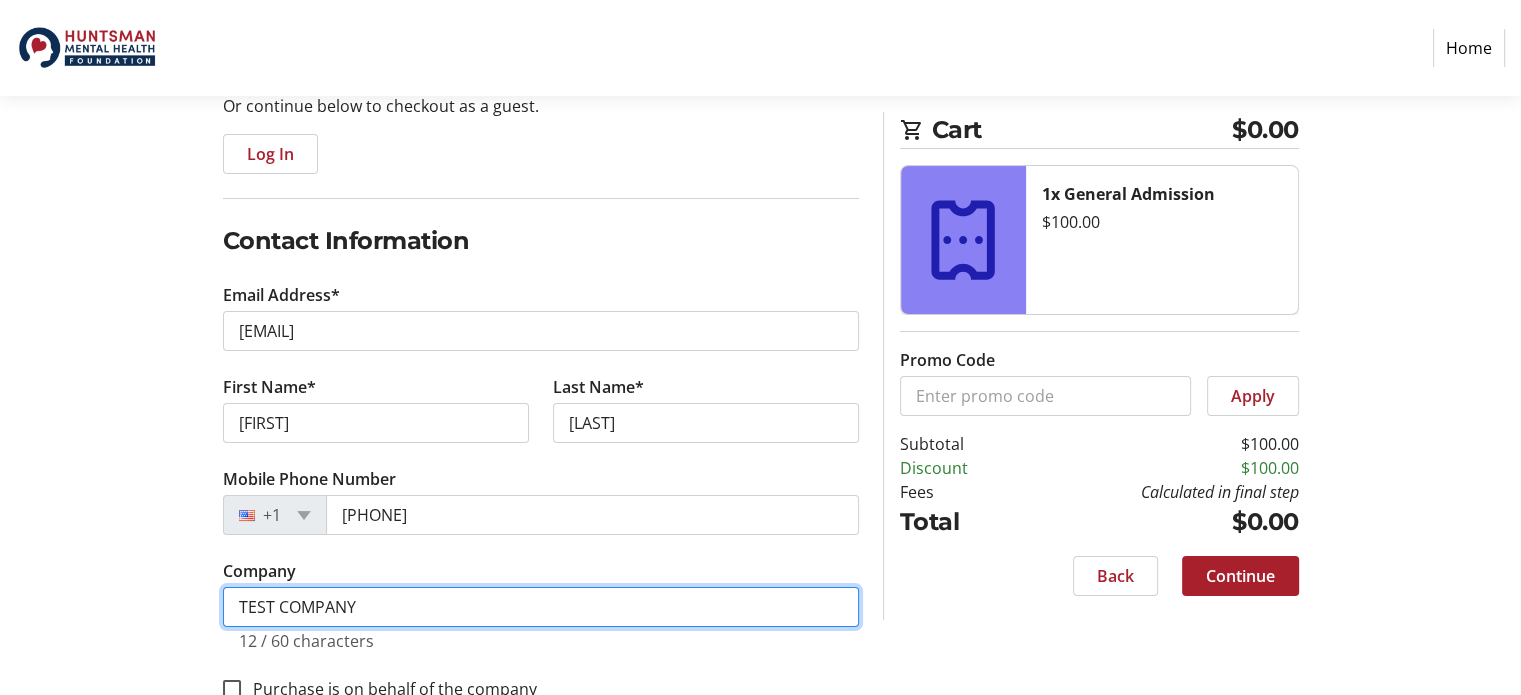 scroll, scrollTop: 271, scrollLeft: 0, axis: vertical 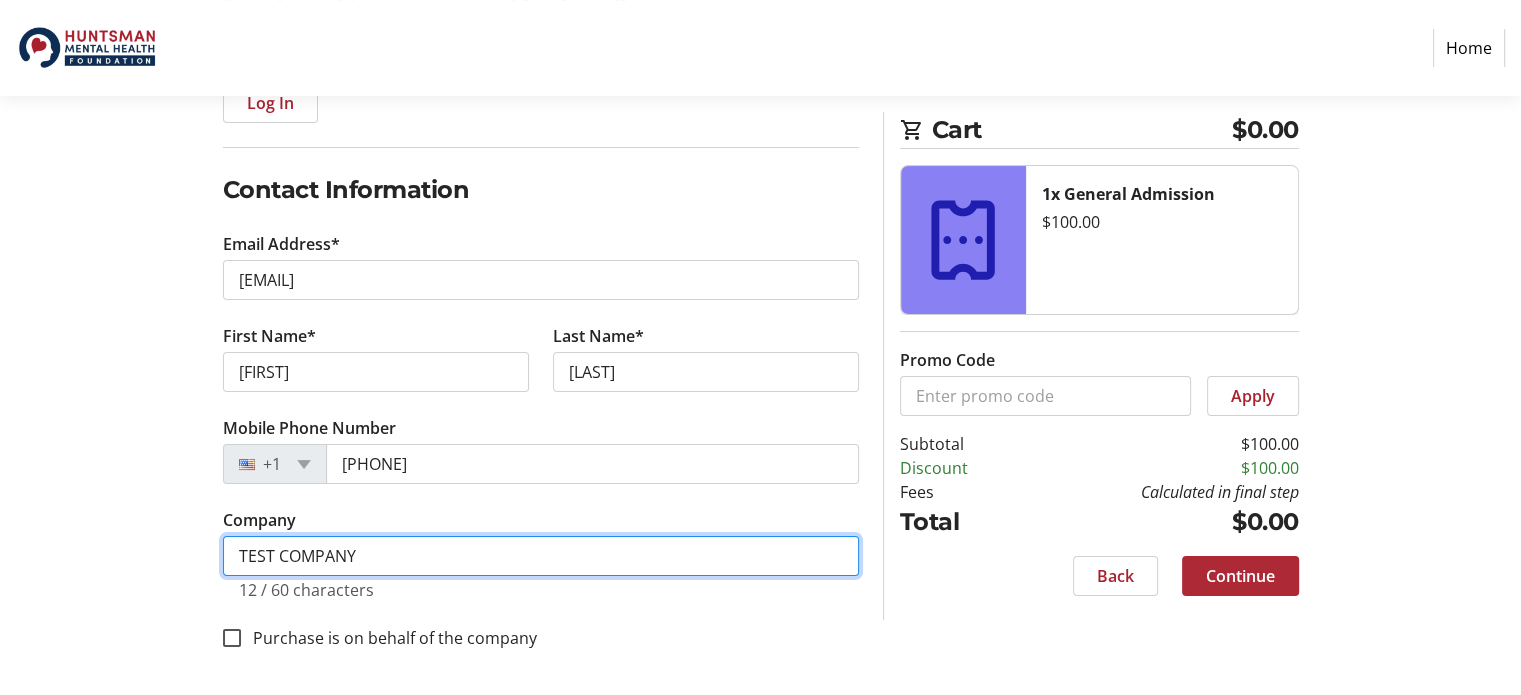 type on "TEST COMPANY" 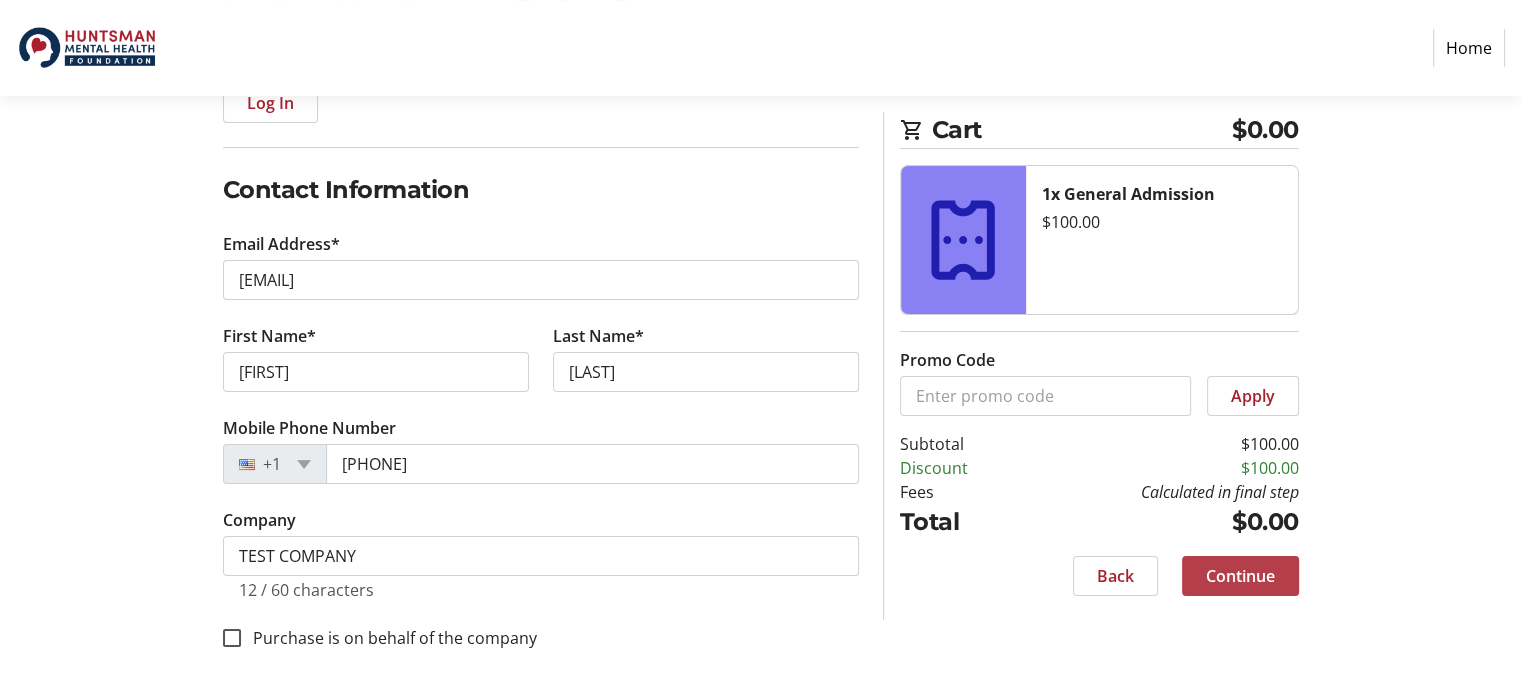 click on "Continue" 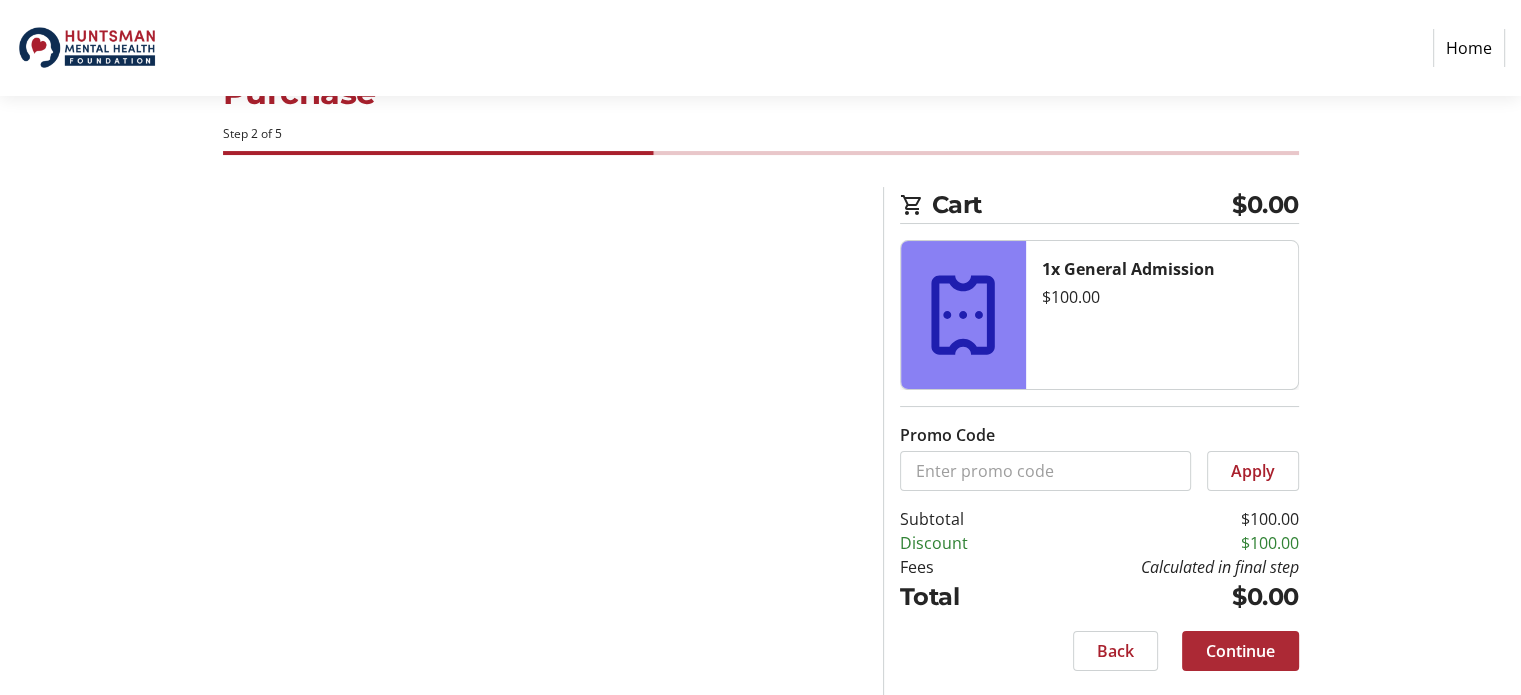 scroll, scrollTop: 73, scrollLeft: 0, axis: vertical 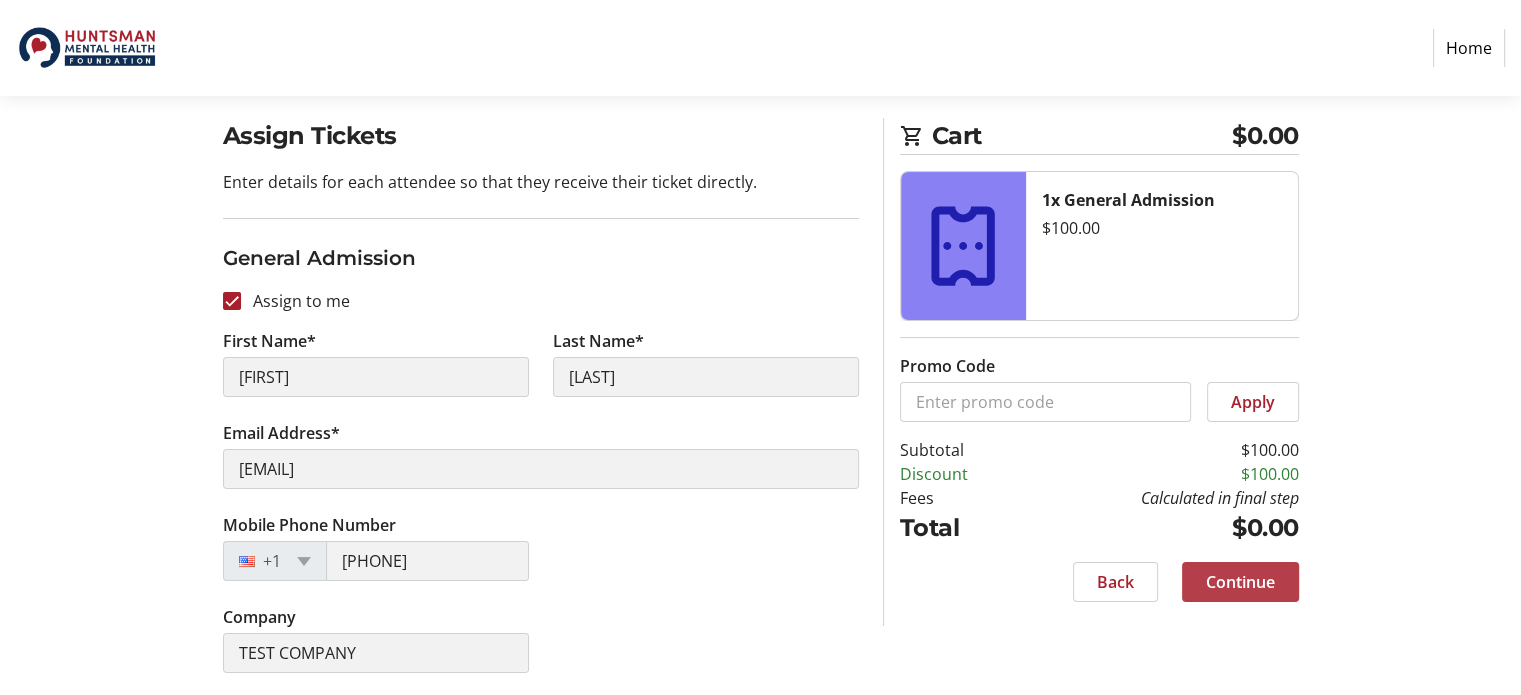 click 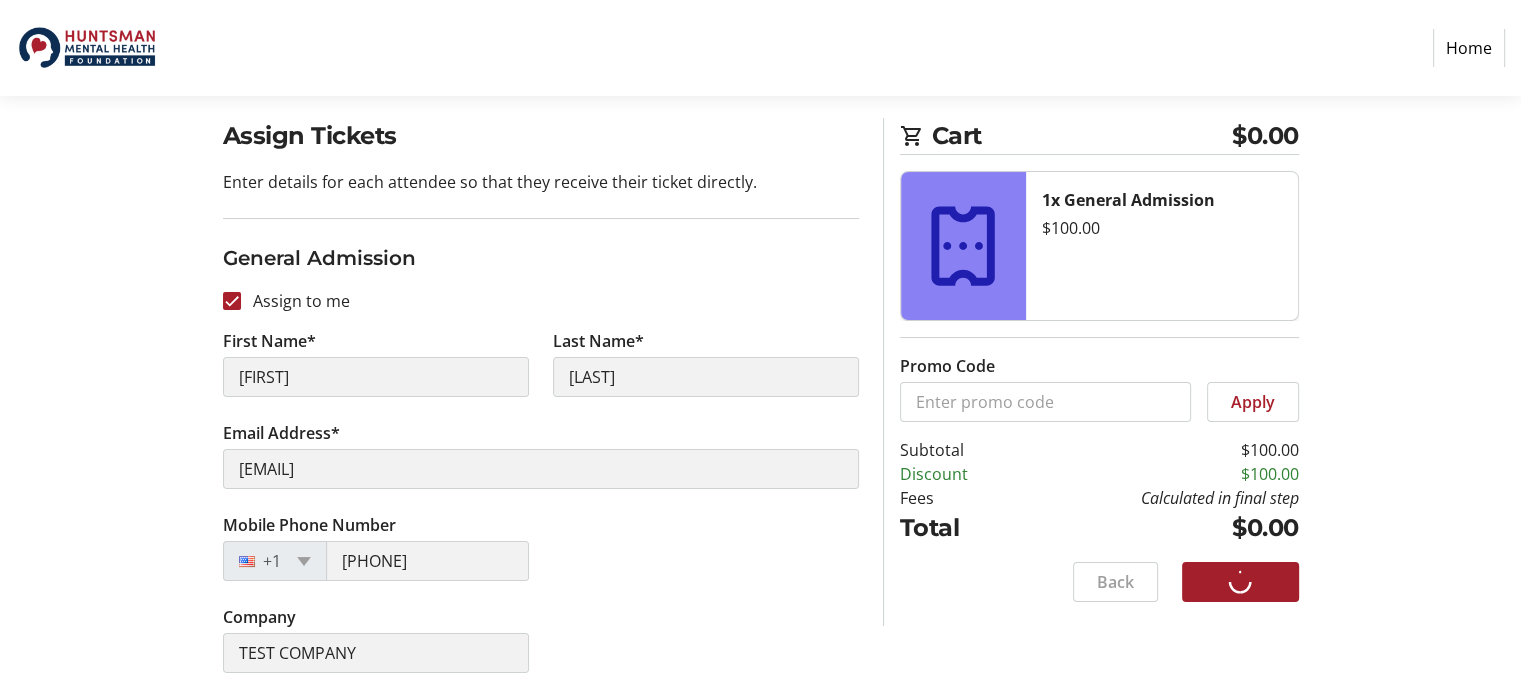 scroll, scrollTop: 125, scrollLeft: 0, axis: vertical 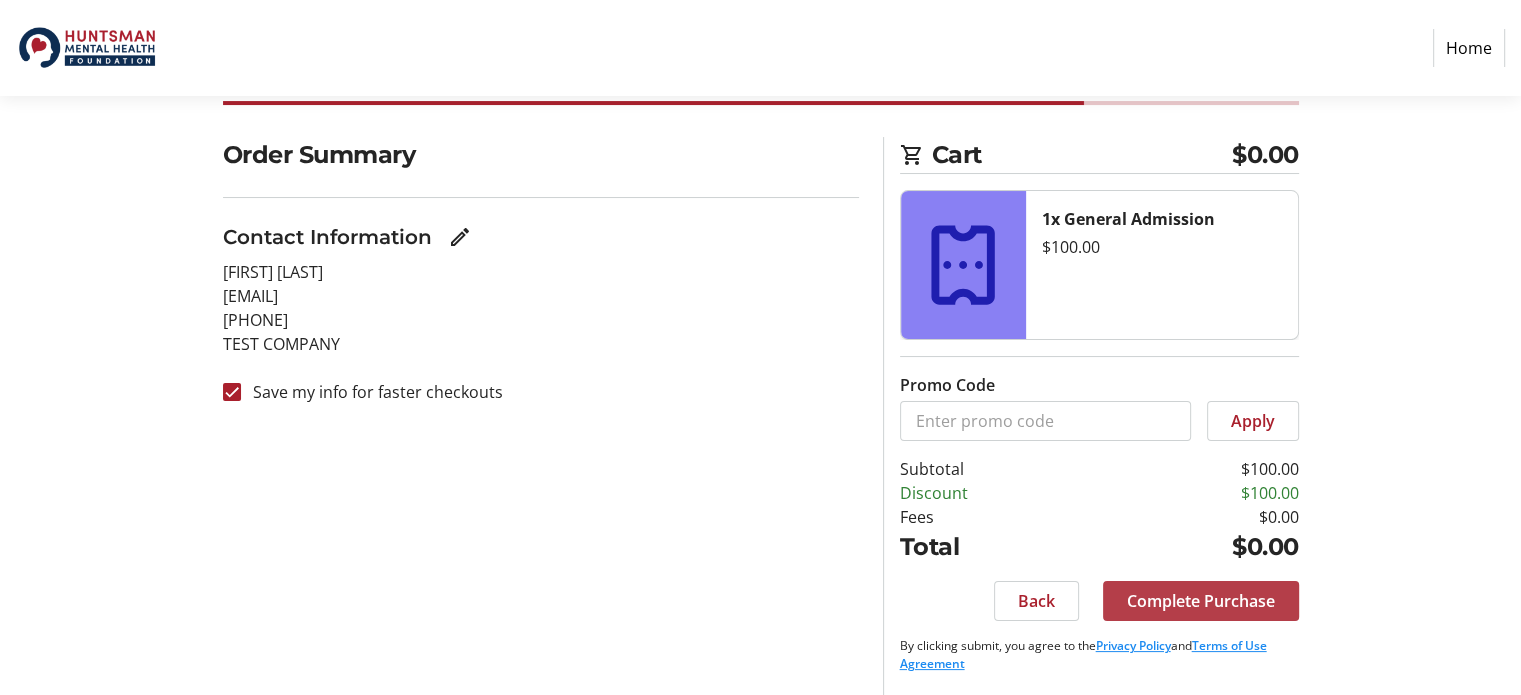 click on "Complete Purchase" 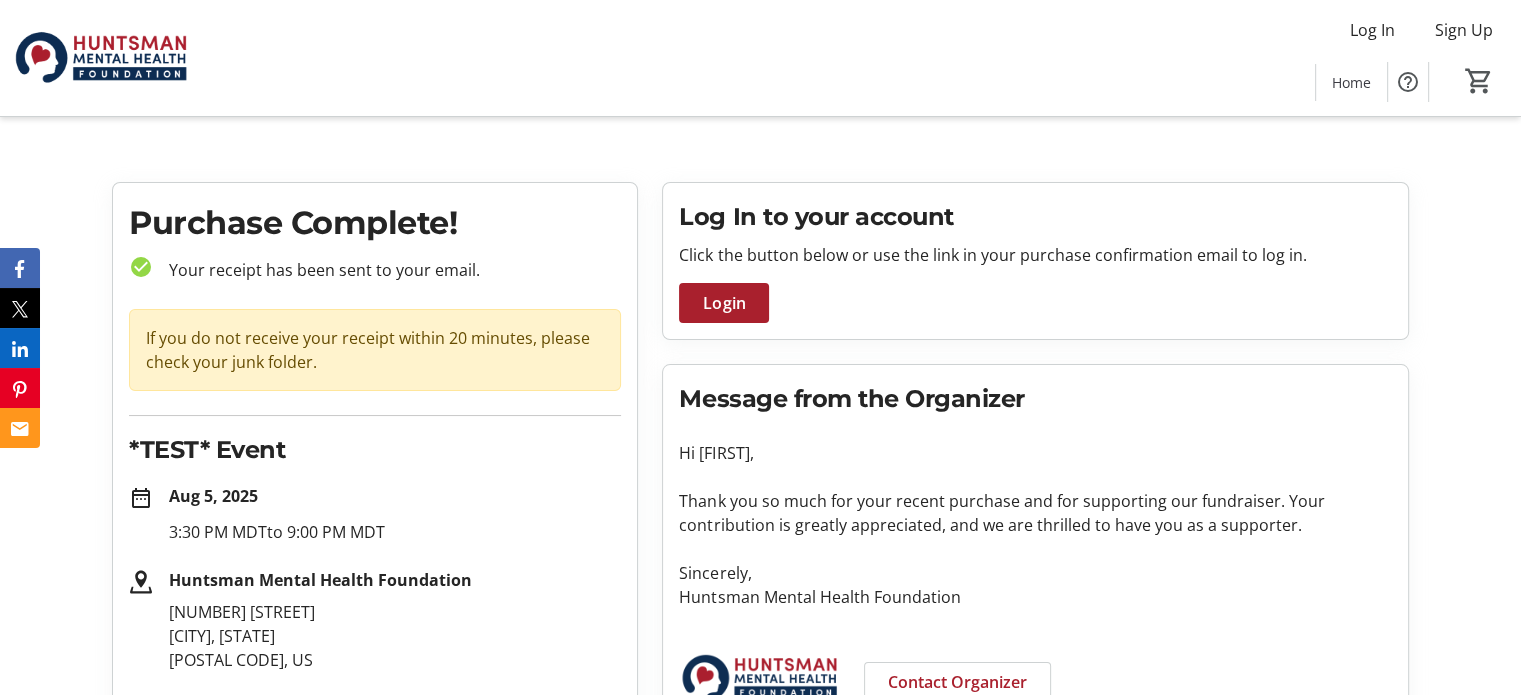 scroll, scrollTop: 183, scrollLeft: 0, axis: vertical 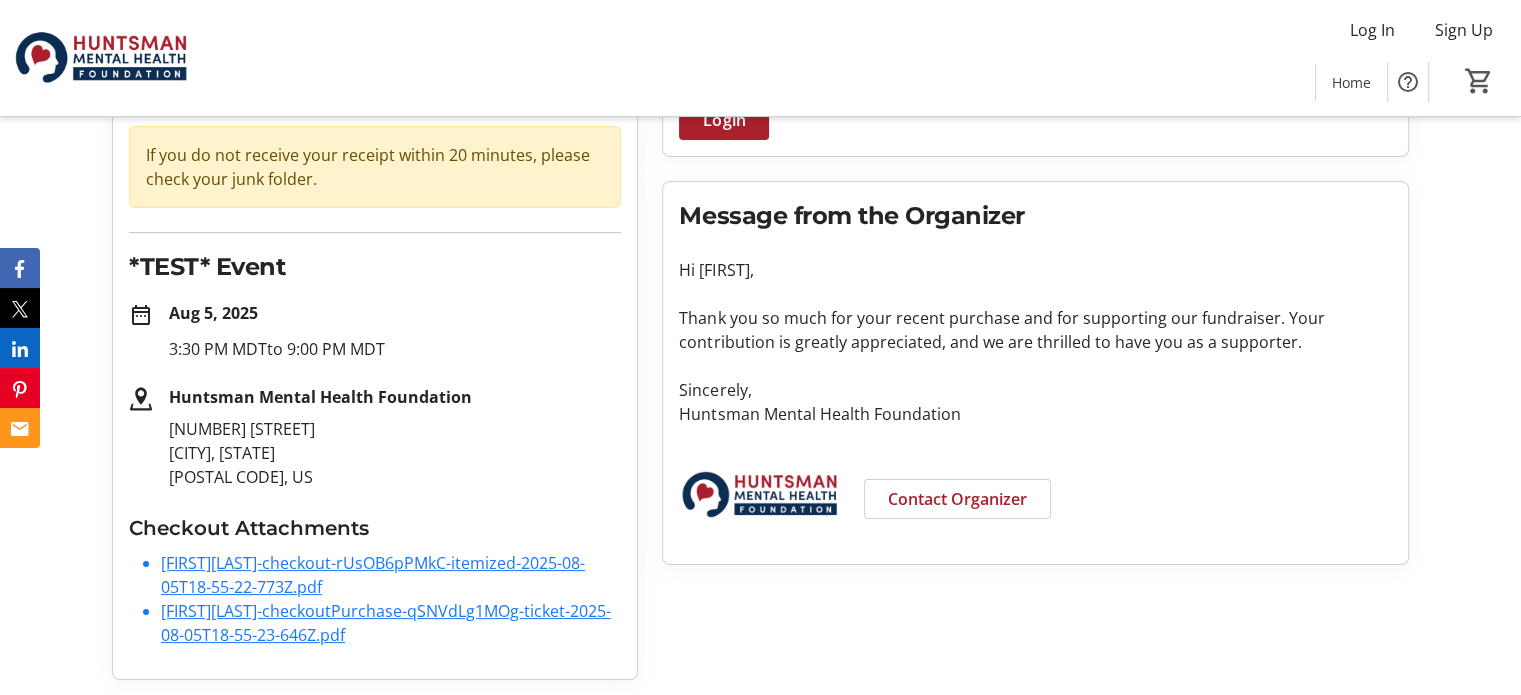 click on "KeelyBrassey-checkout-rUsOB6pPMkC-itemized-2025-08-05T18-55-22-773Z.pdf" 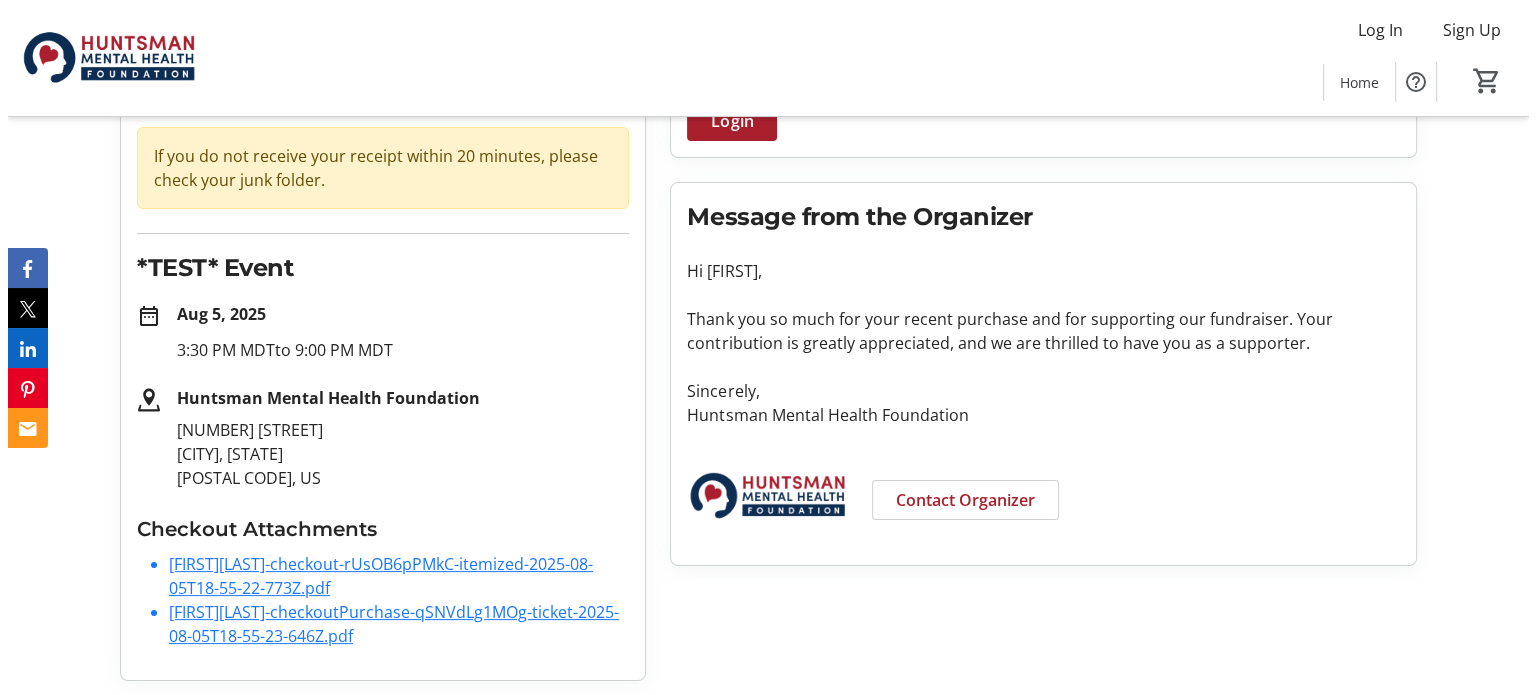 scroll, scrollTop: 0, scrollLeft: 0, axis: both 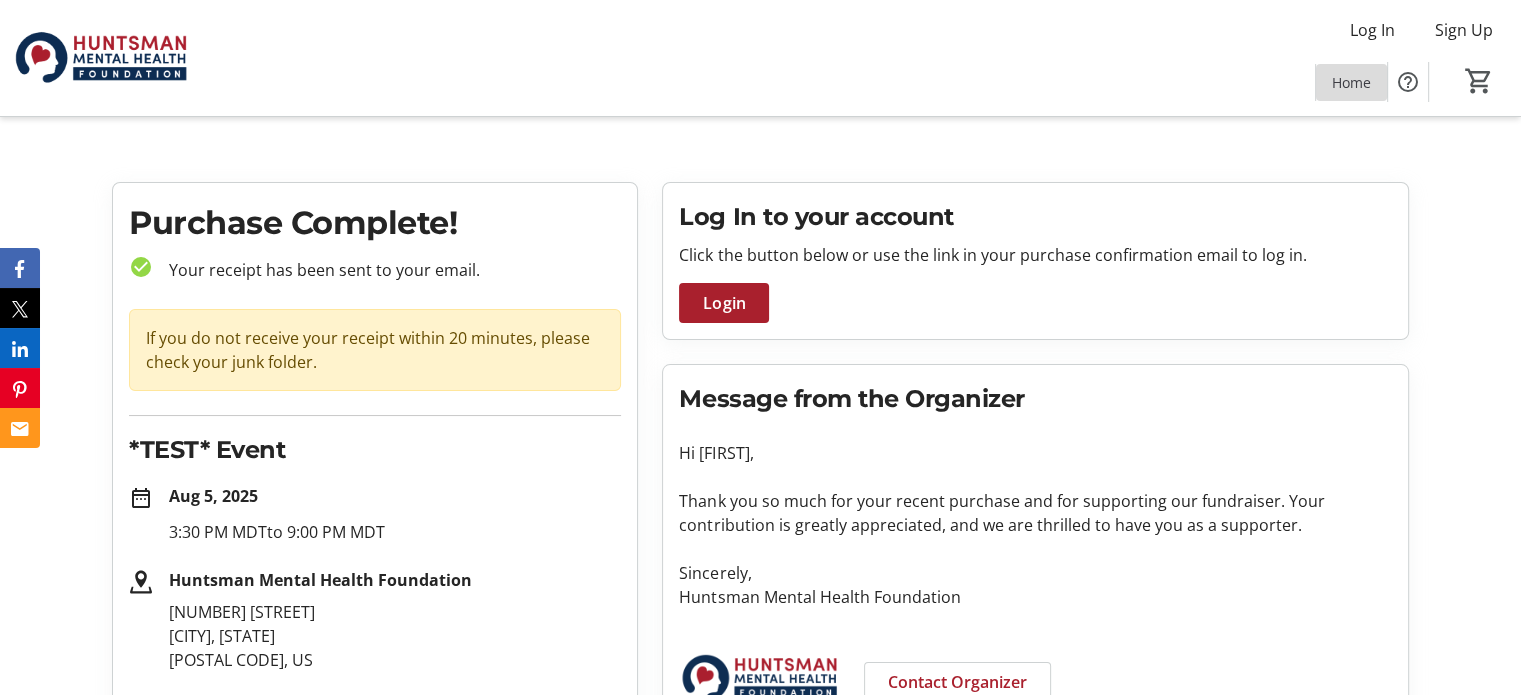 click 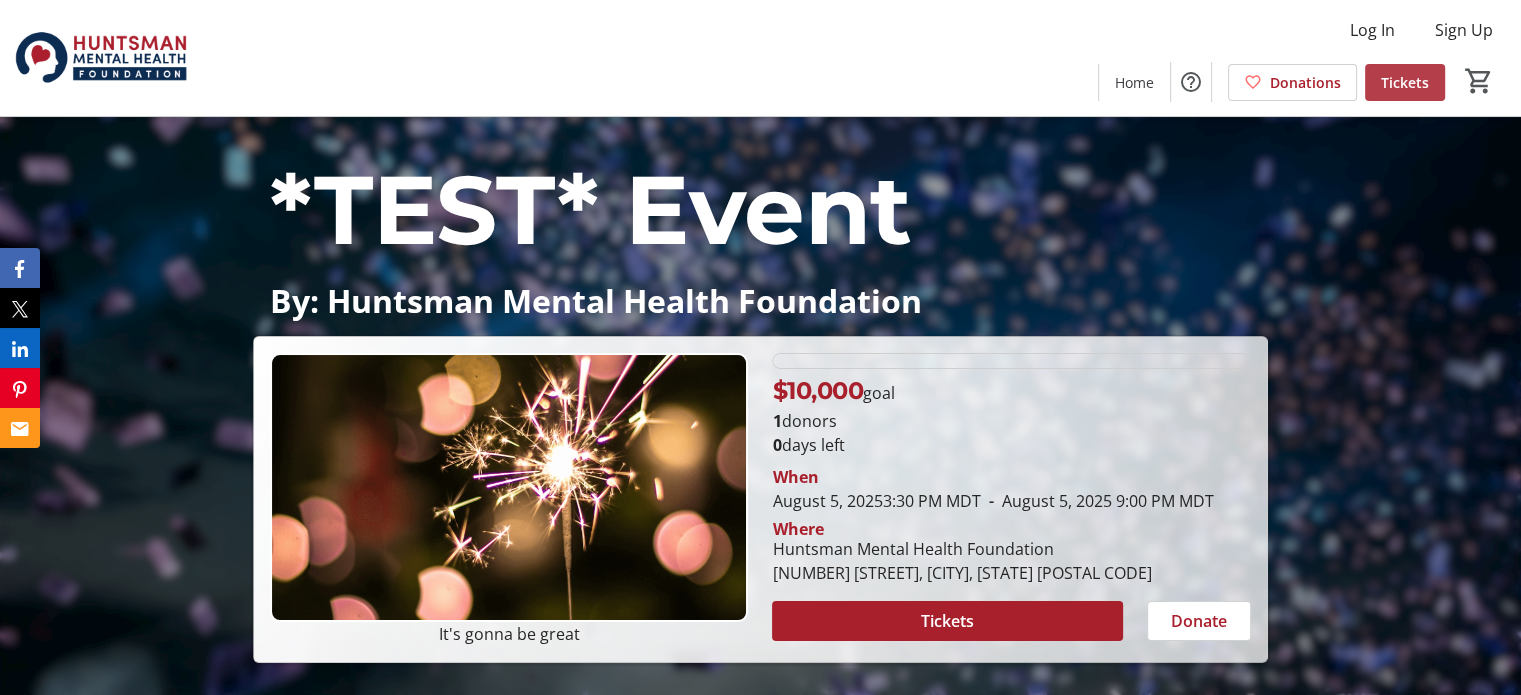click on "Tickets" 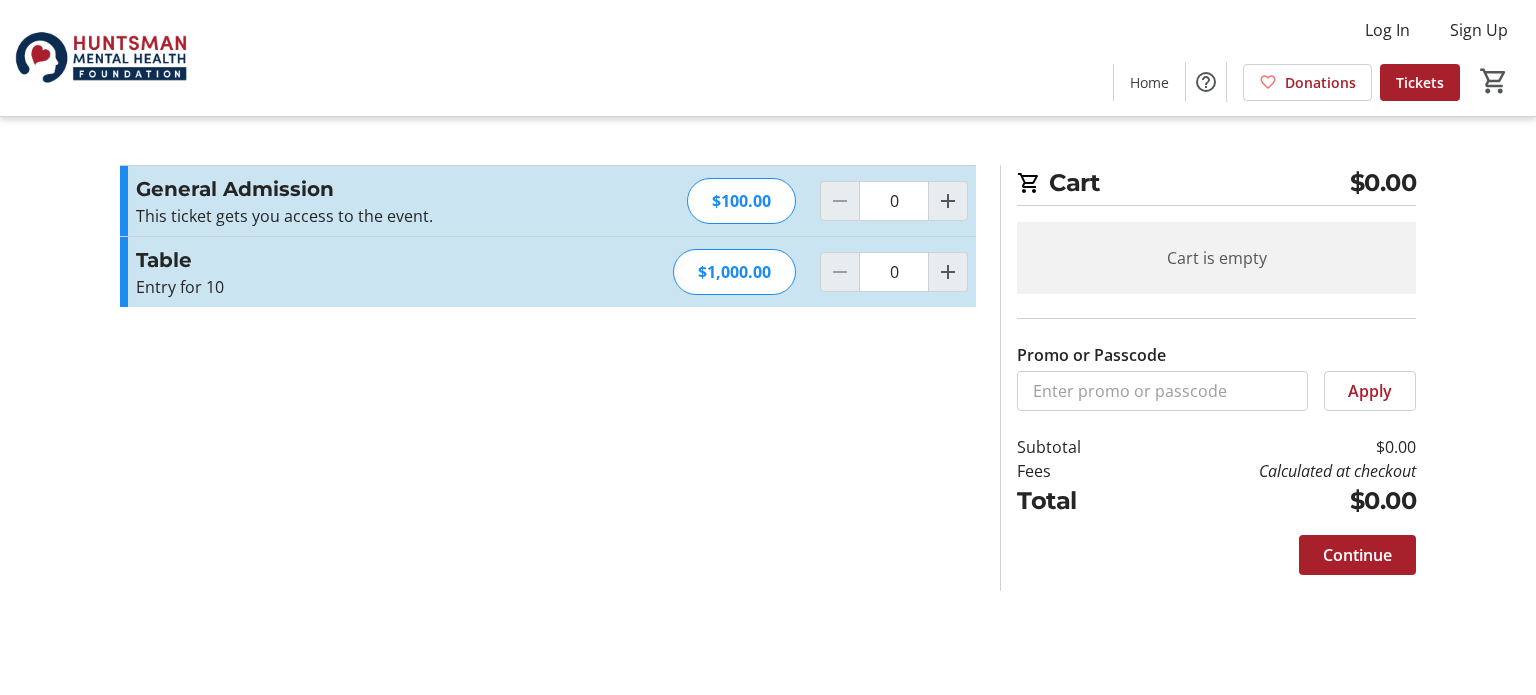 click on "$1,000.00" 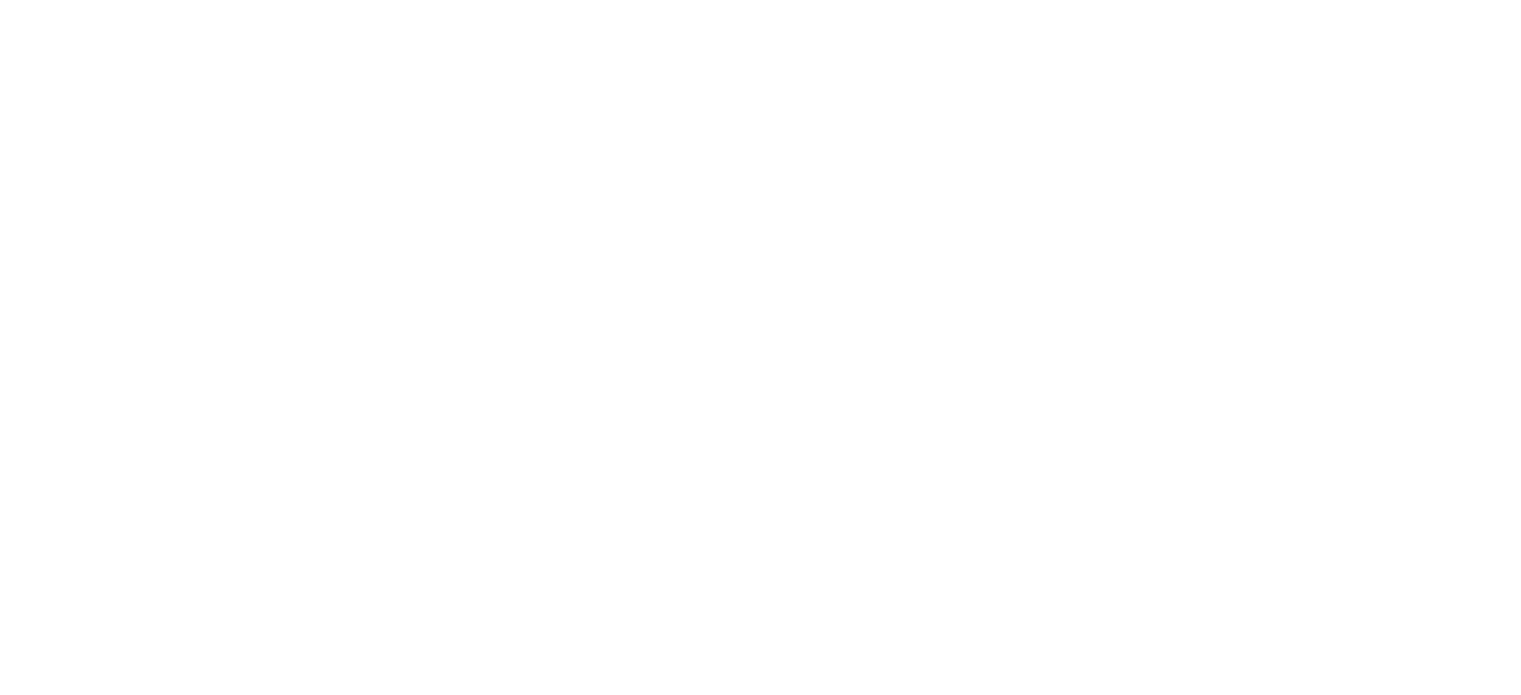 scroll, scrollTop: 0, scrollLeft: 0, axis: both 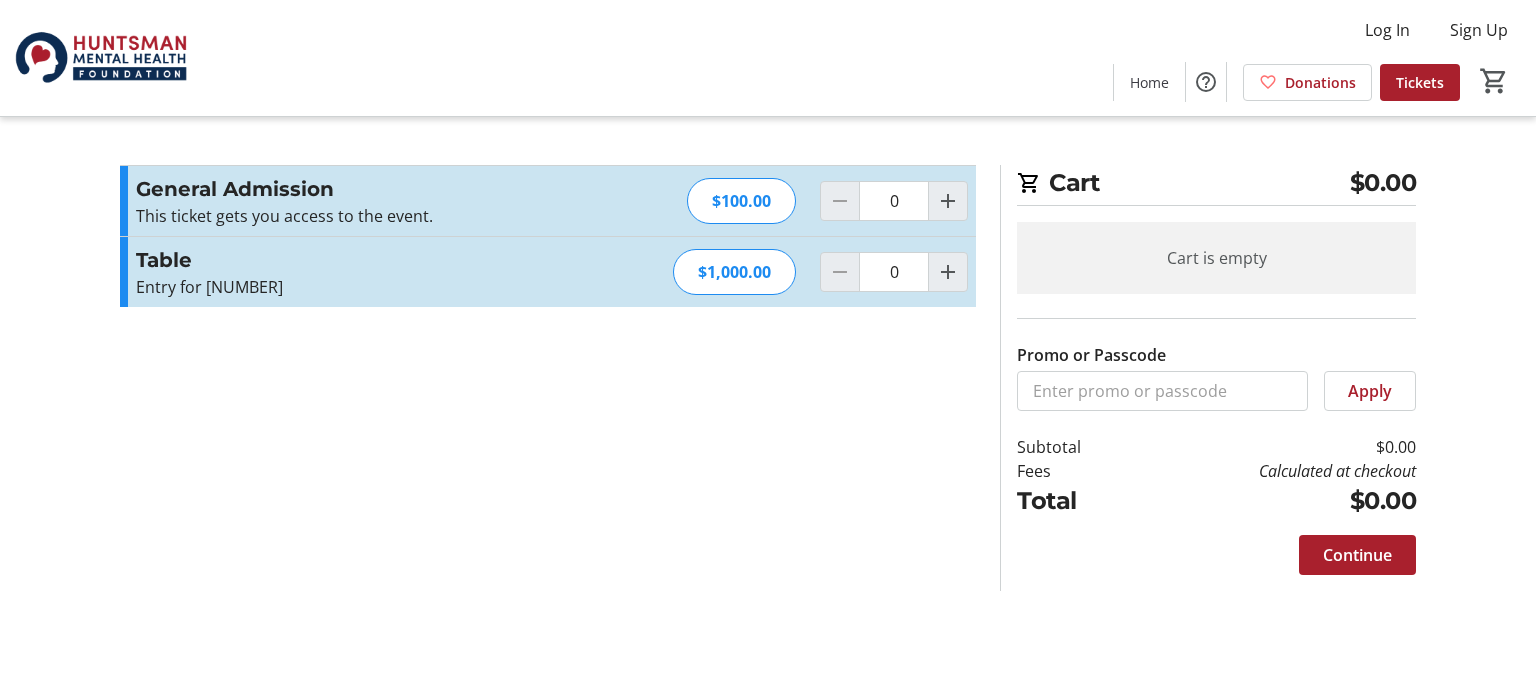 click on "$1,000.00" 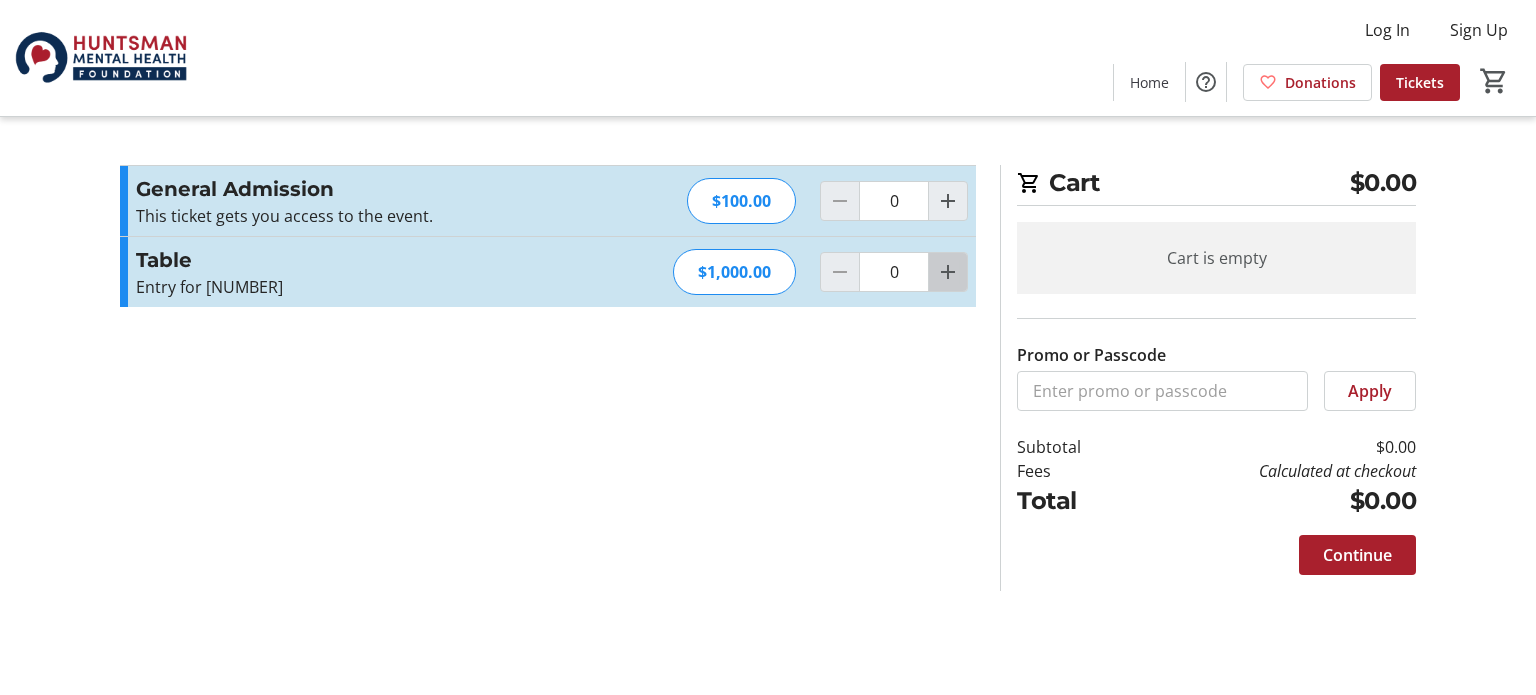 click 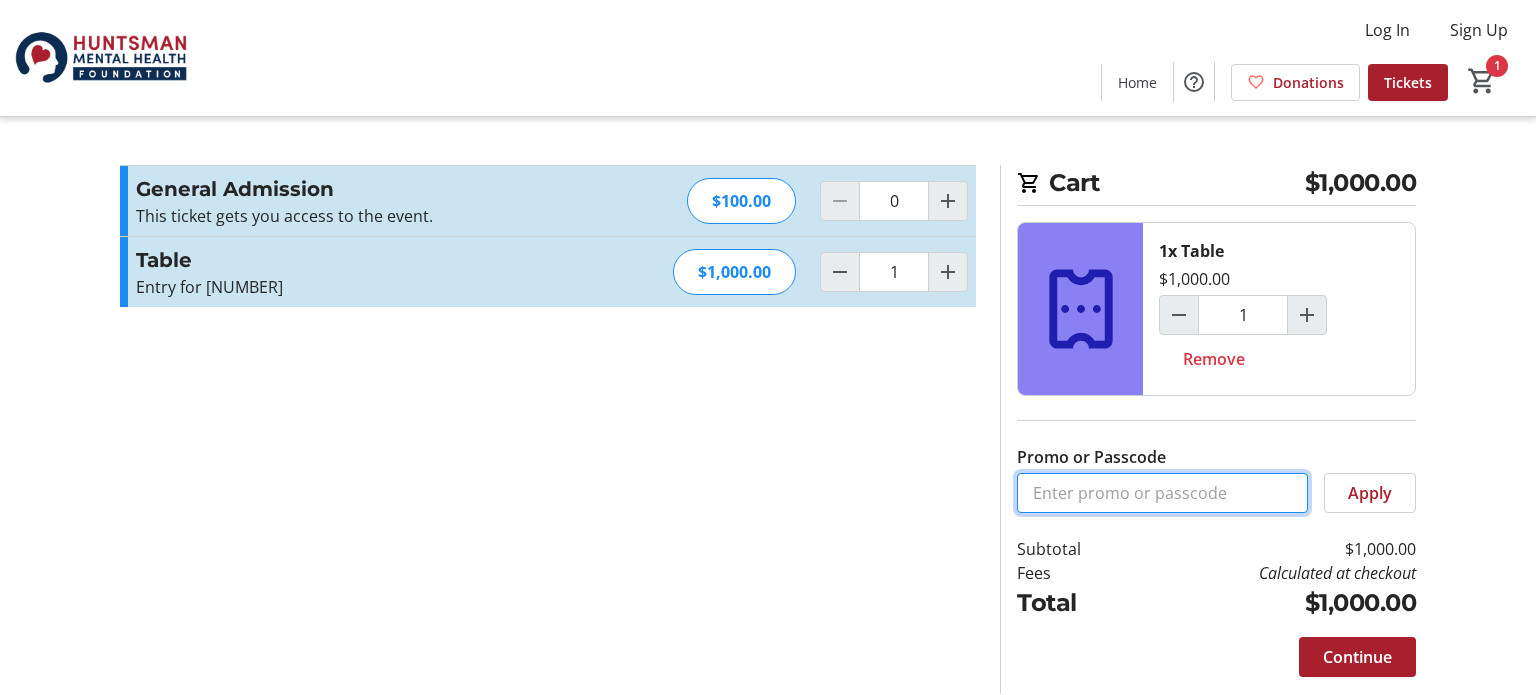 click on "Promo or Passcode" at bounding box center [1162, 493] 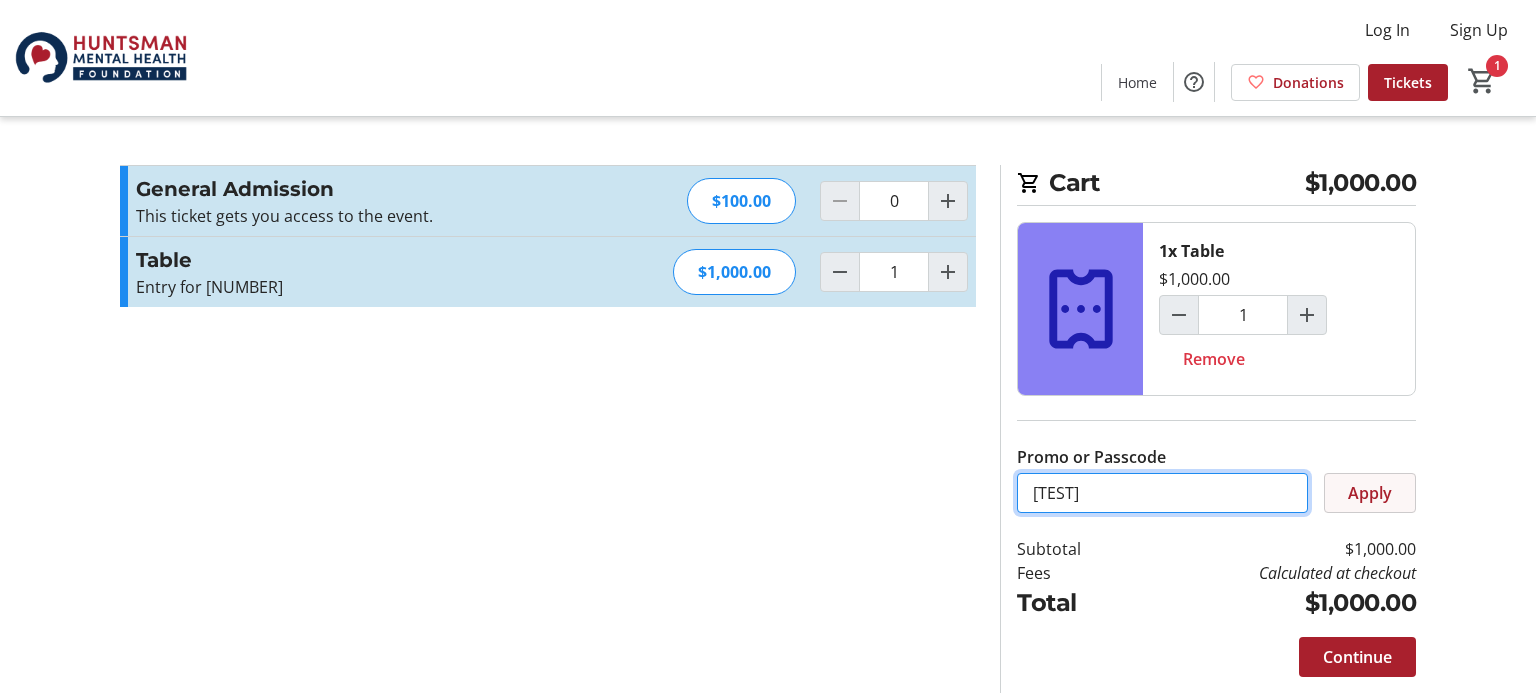 type on "TEST" 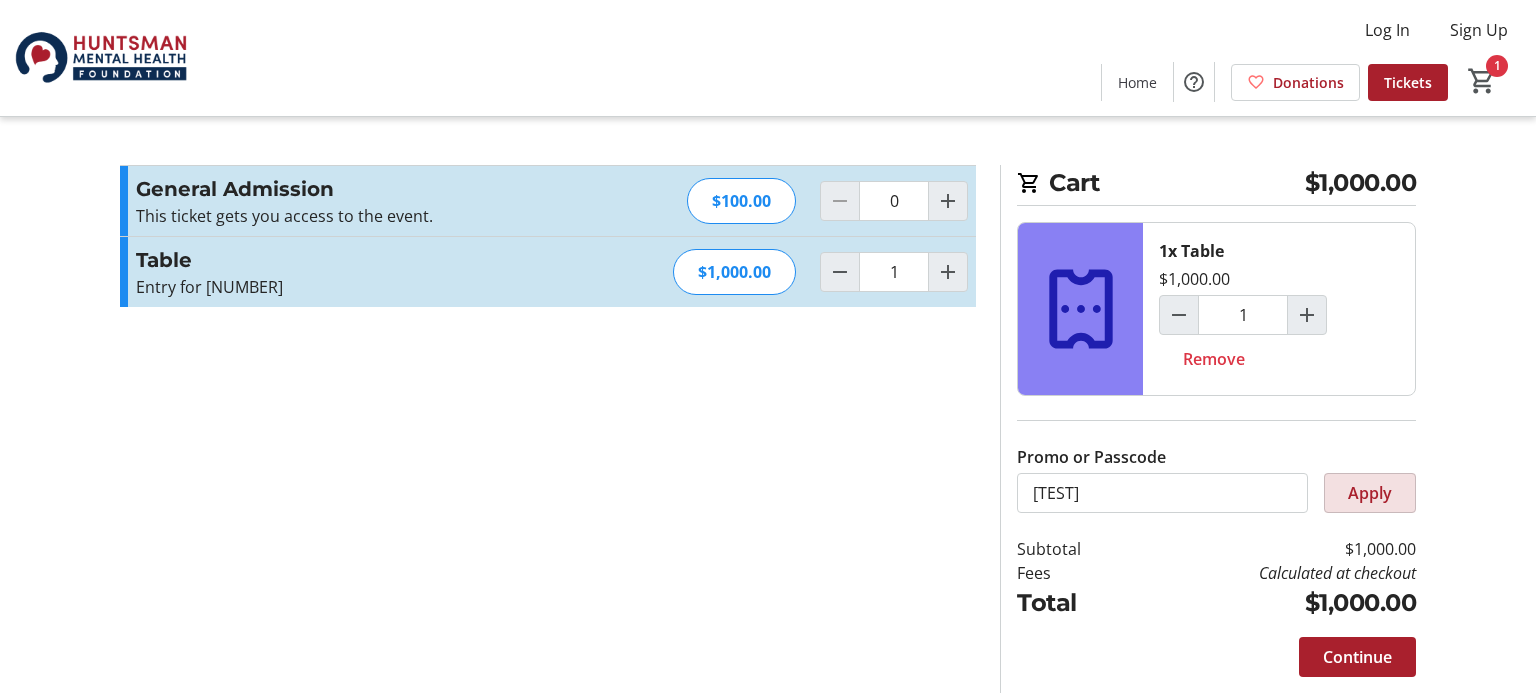 click on "Apply" 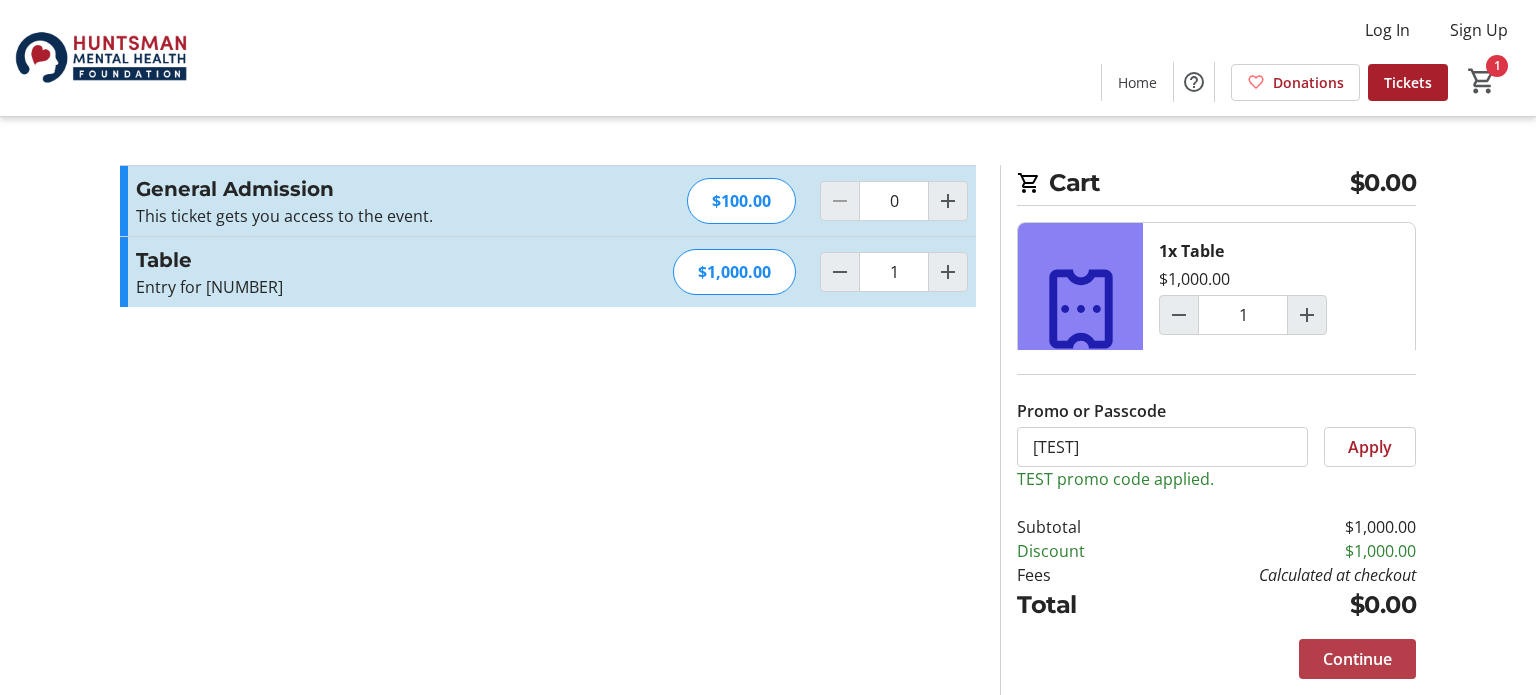 click on "Continue" 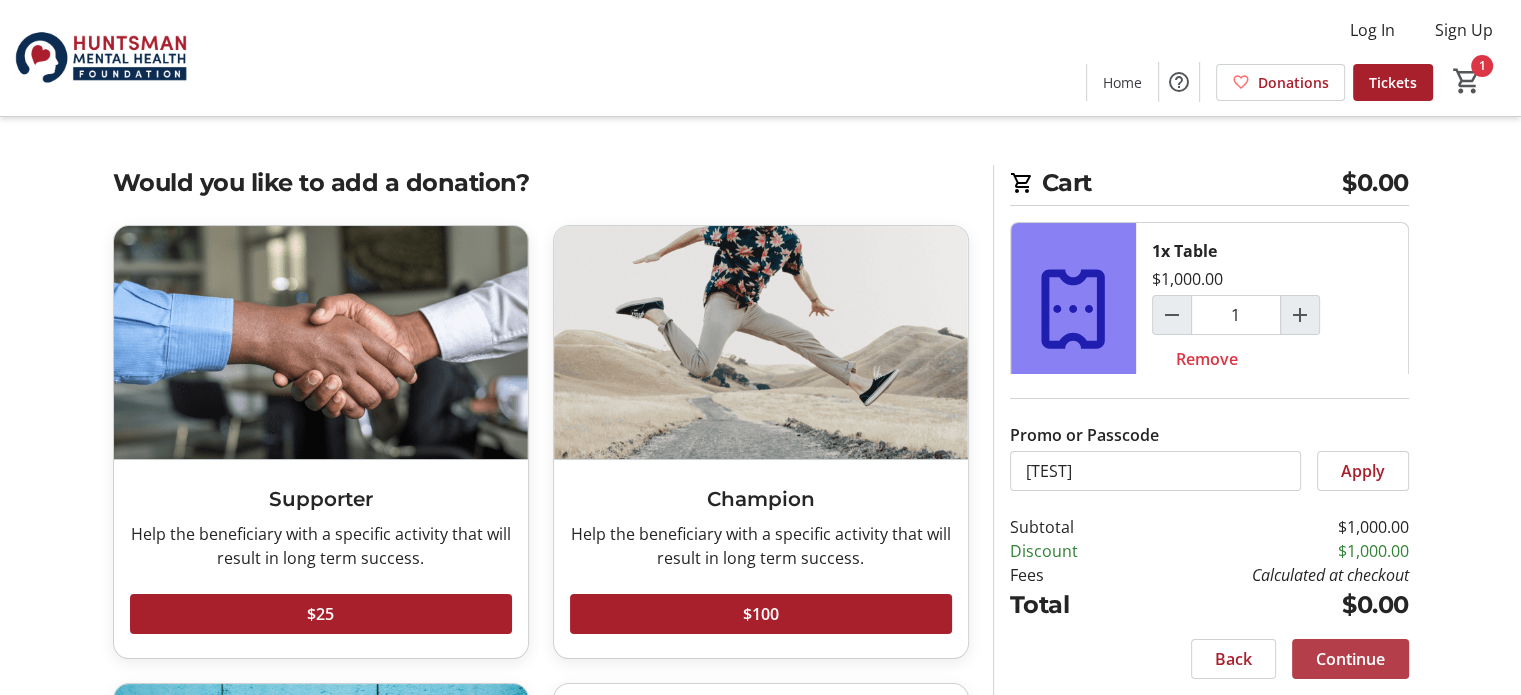 click on "Continue" 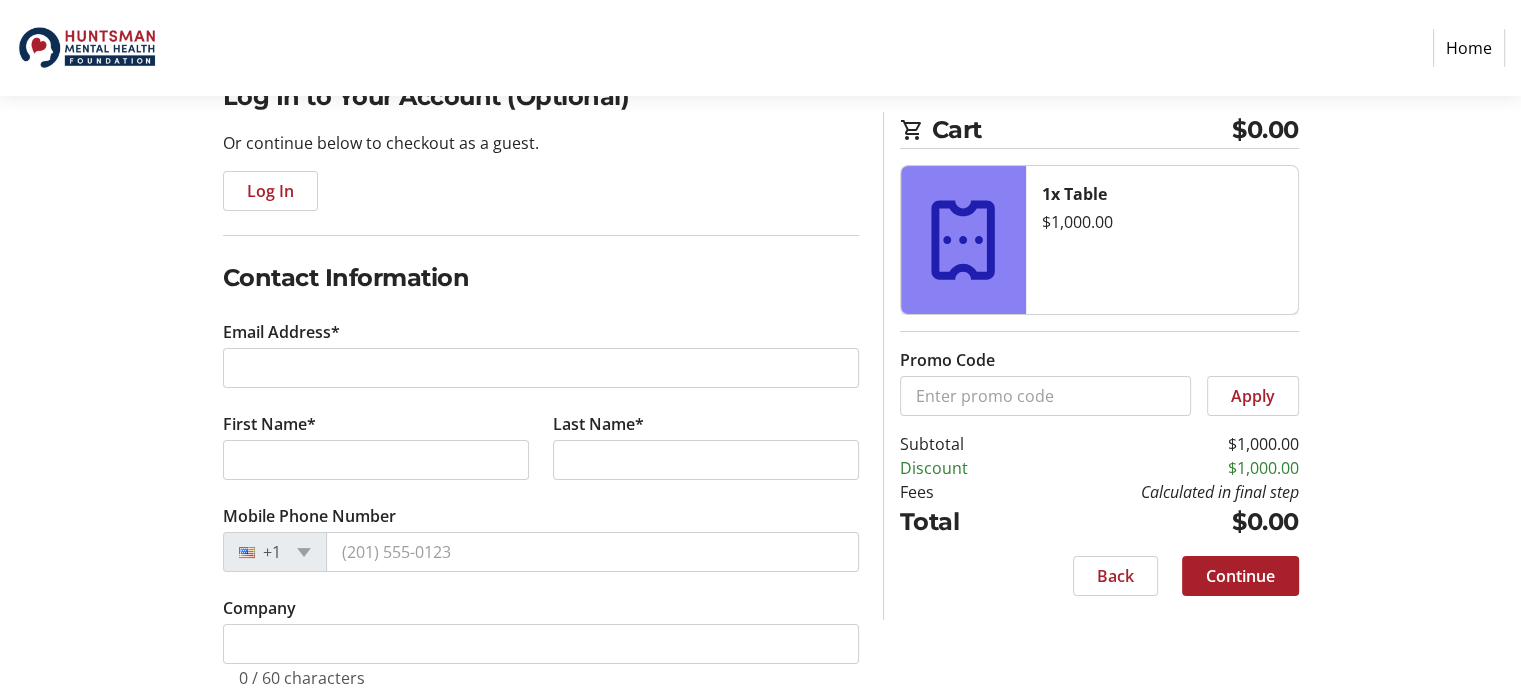 scroll, scrollTop: 204, scrollLeft: 0, axis: vertical 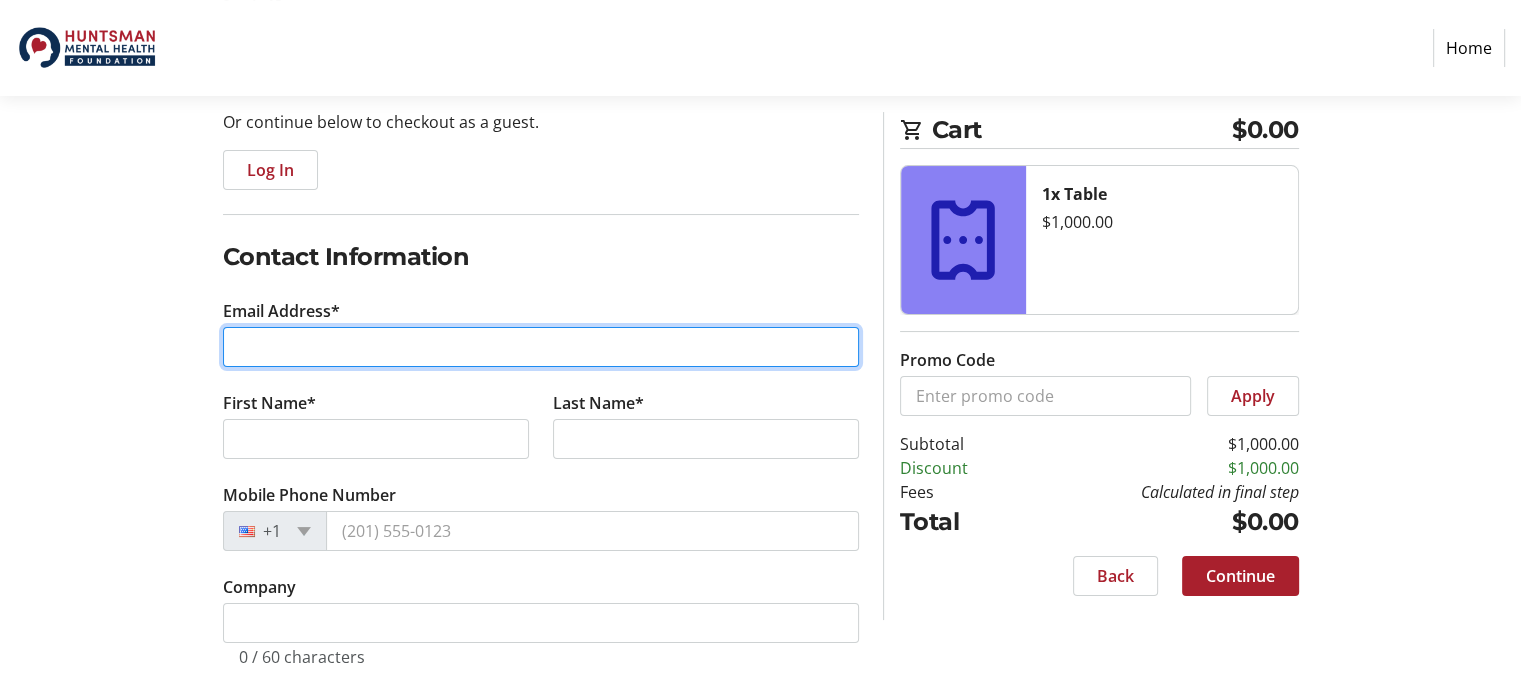 click on "Email Address*" at bounding box center (541, 347) 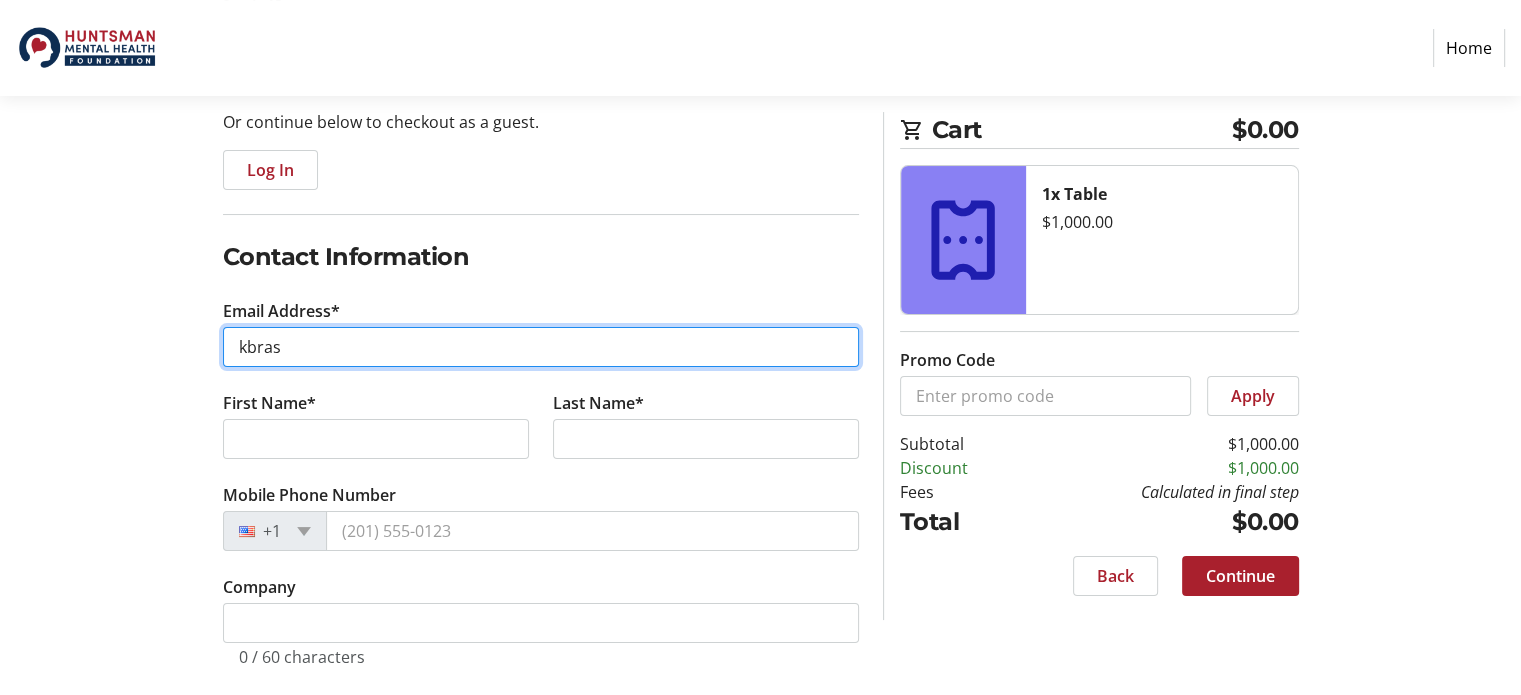 type on "[EMAIL]" 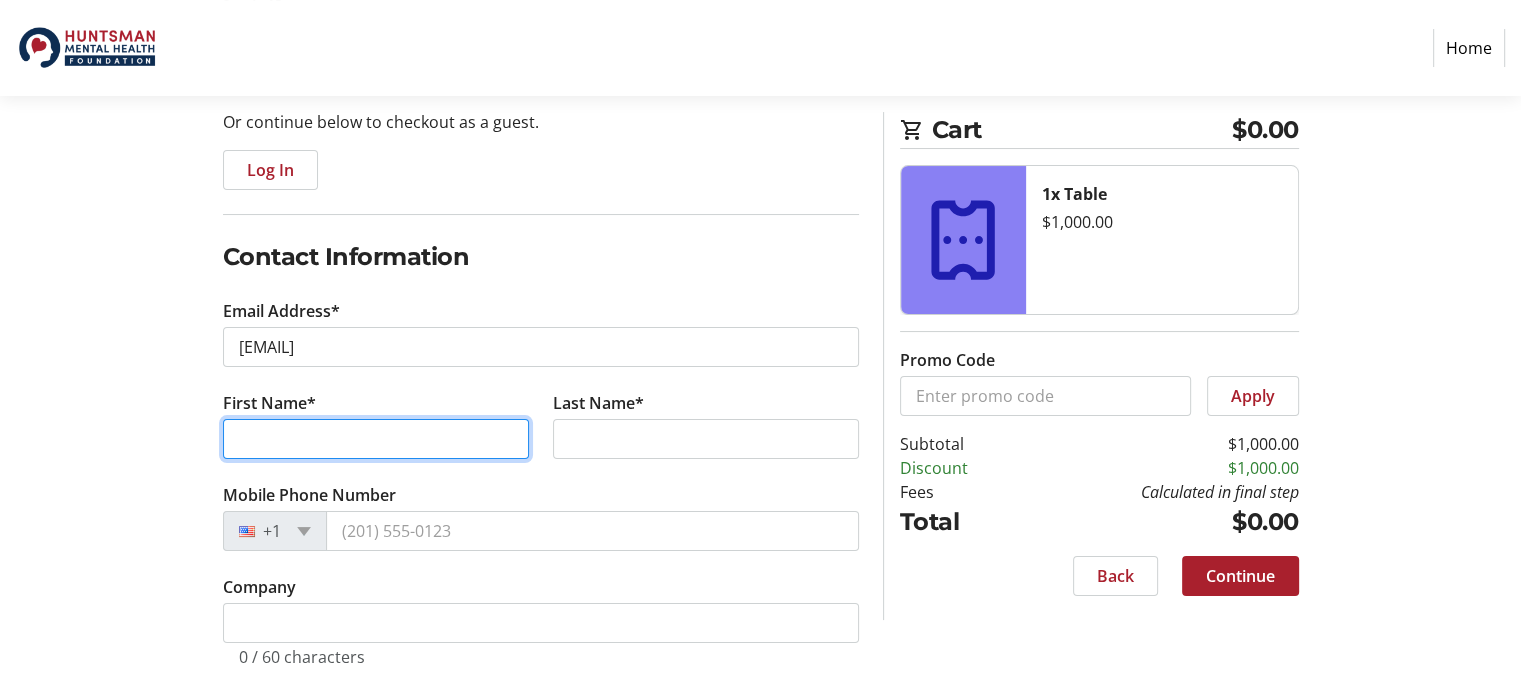 click on "First Name*" at bounding box center [376, 439] 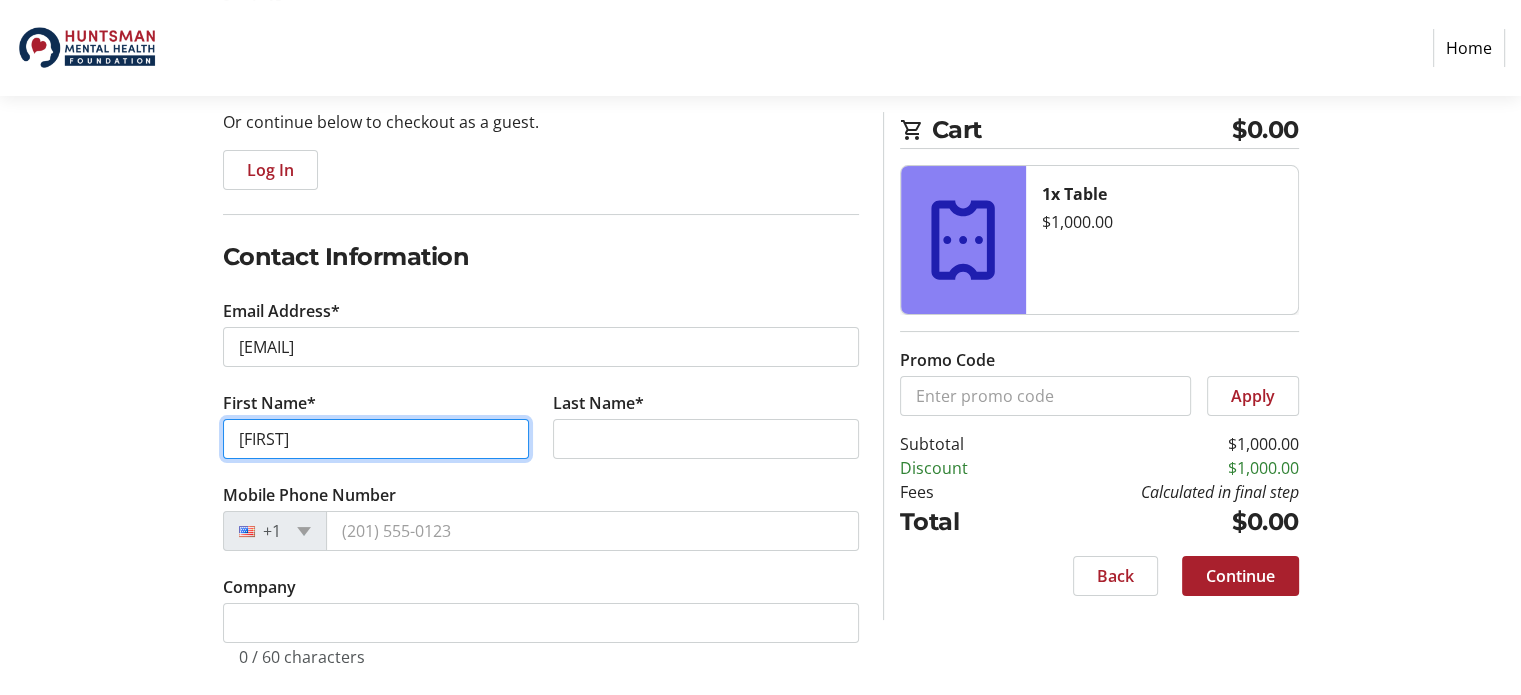 type on "[FIRST]" 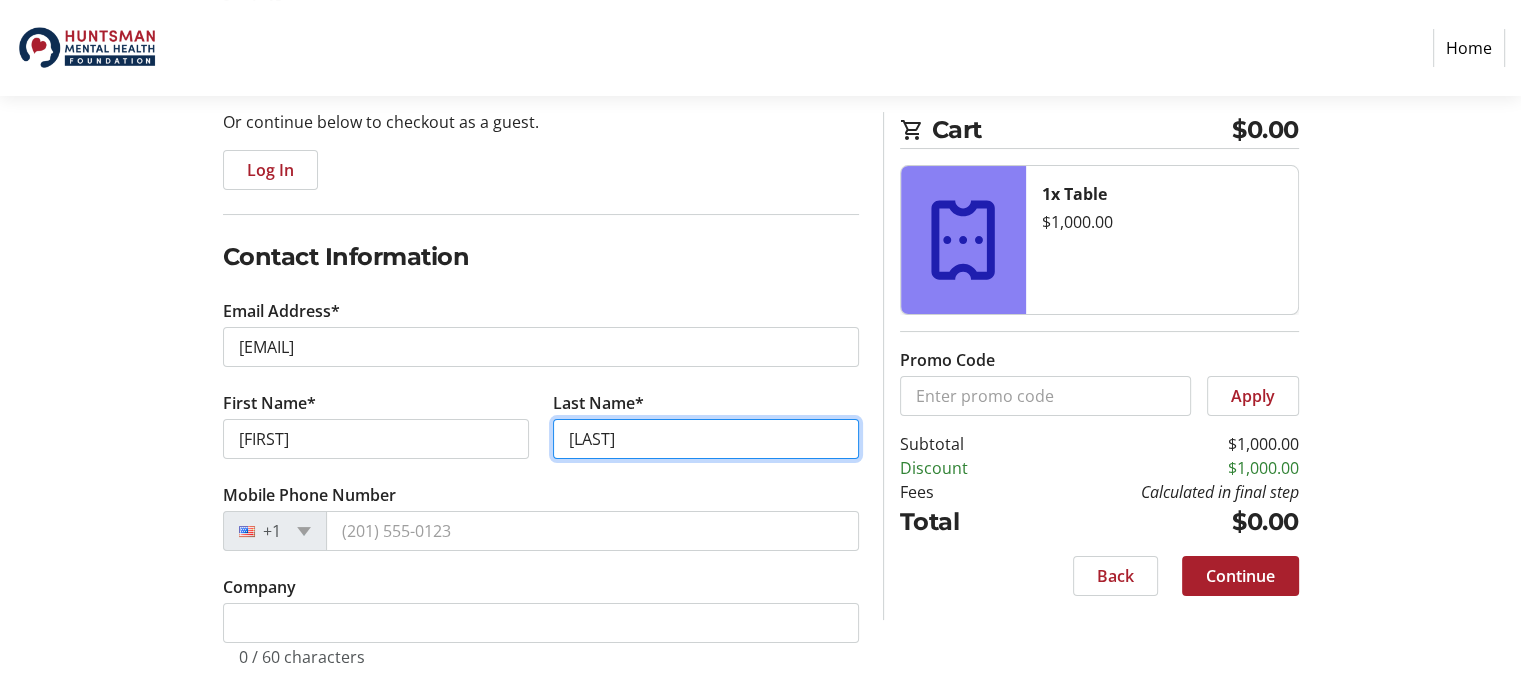 scroll, scrollTop: 222, scrollLeft: 0, axis: vertical 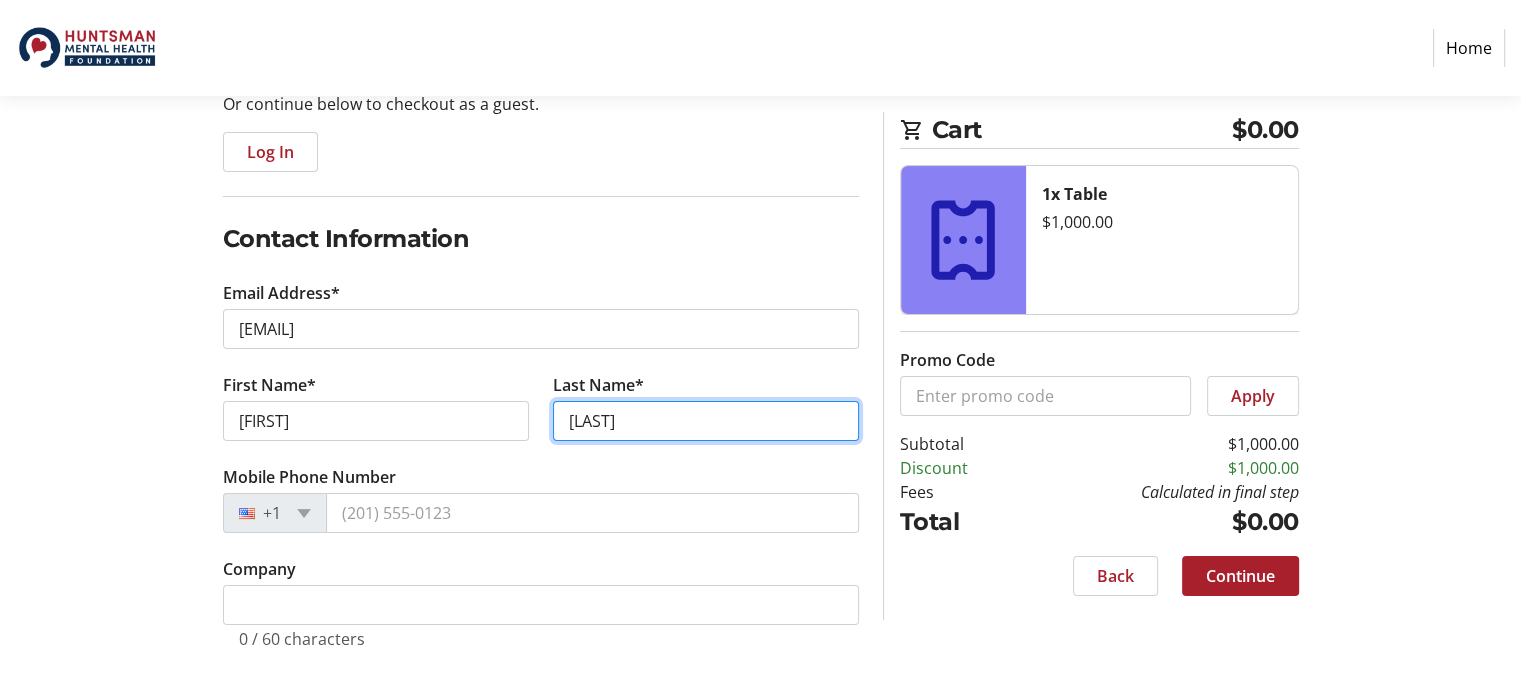 type on "[LAST]" 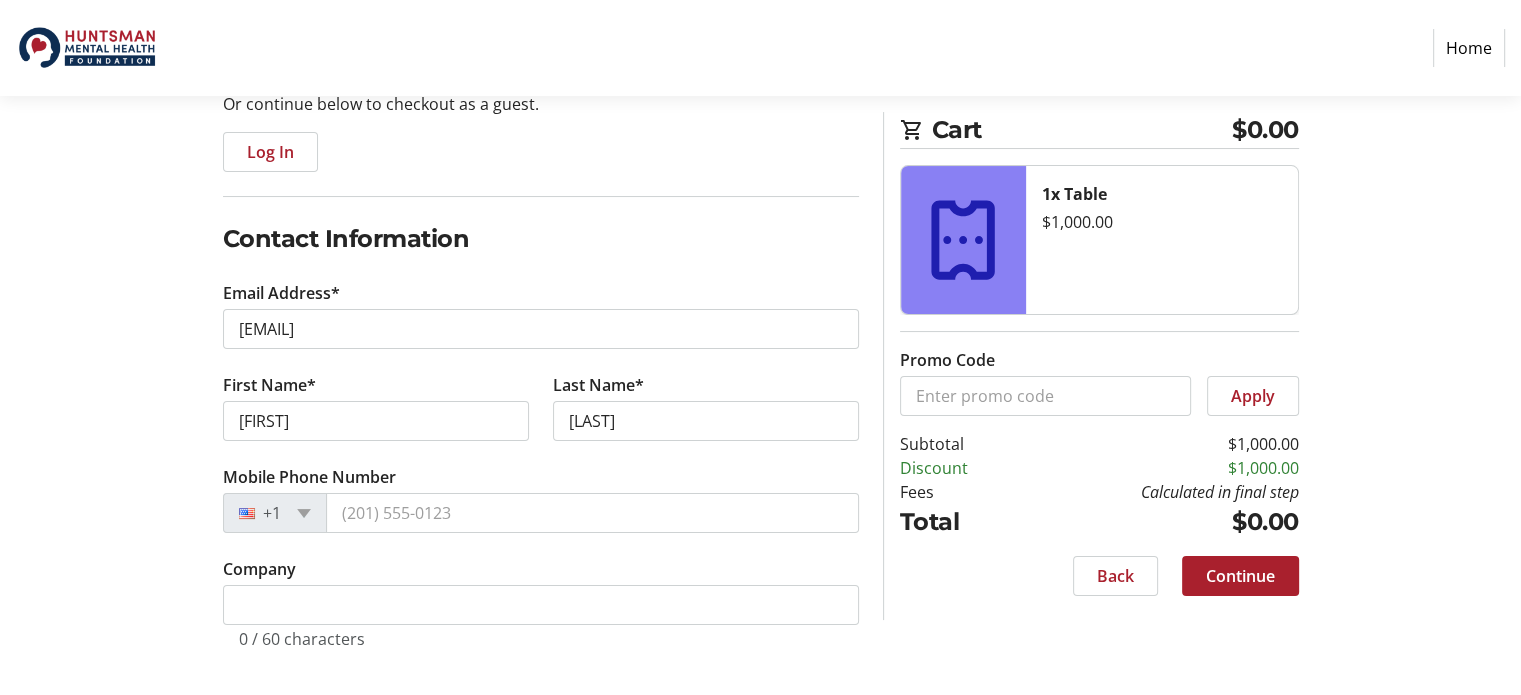 click on "Mobile Phone Number  +1" 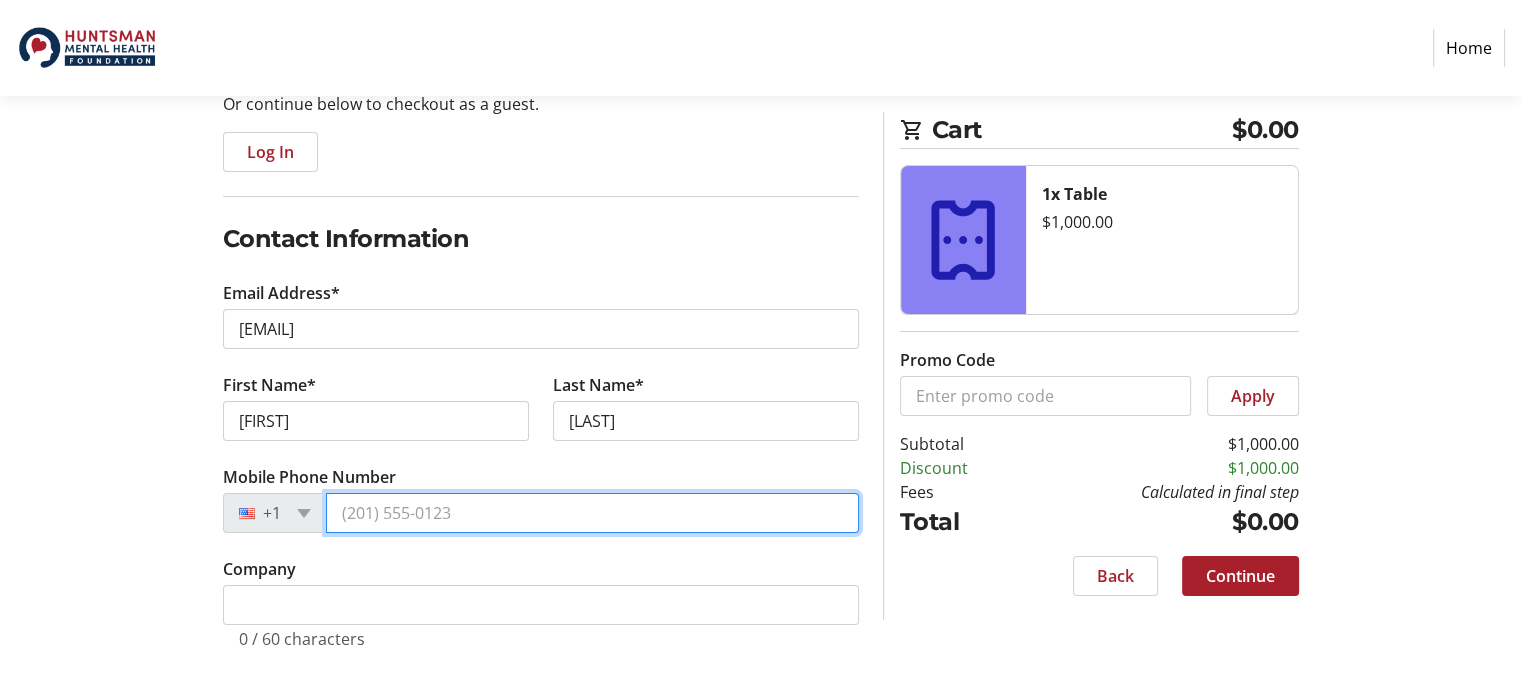 click on "Mobile Phone Number" at bounding box center (592, 513) 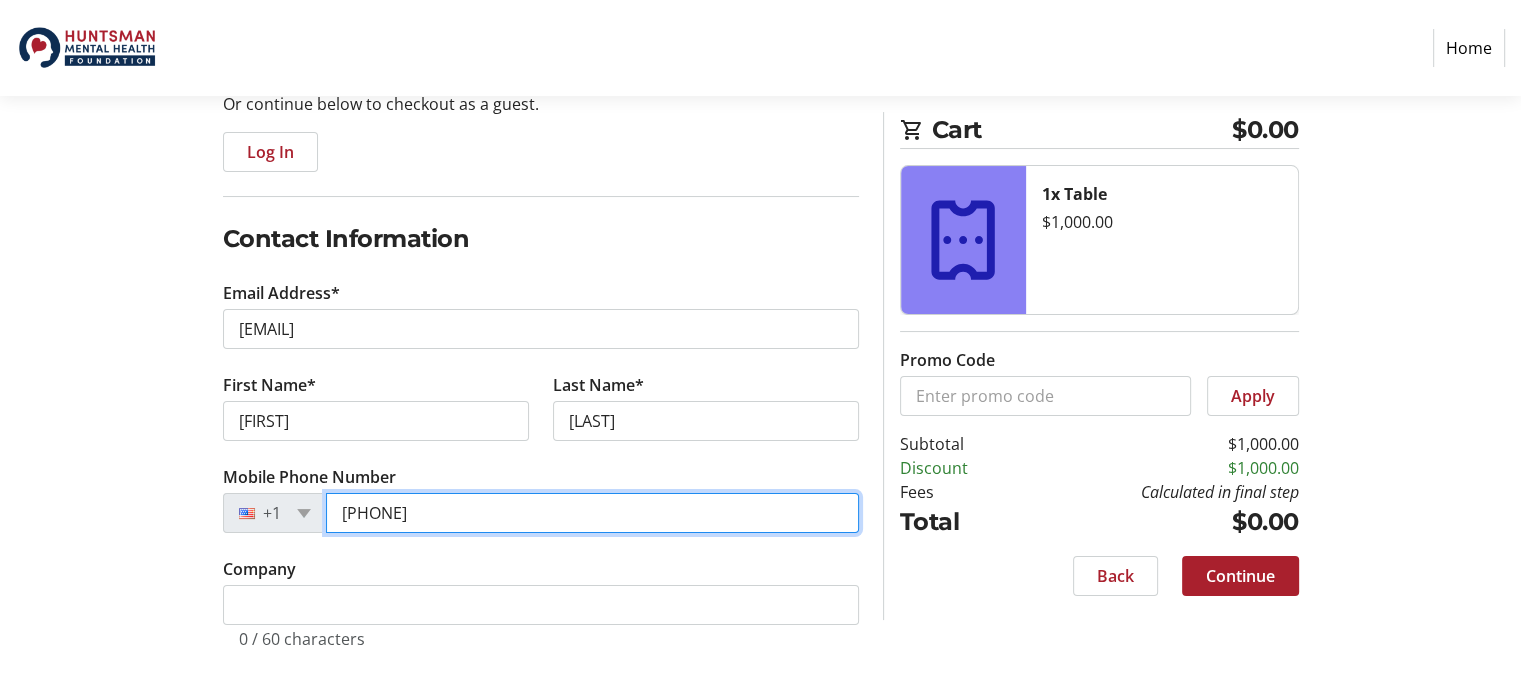 type on "[PHONE]" 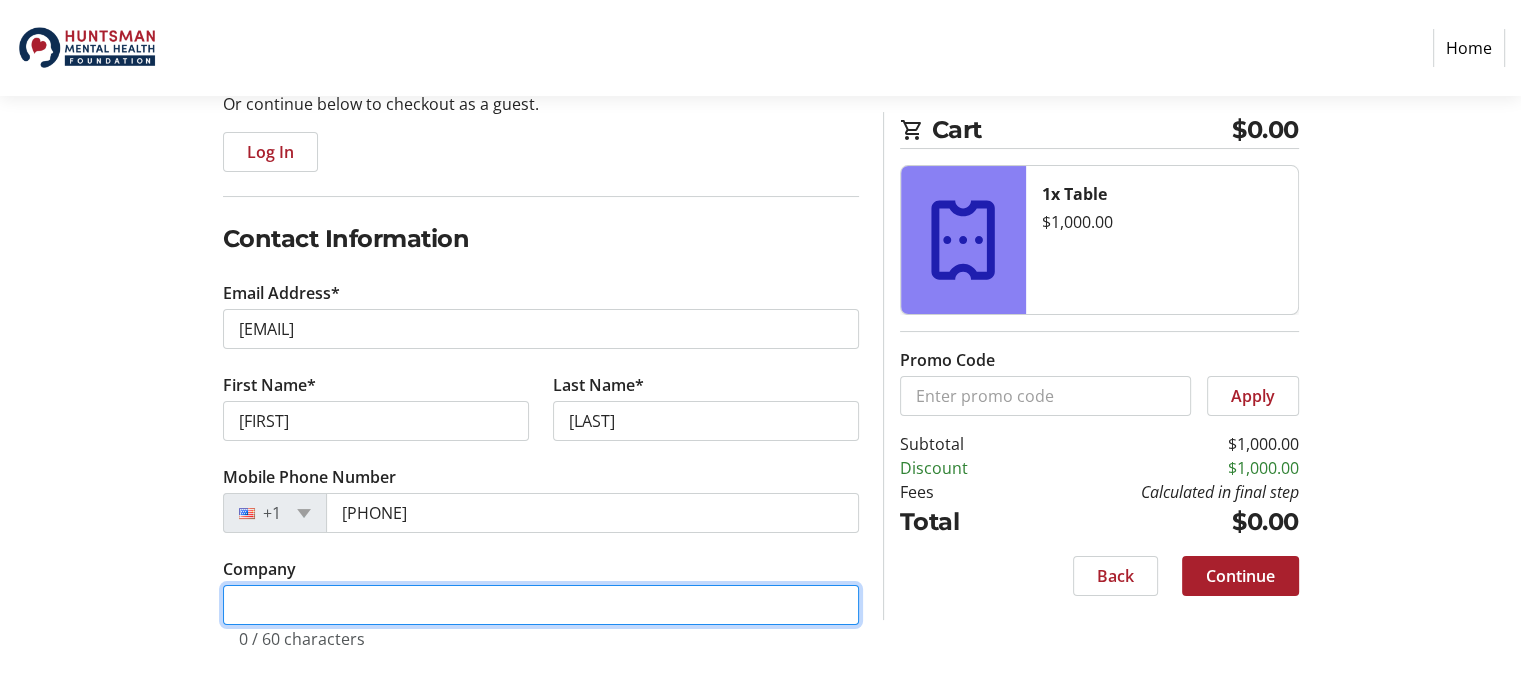 click on "Company" at bounding box center (541, 605) 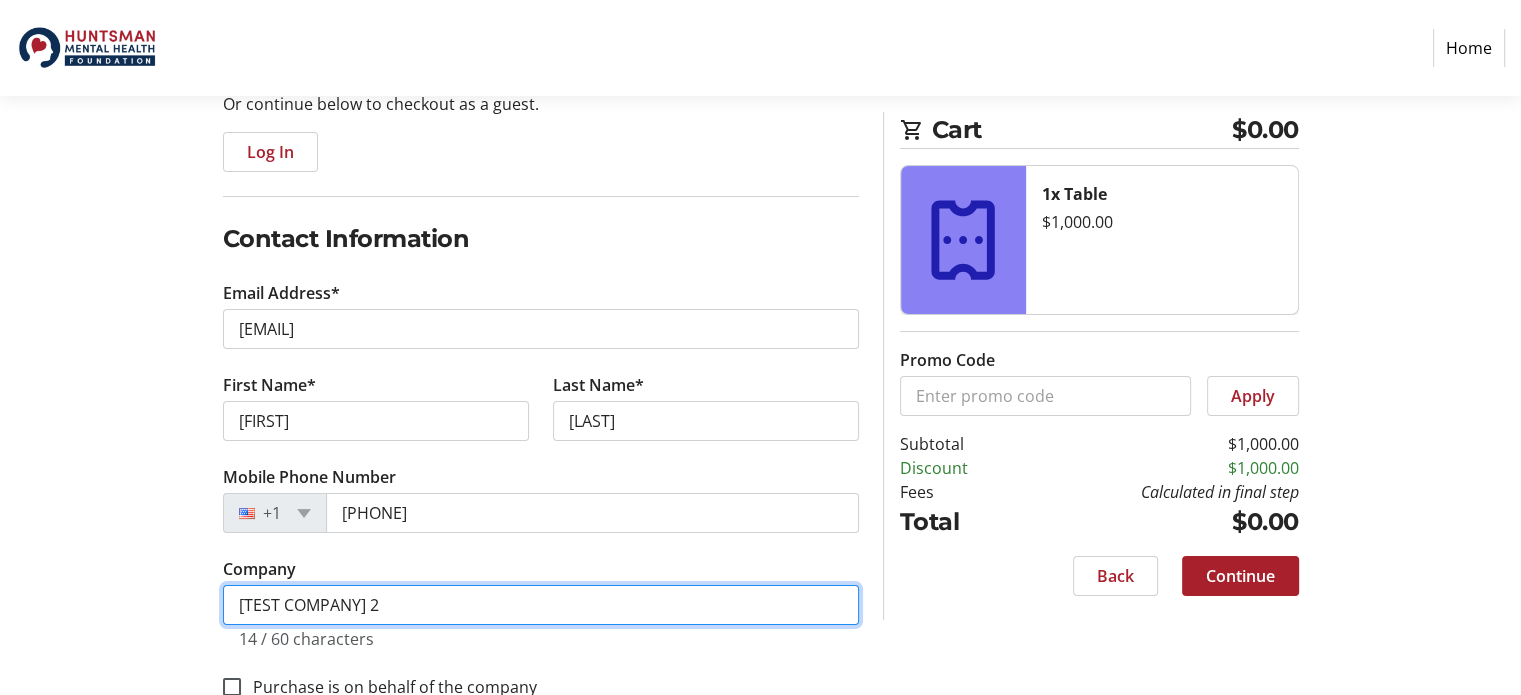 scroll, scrollTop: 271, scrollLeft: 0, axis: vertical 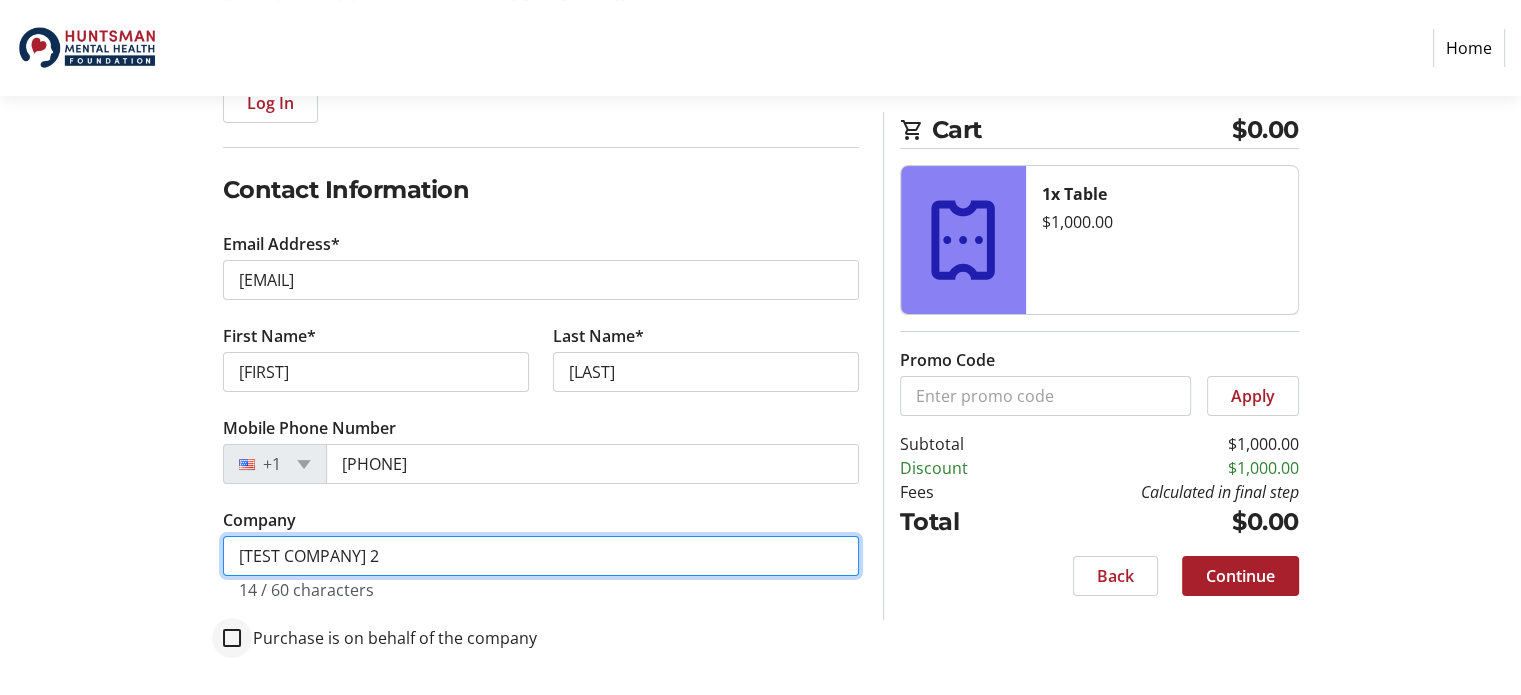 type on "TEST COMPANY 2" 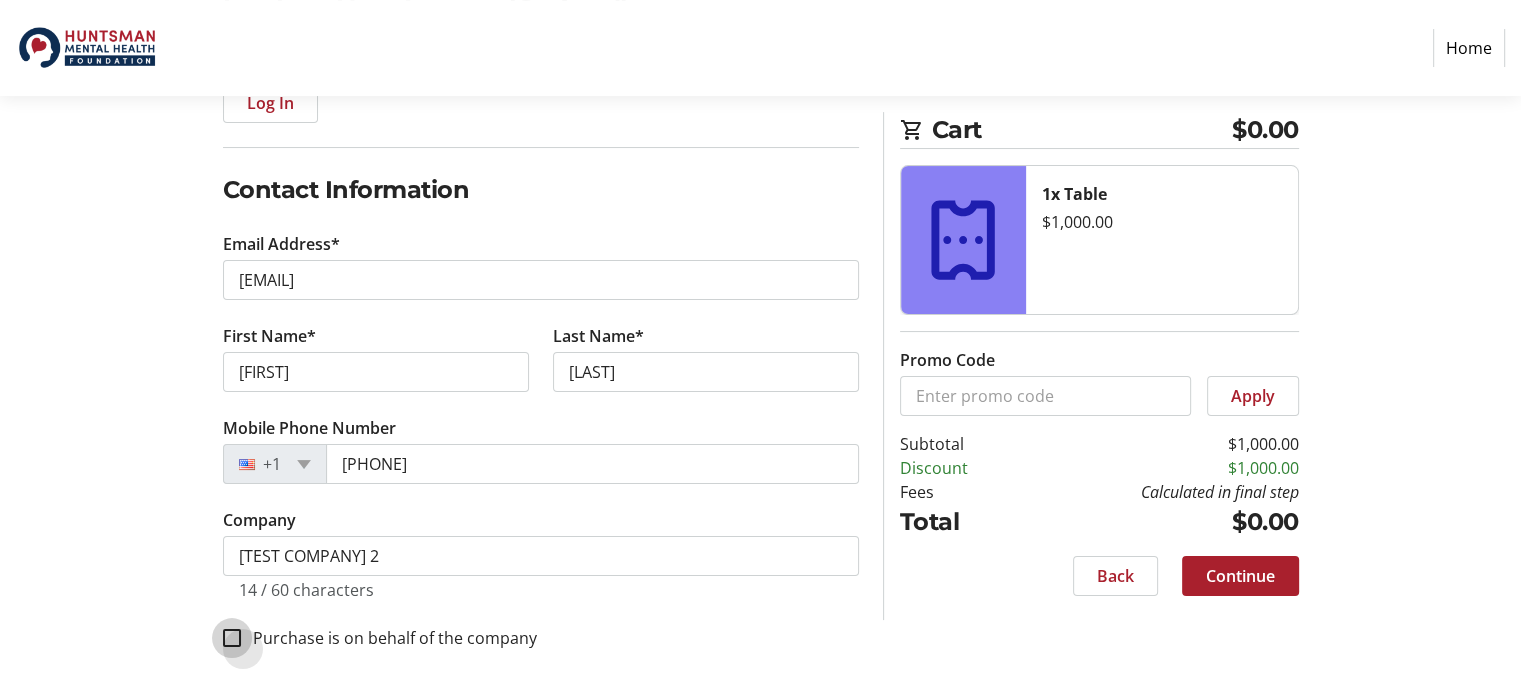 click on "Purchase is on behalf of the company" at bounding box center [232, 638] 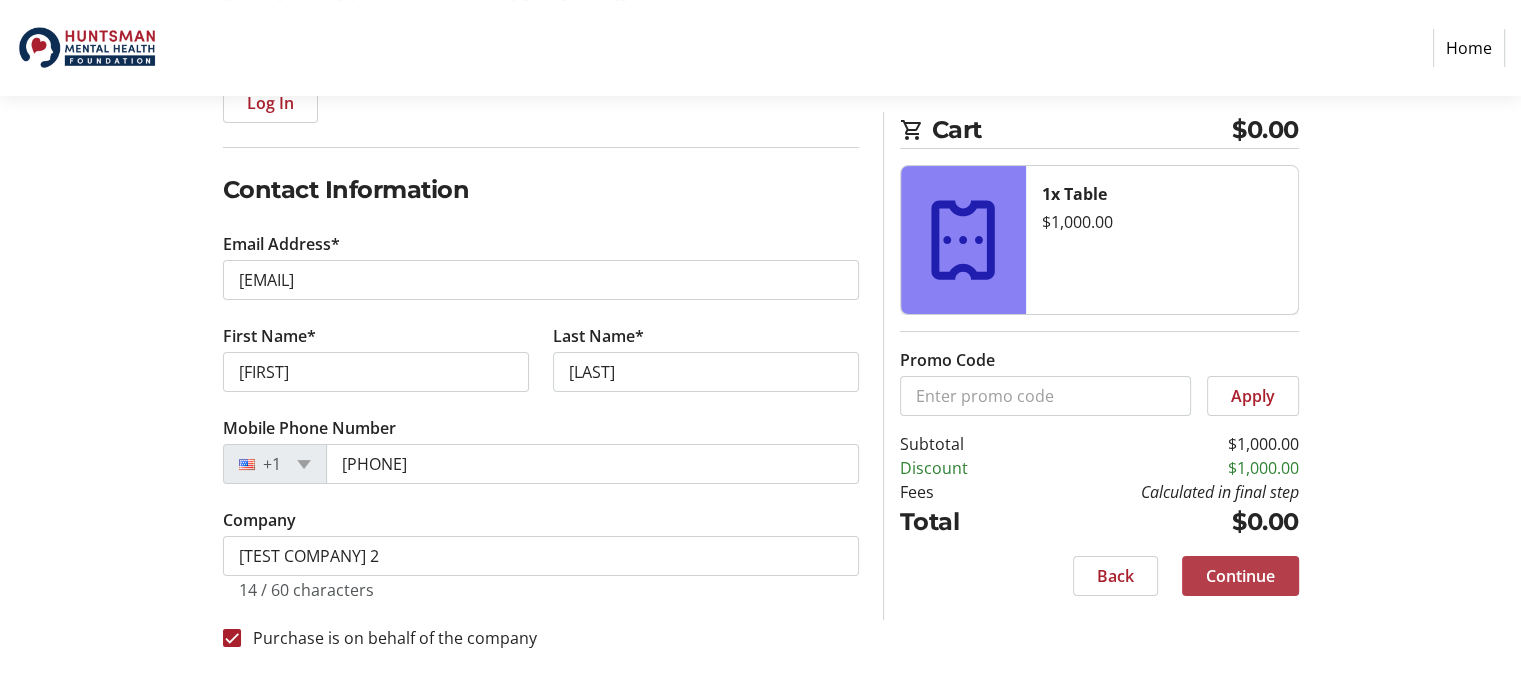 click 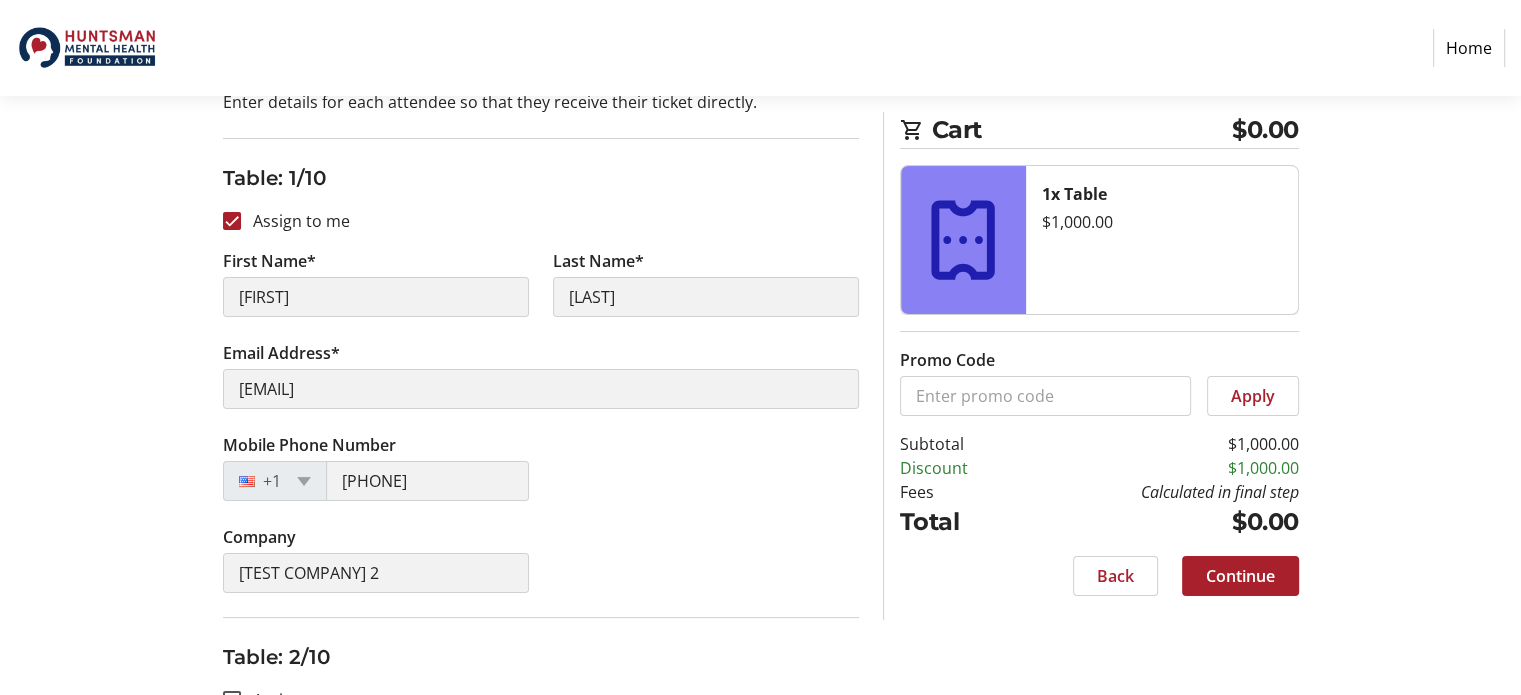 scroll, scrollTop: 240, scrollLeft: 0, axis: vertical 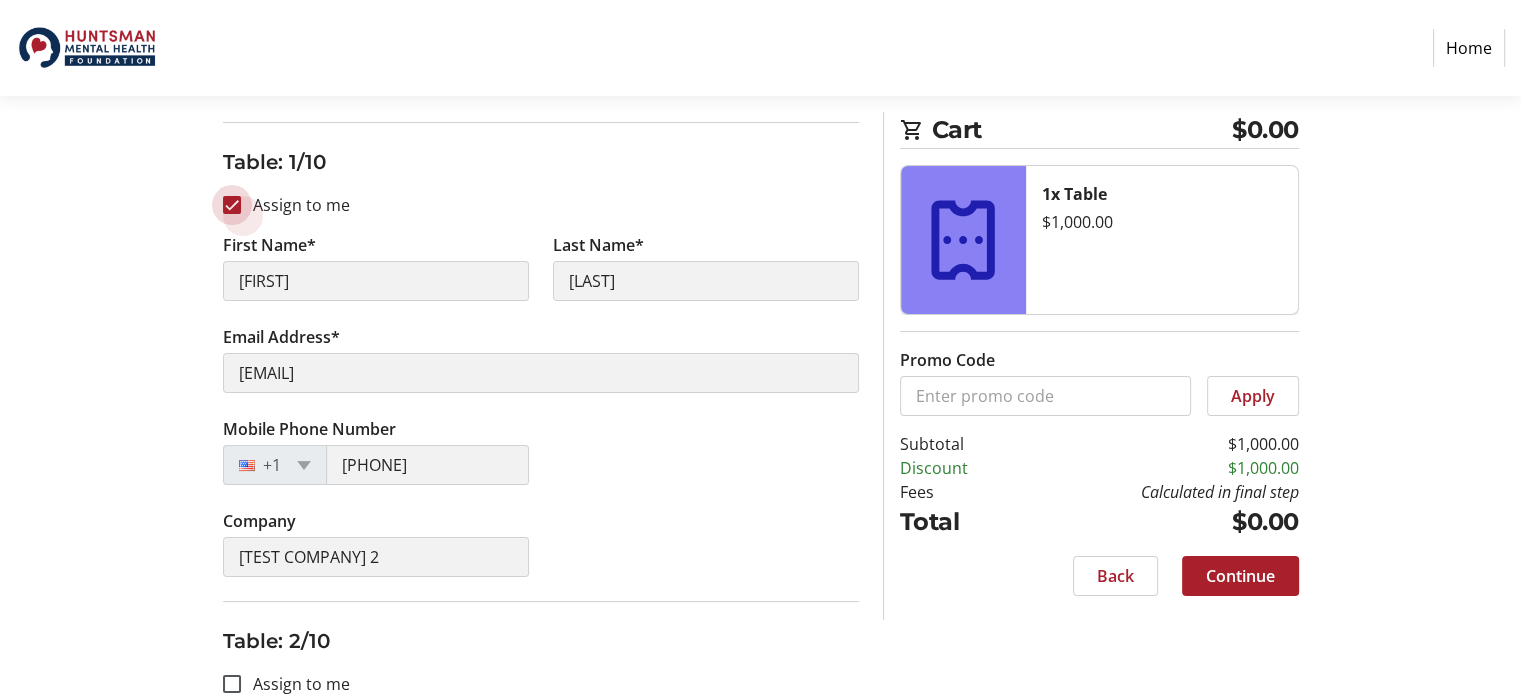 click on "Assign to me" at bounding box center (232, 205) 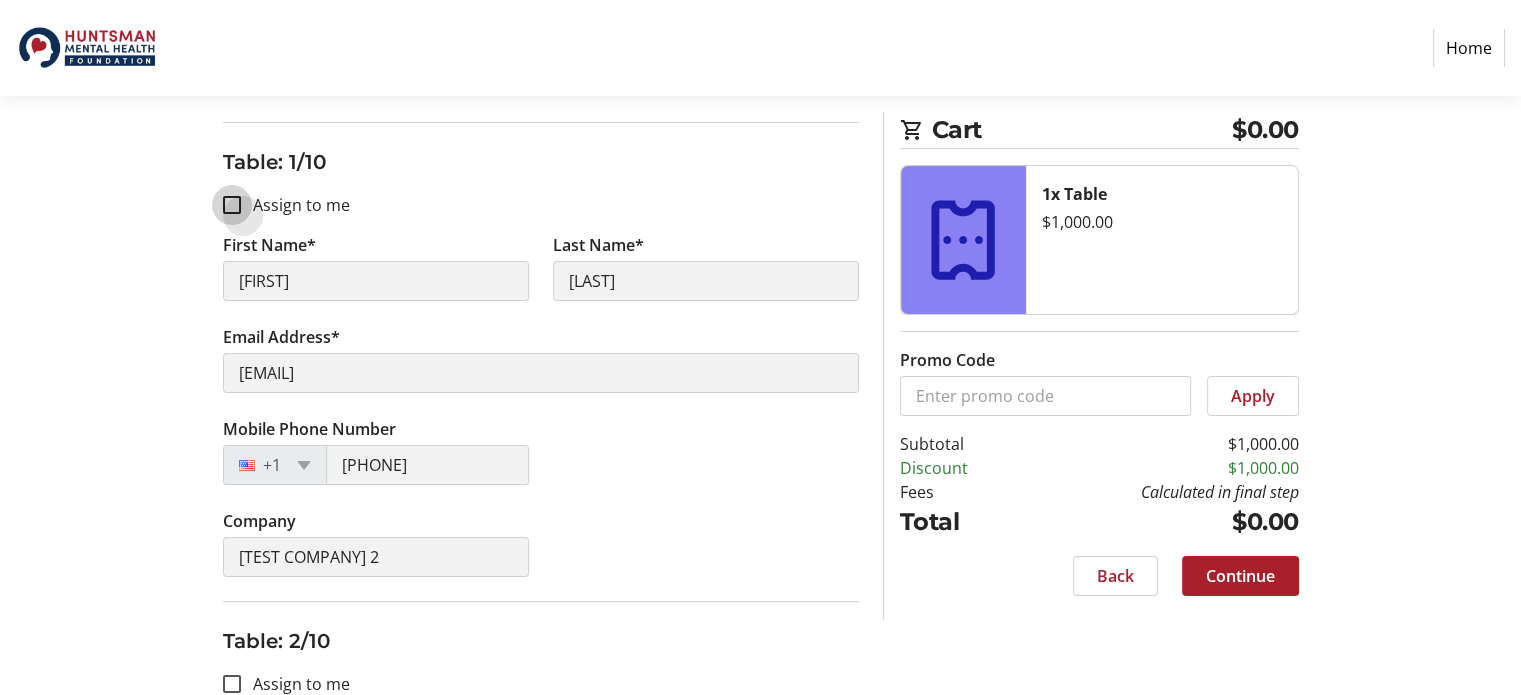 checkbox on "false" 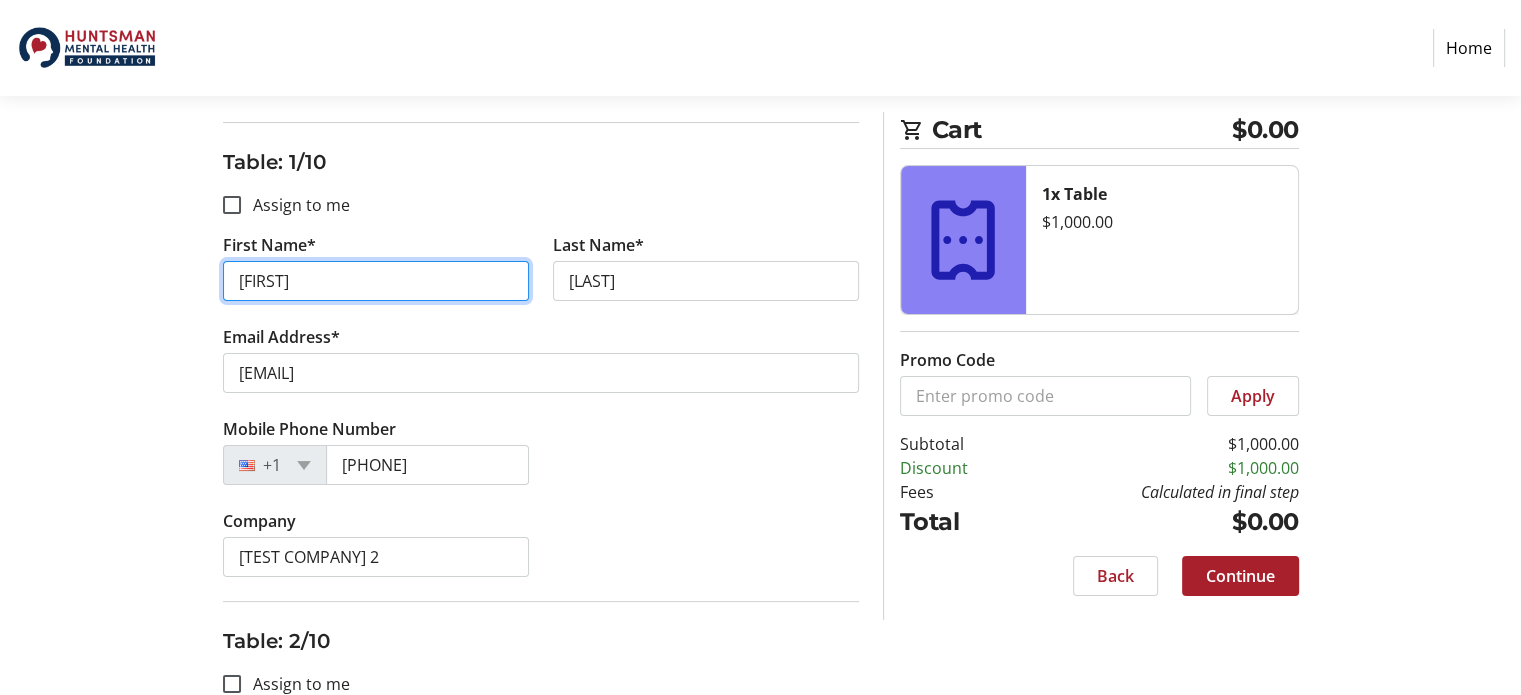 click on "[FIRST]" at bounding box center (376, 281) 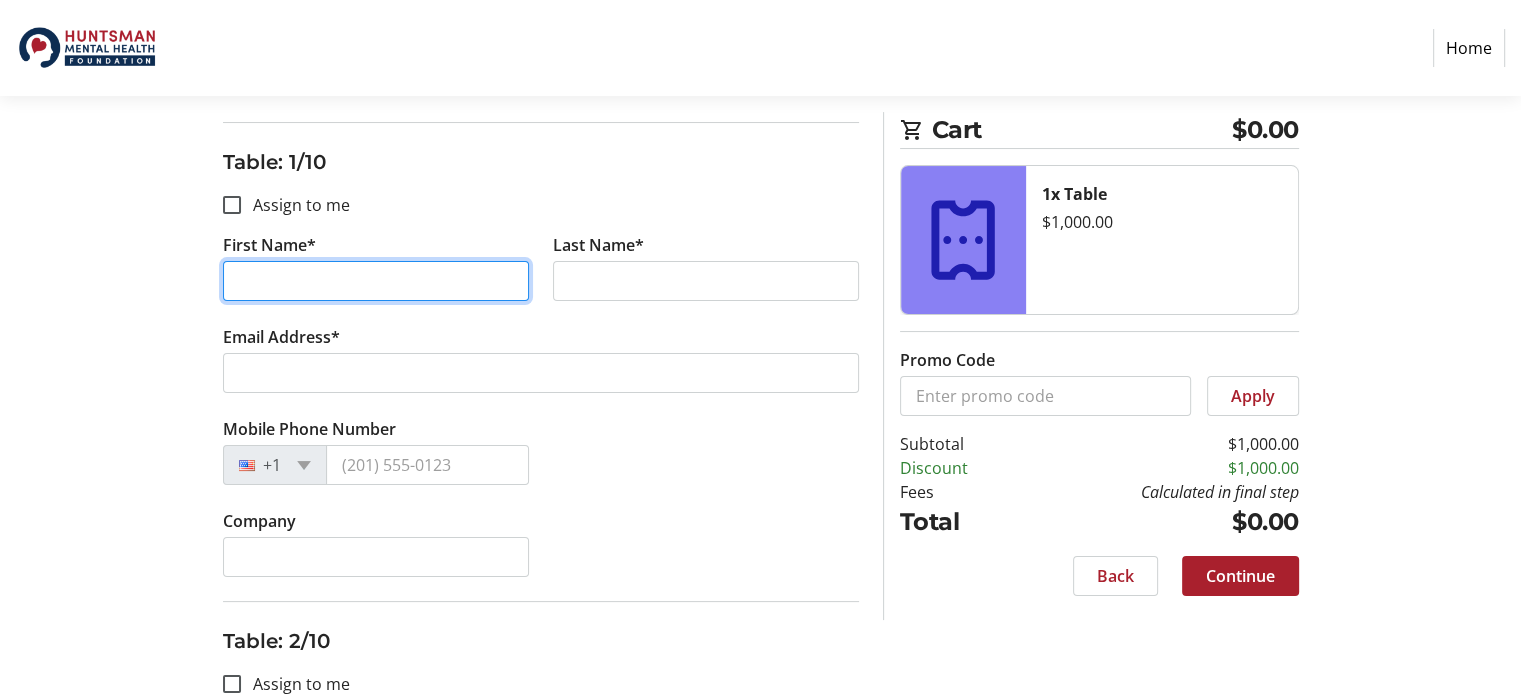 click on "First Name*" at bounding box center (376, 281) 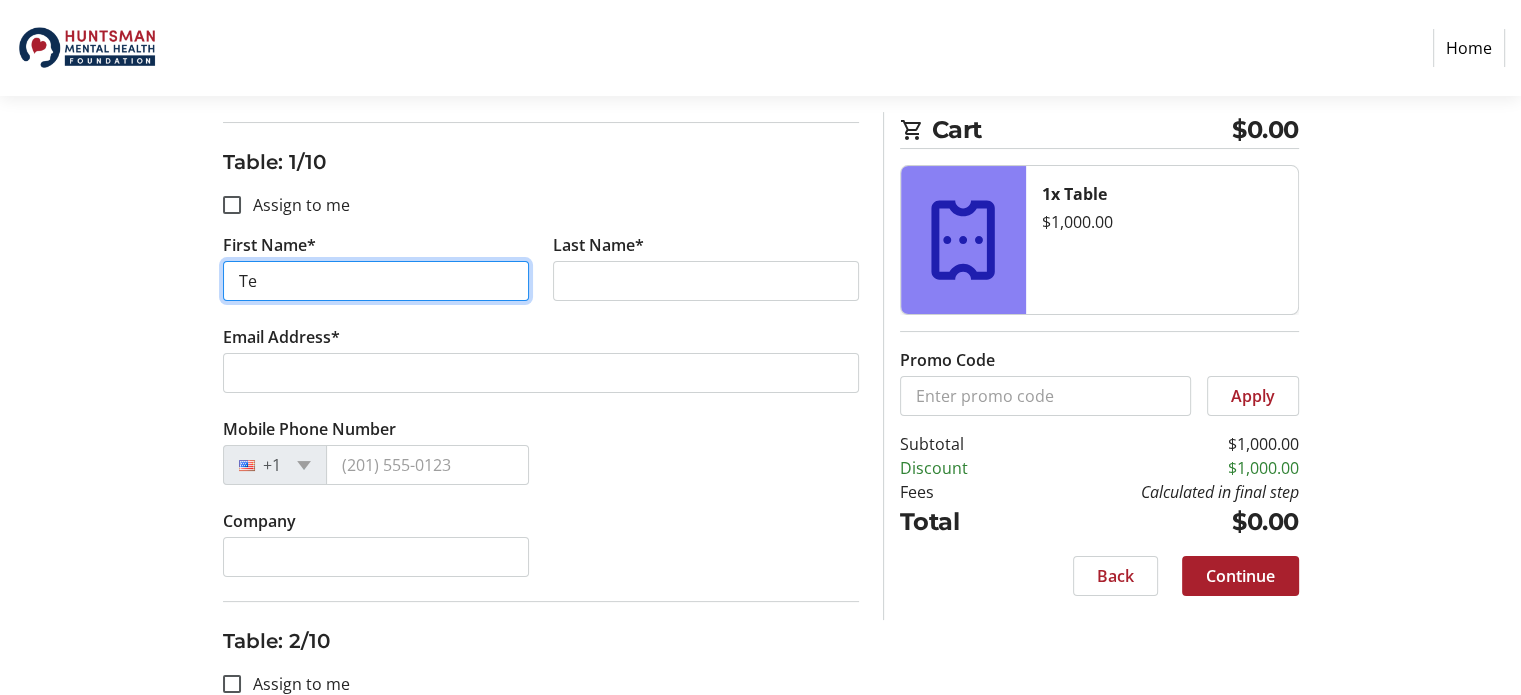 type on "T" 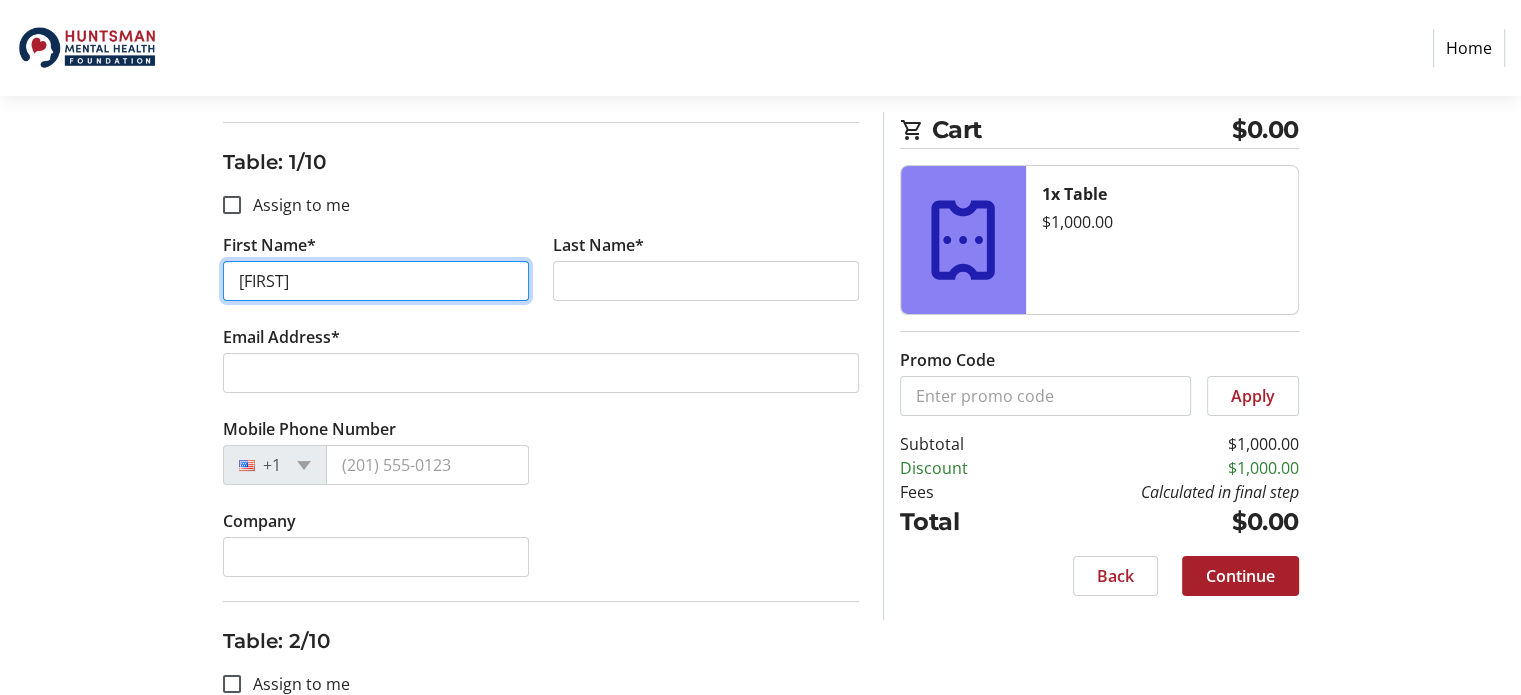 type on "John" 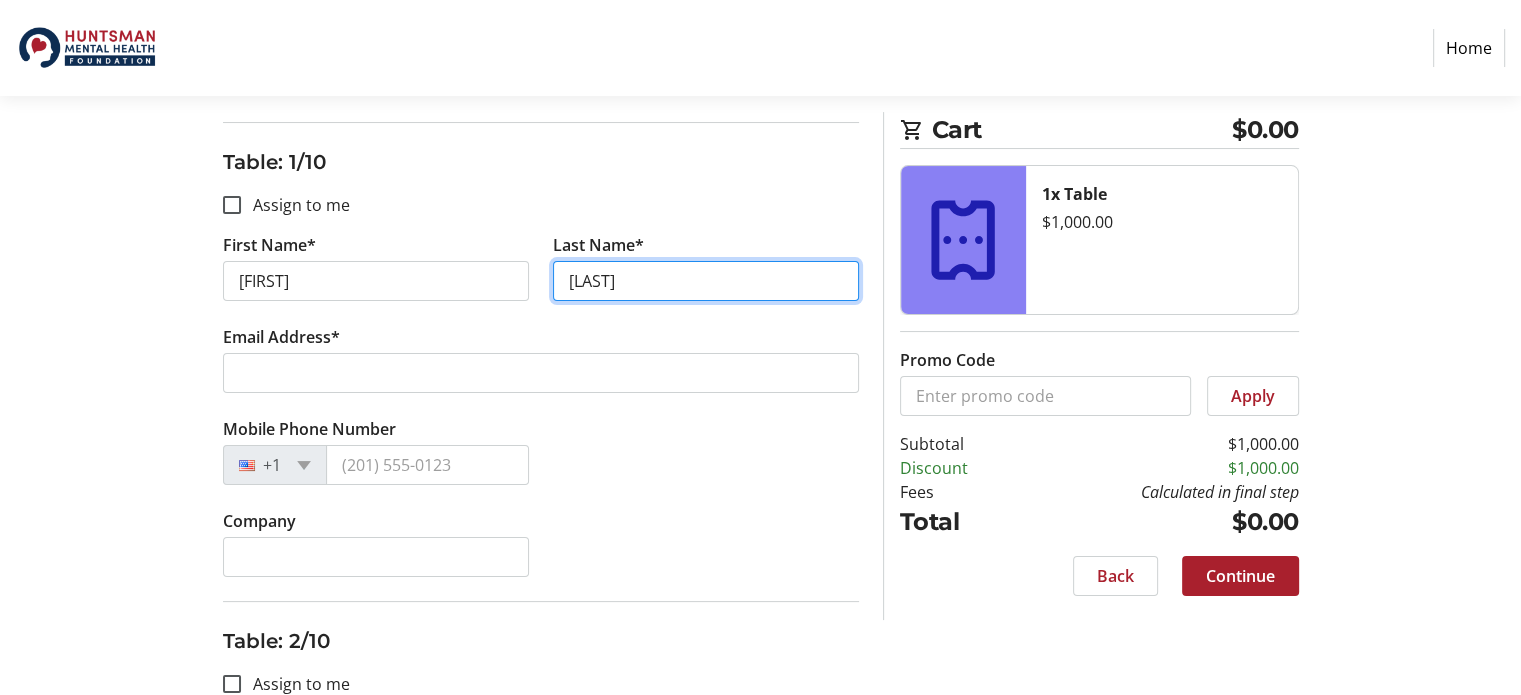 type on "Doe" 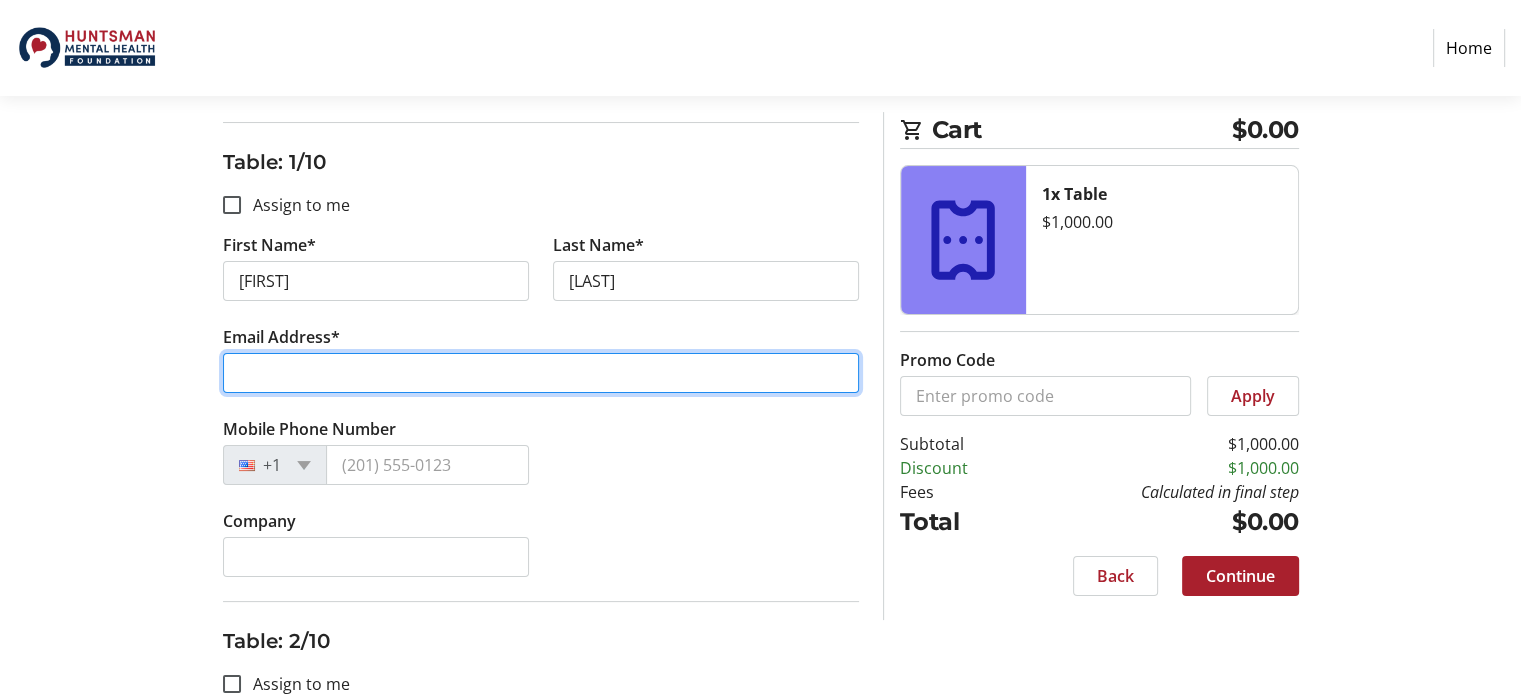 click on "Email Address*" at bounding box center (541, 373) 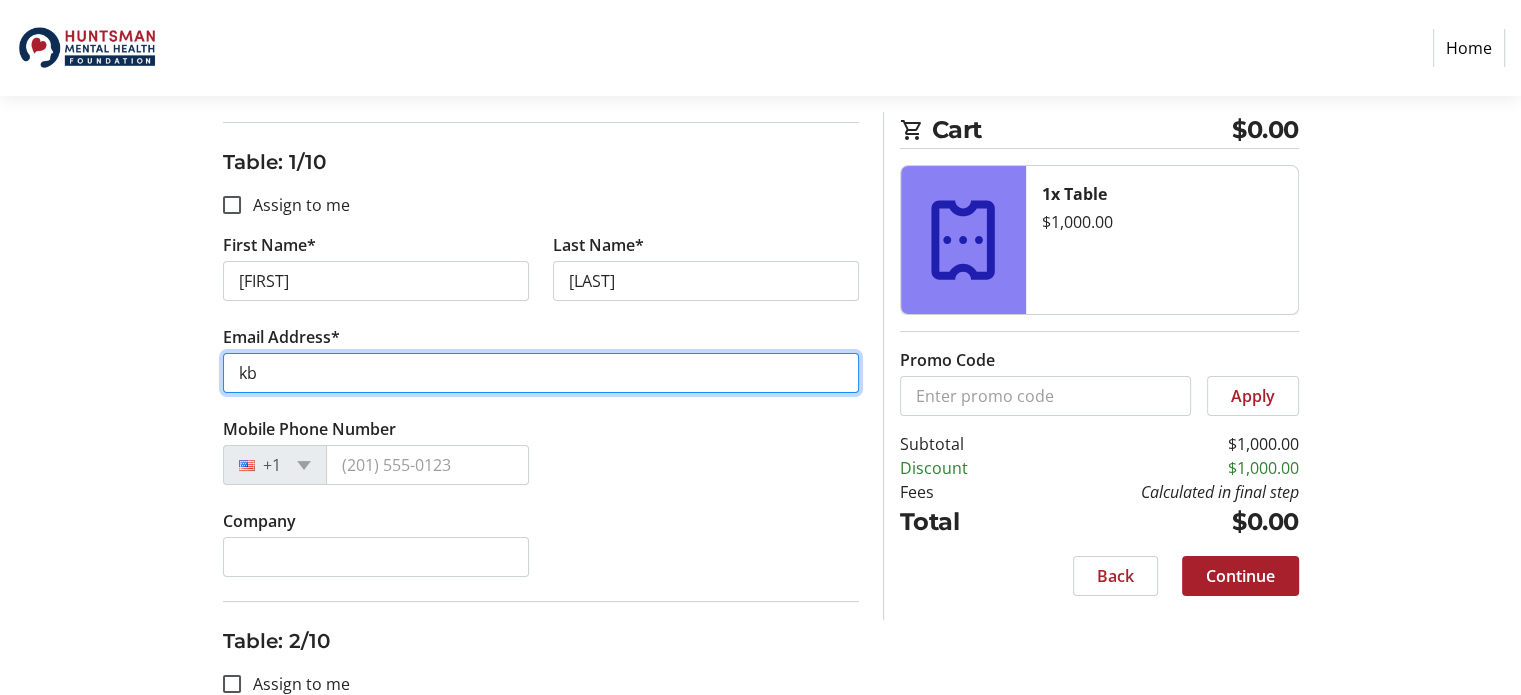 type on "k" 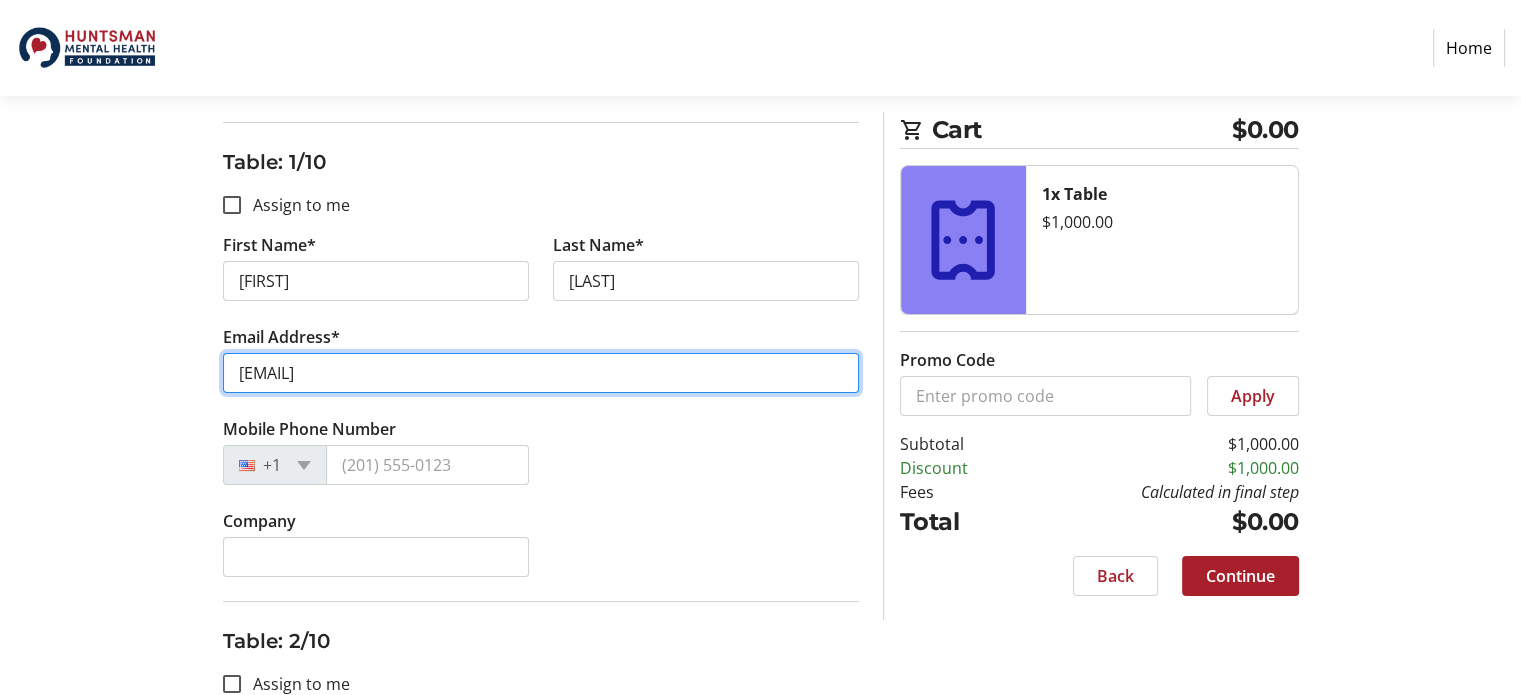 type on "[EMAIL]" 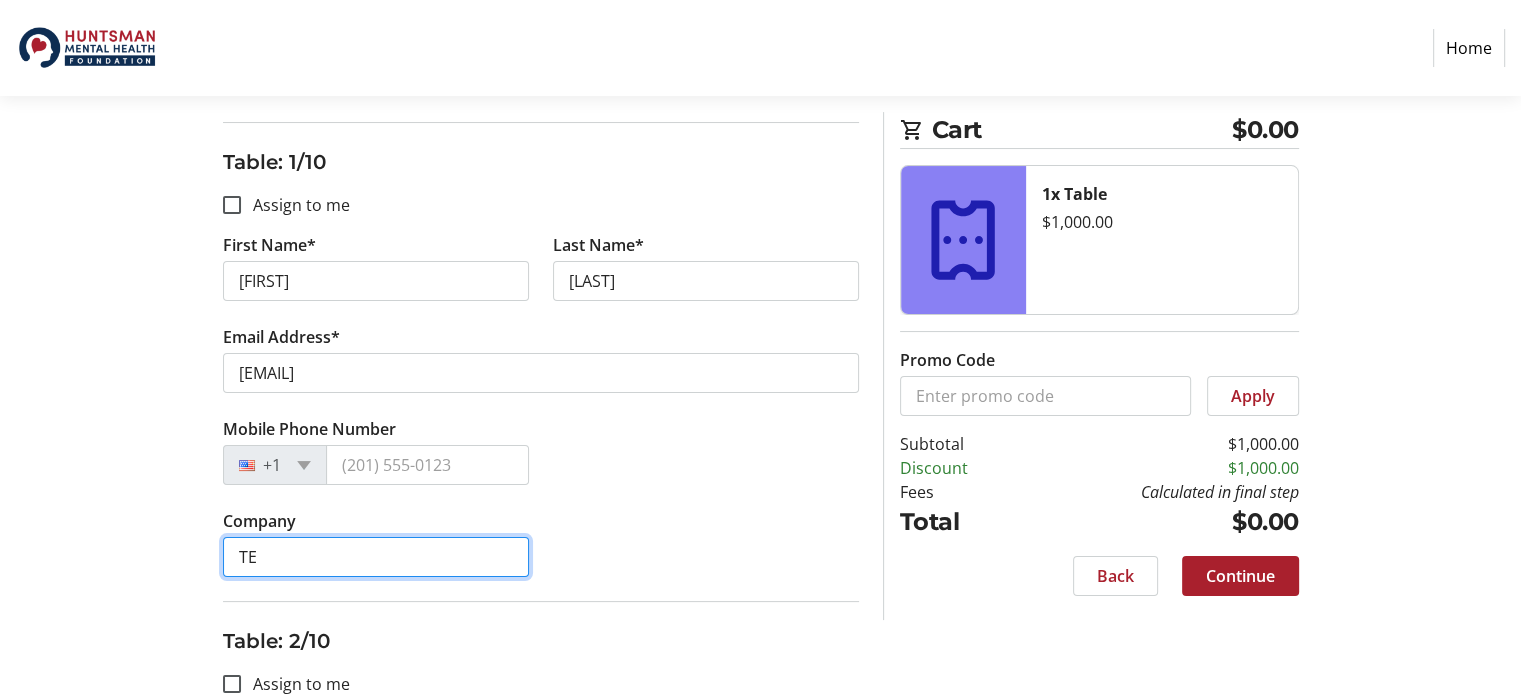 type on "T" 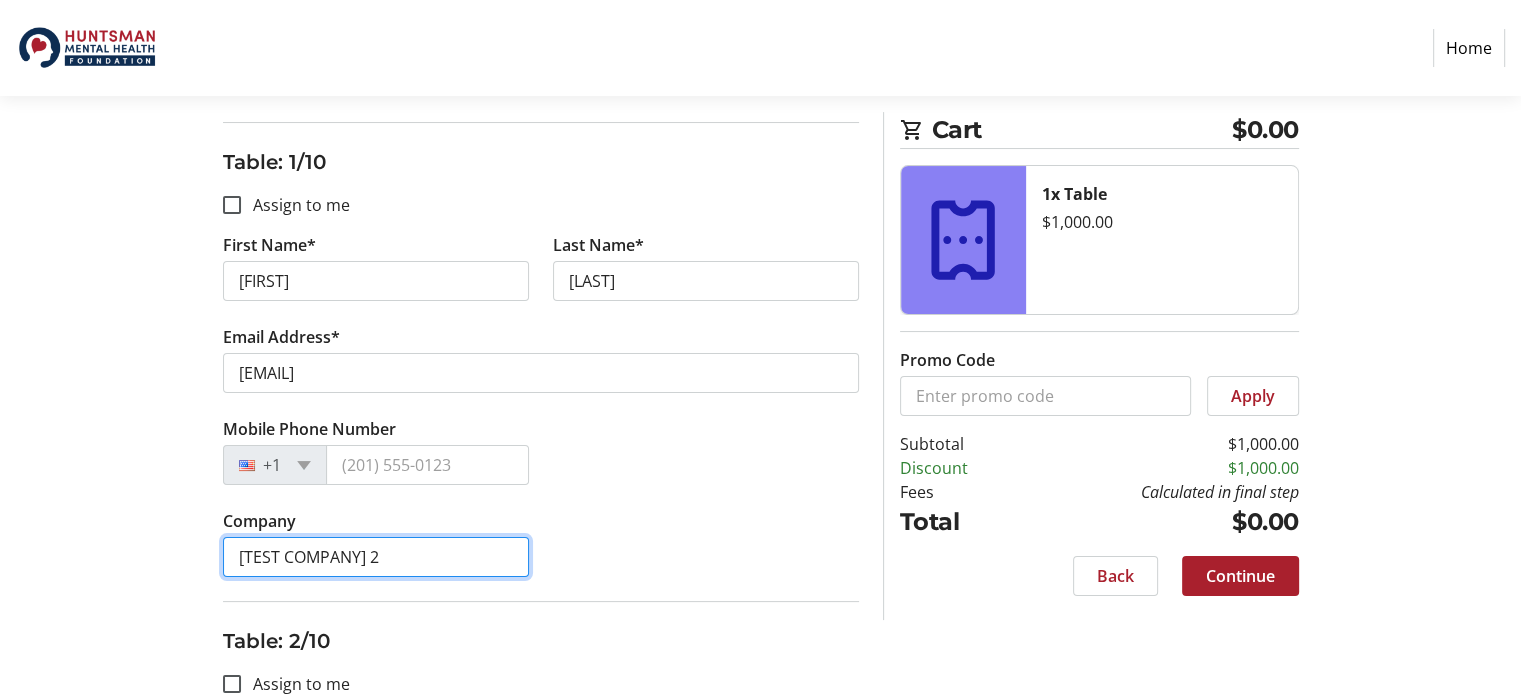 scroll, scrollTop: 634, scrollLeft: 0, axis: vertical 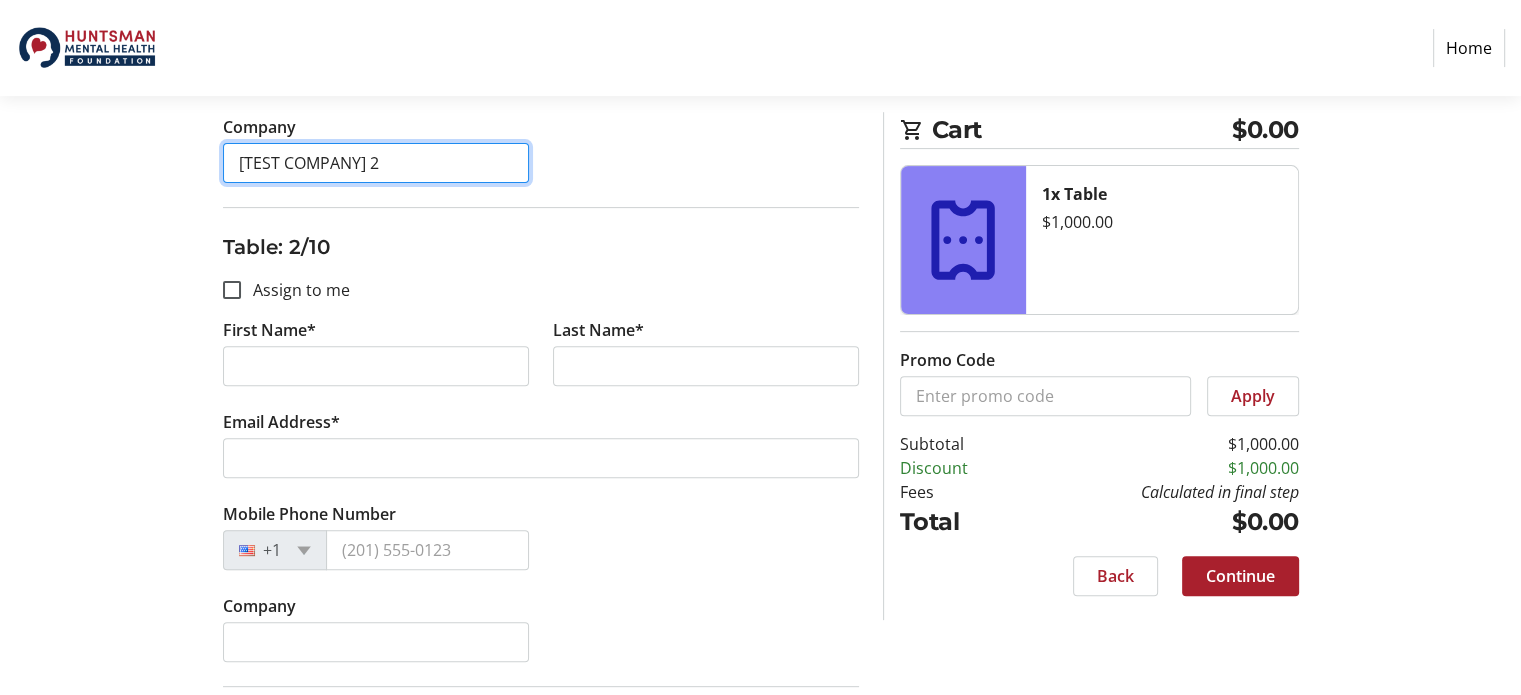 type on "TEST COMPANY 2" 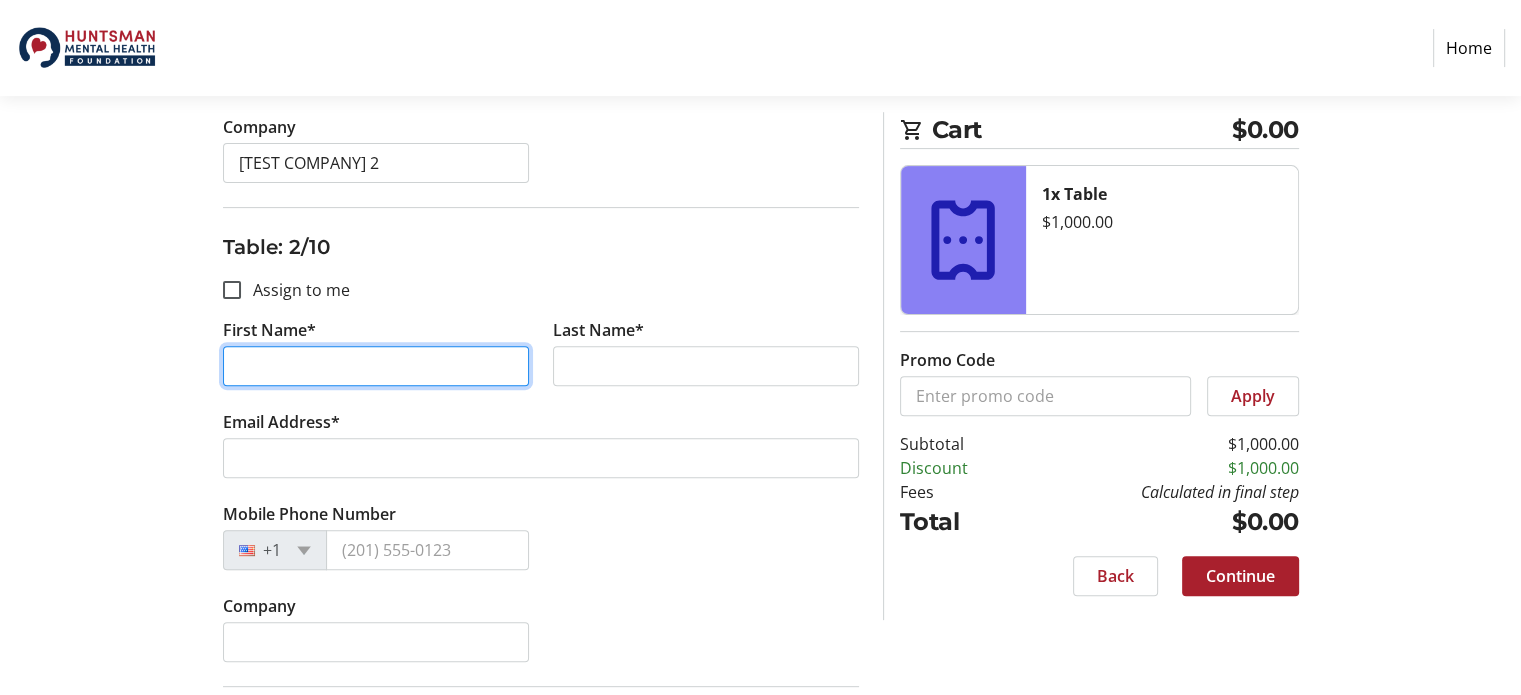 click on "First Name*" at bounding box center [376, 366] 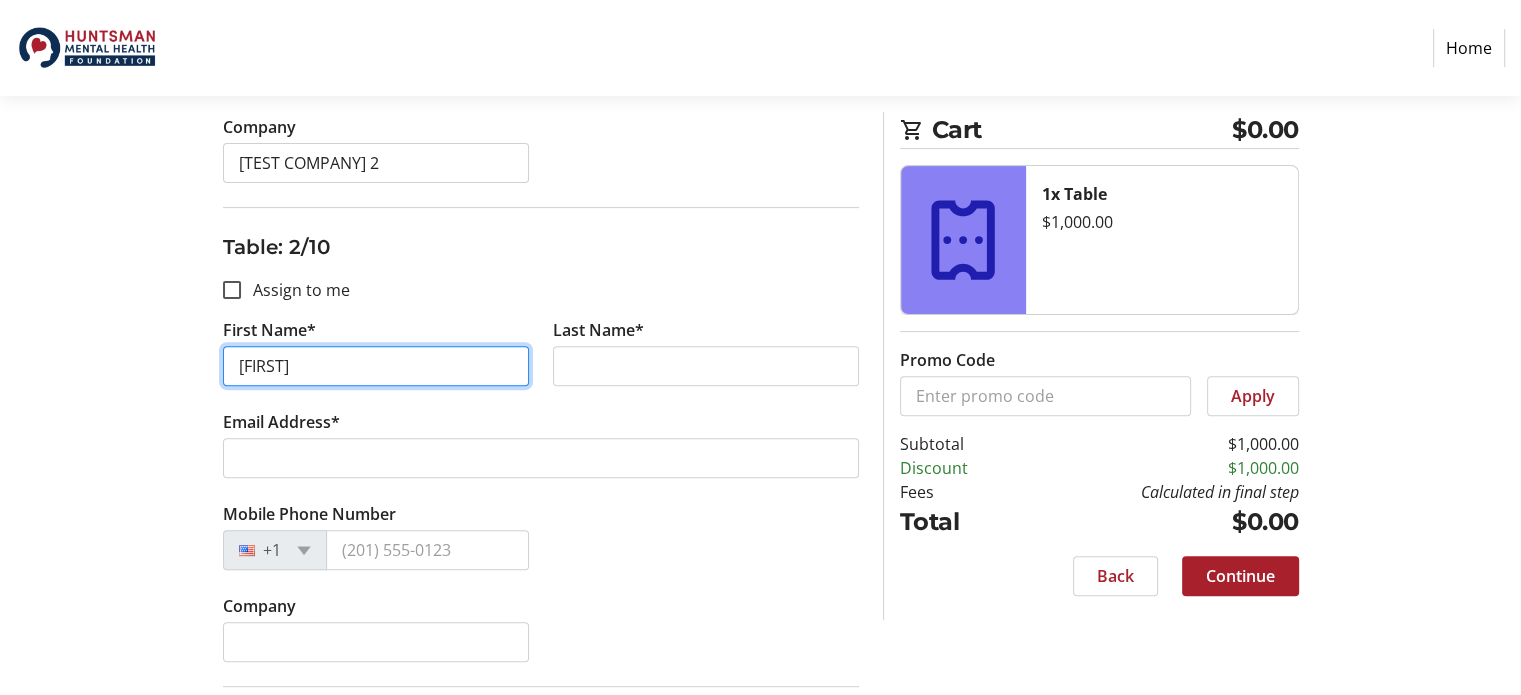 type on "Jane" 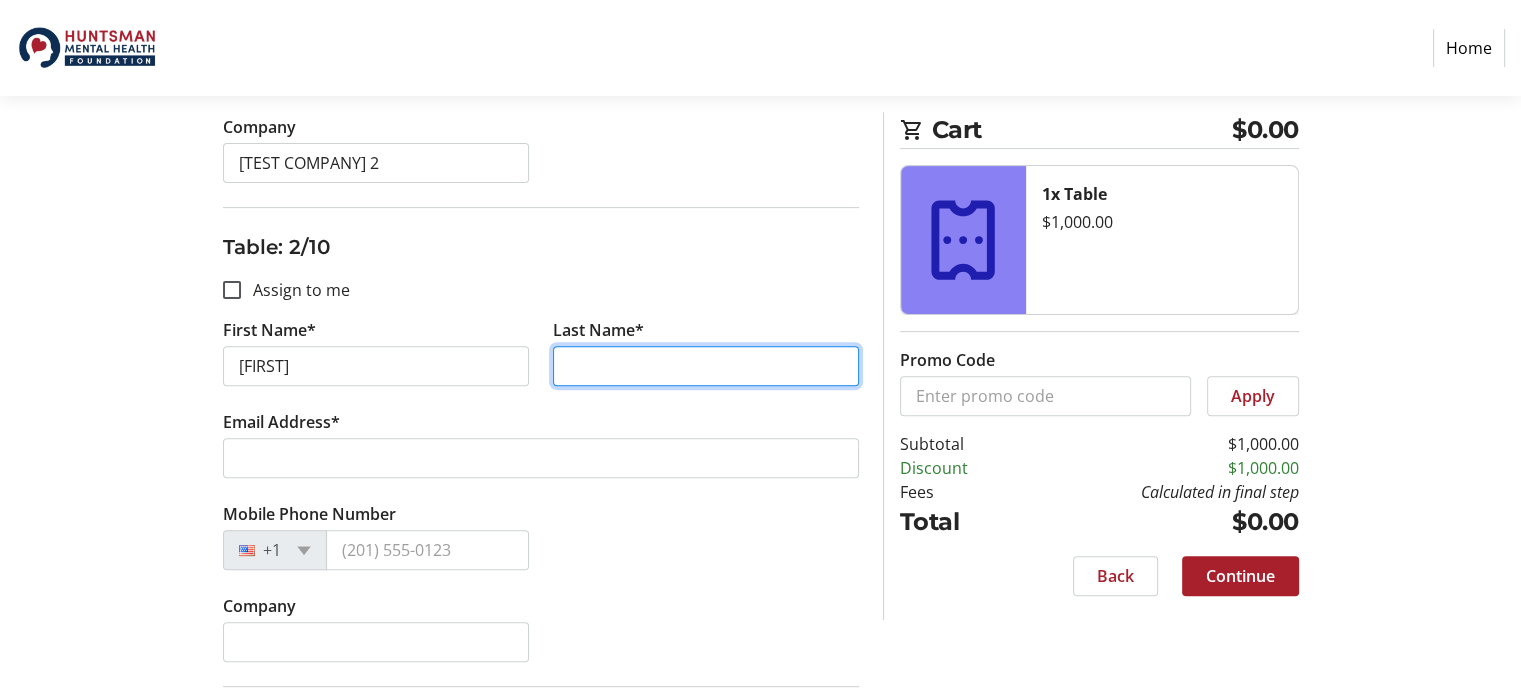 type on "J" 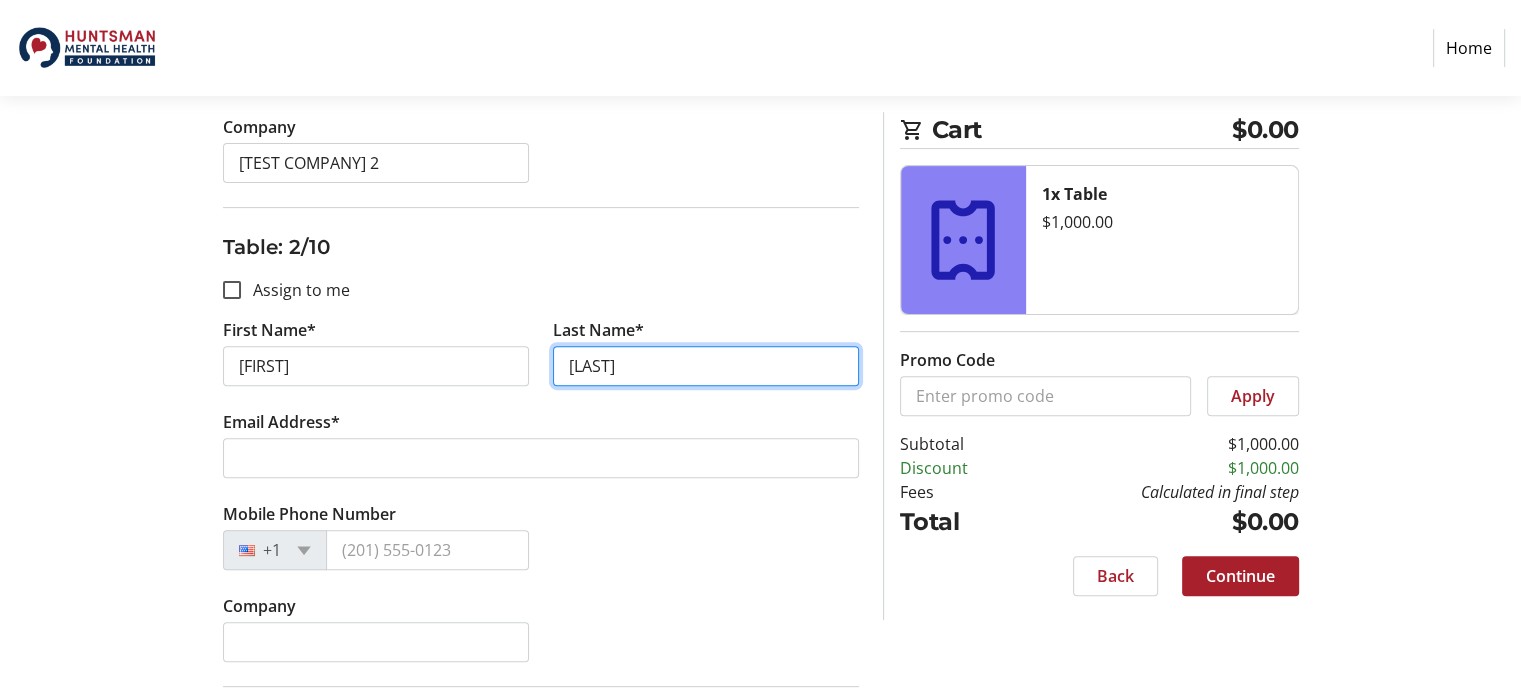 type on "Doe" 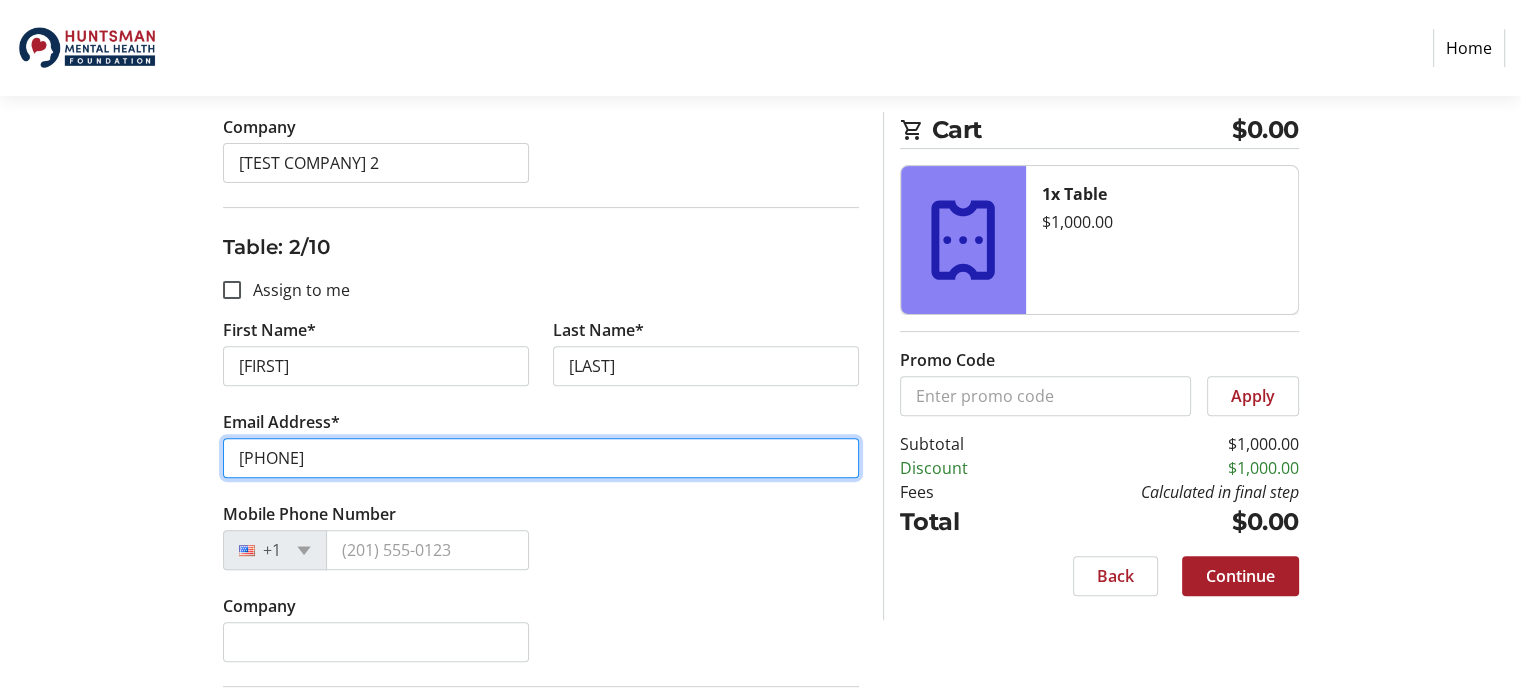 type on "p" 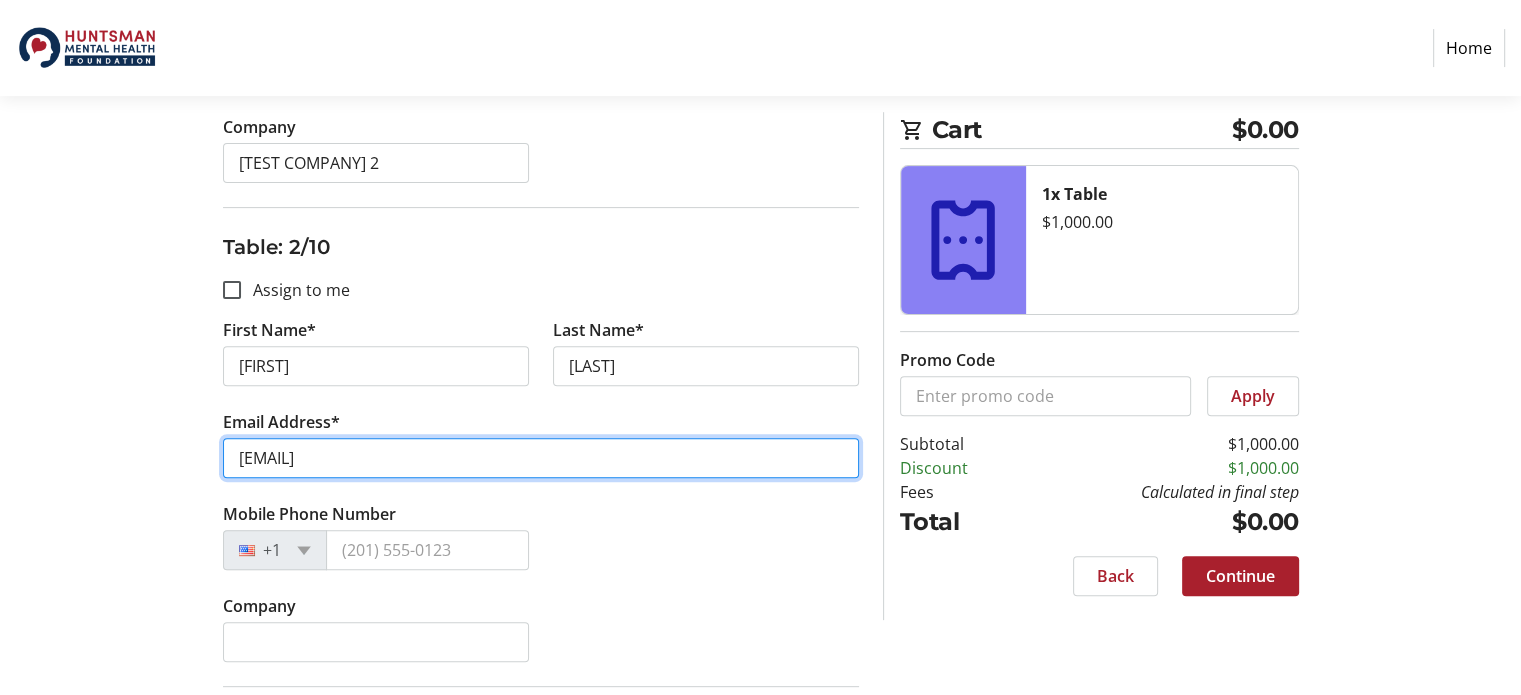 type on "[EMAIL]" 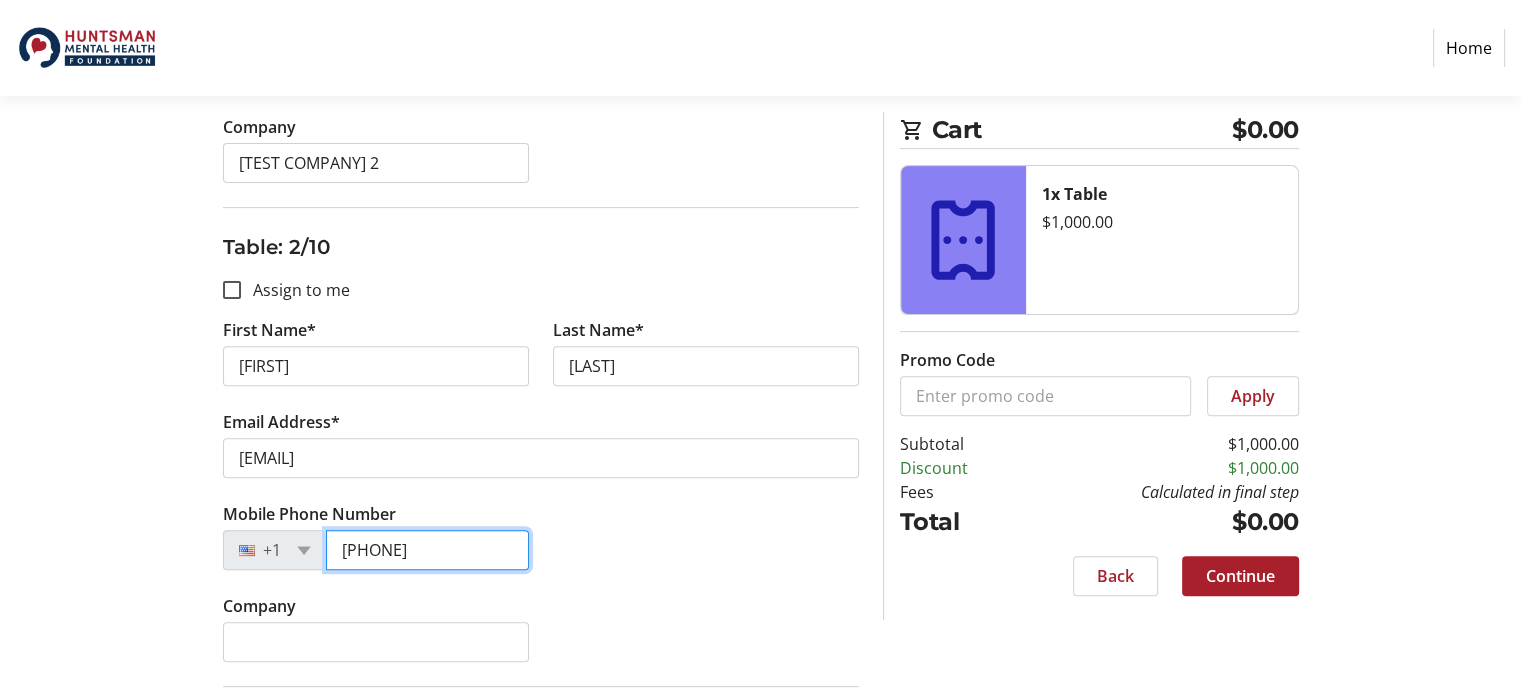type on "[PHONE]" 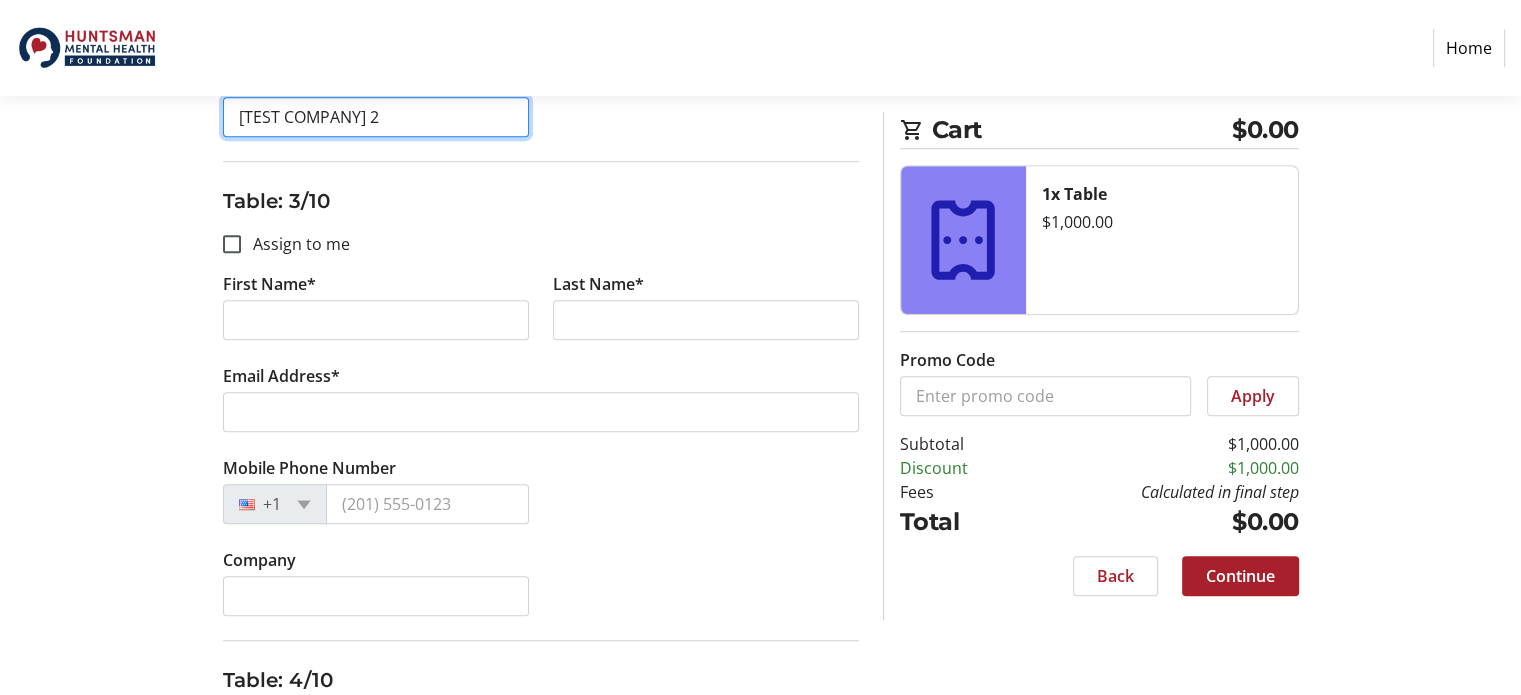 scroll, scrollTop: 1160, scrollLeft: 0, axis: vertical 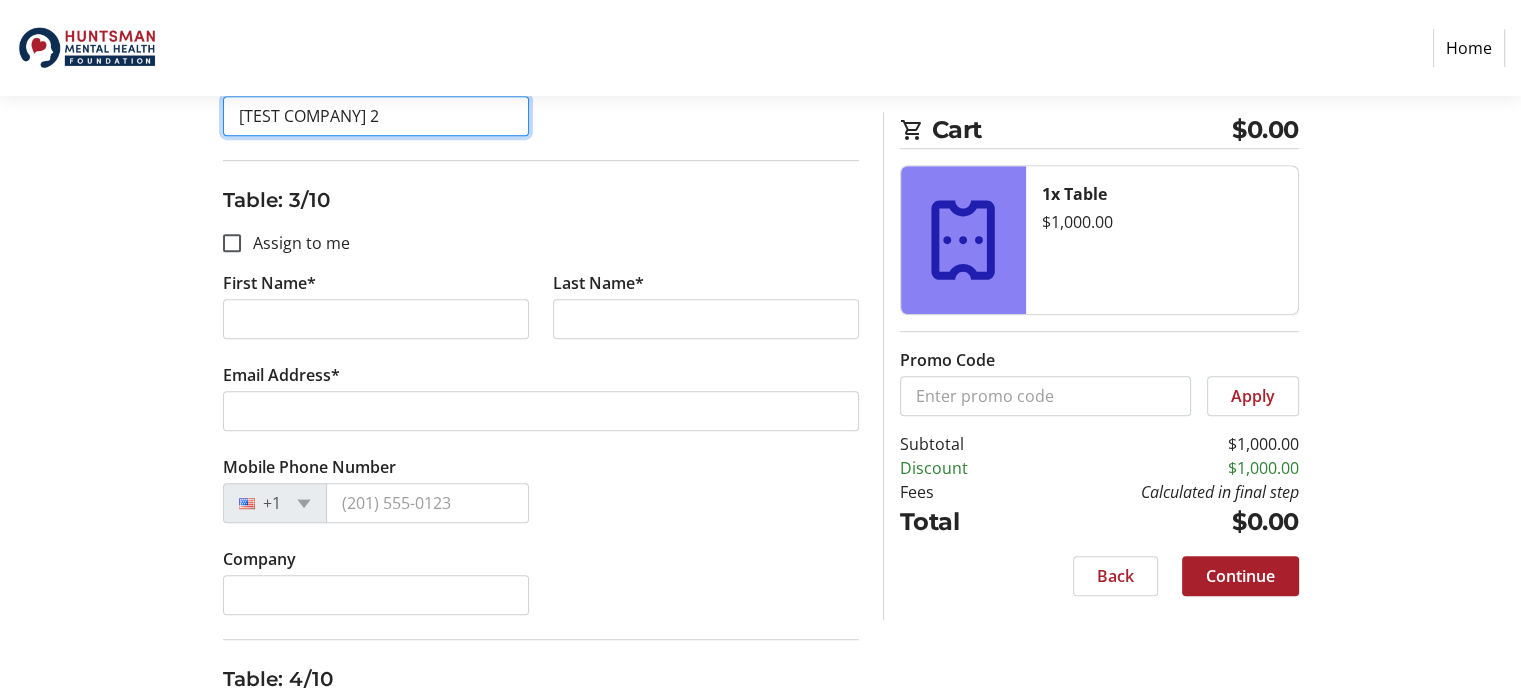 type on "TEST COMPANY 2" 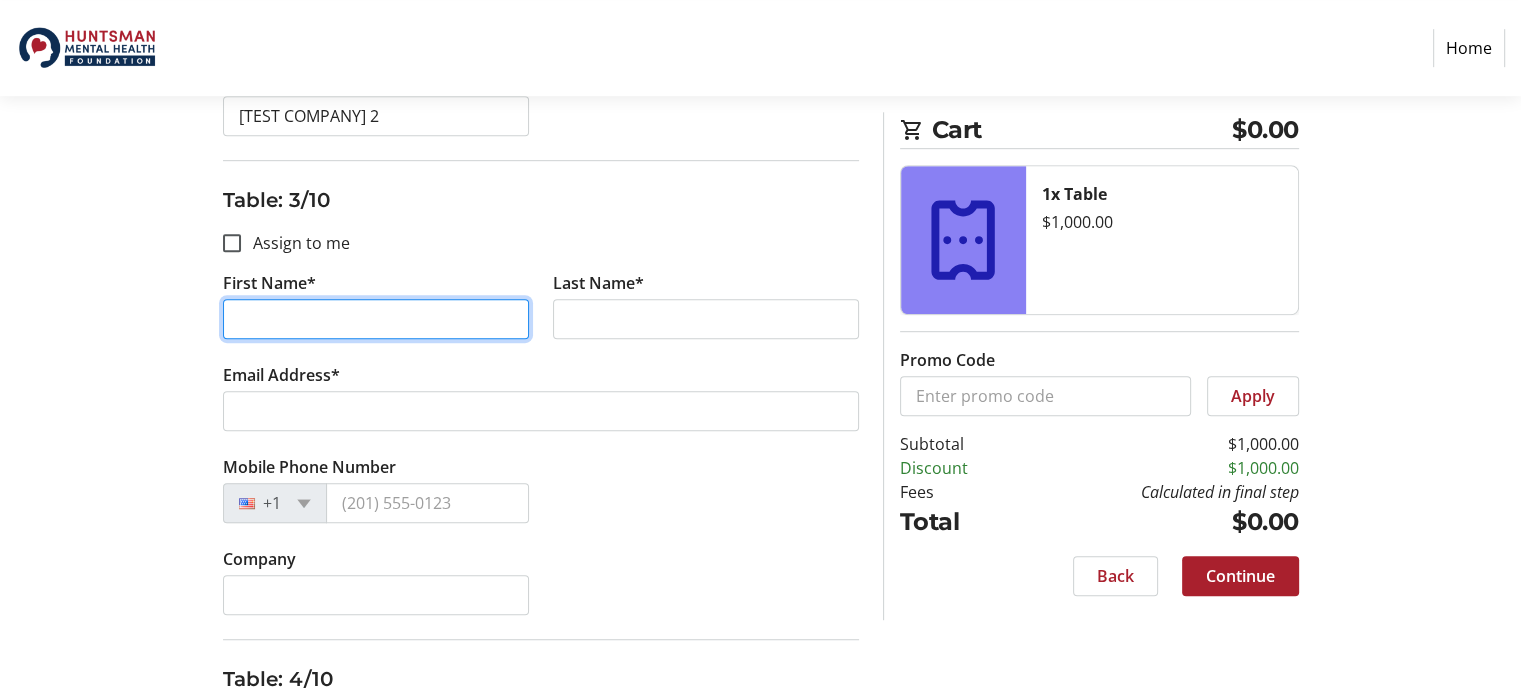 click on "First Name*" at bounding box center (376, 319) 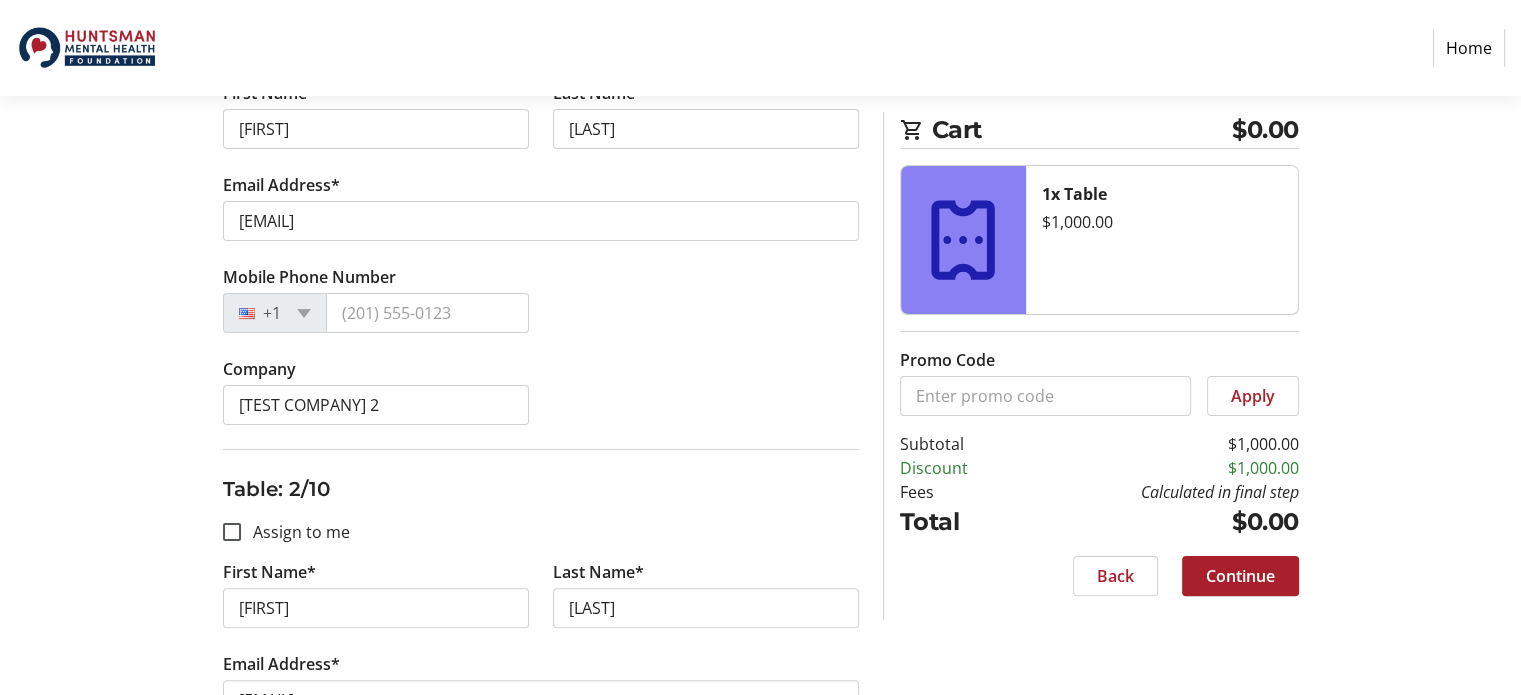 scroll, scrollTop: 403, scrollLeft: 0, axis: vertical 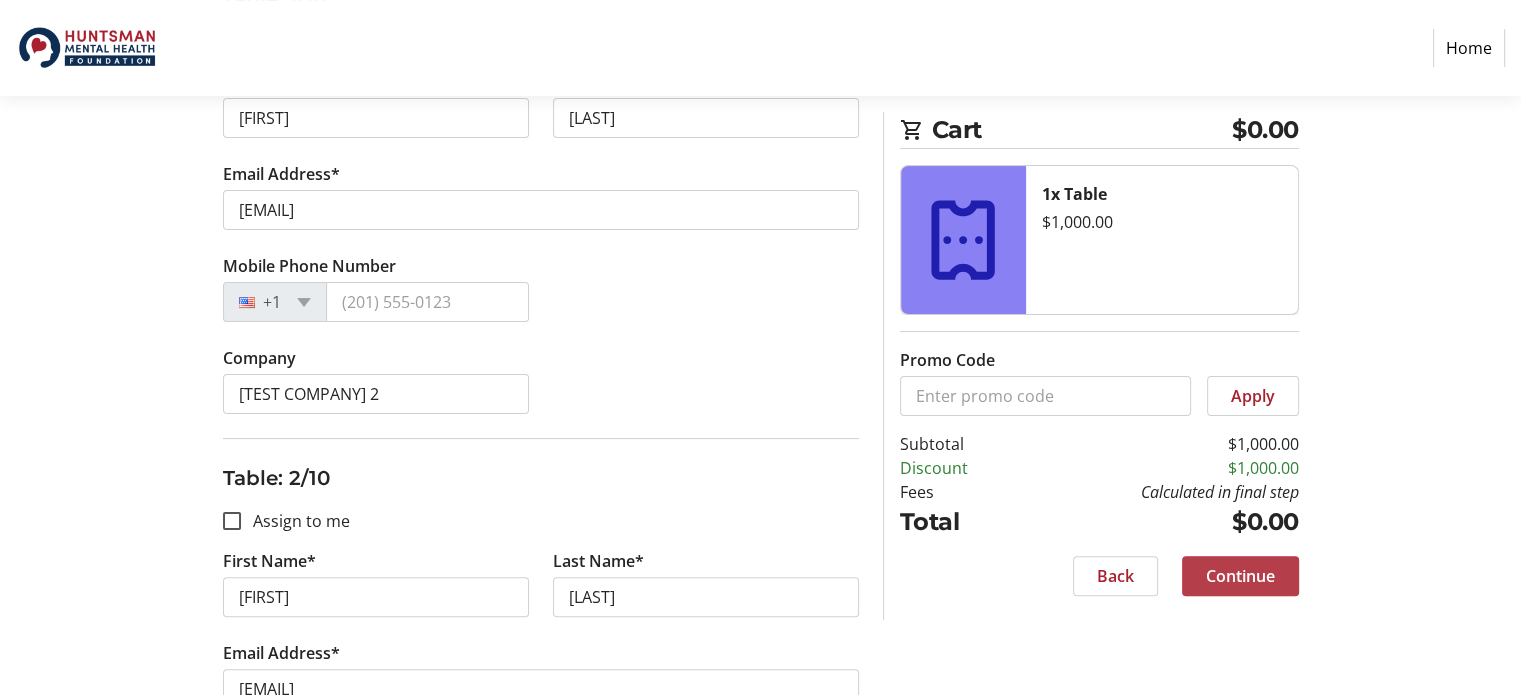 click on "Continue" 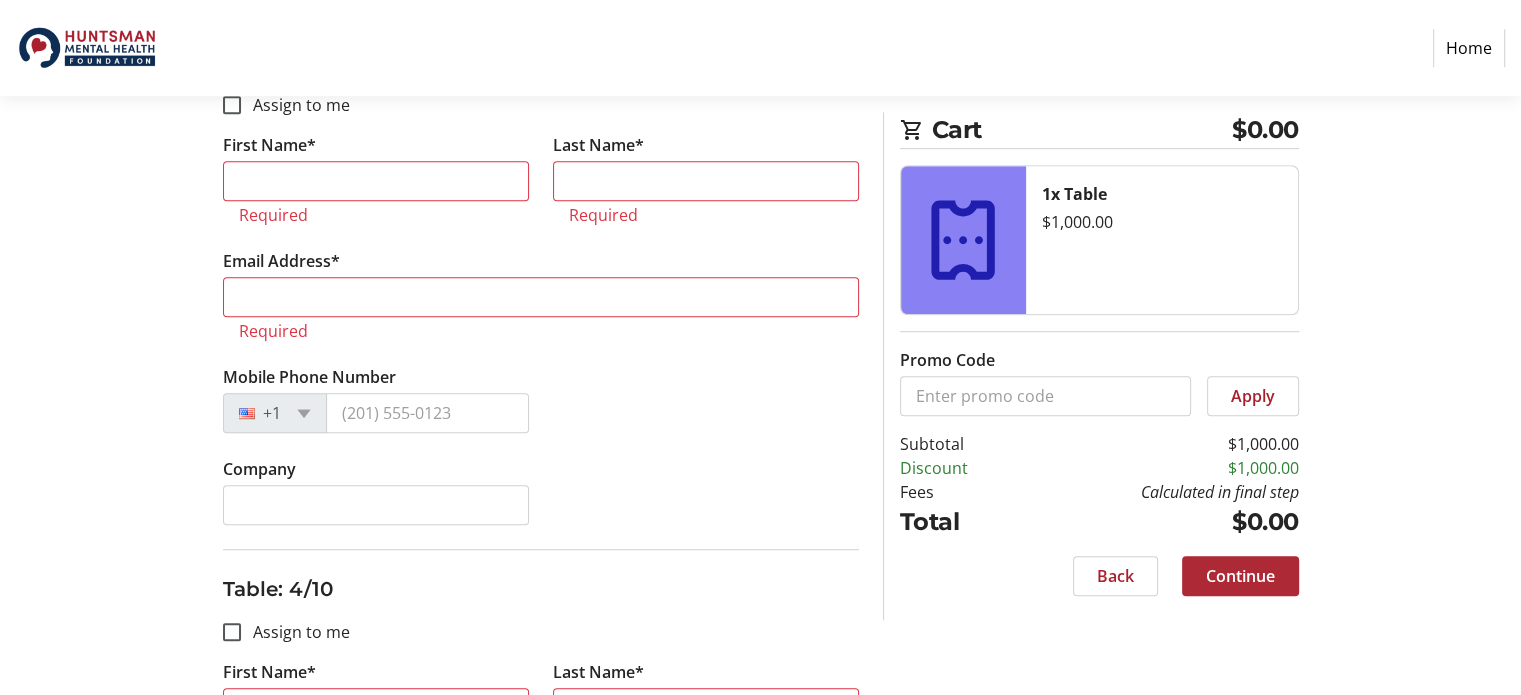 scroll, scrollTop: 1300, scrollLeft: 0, axis: vertical 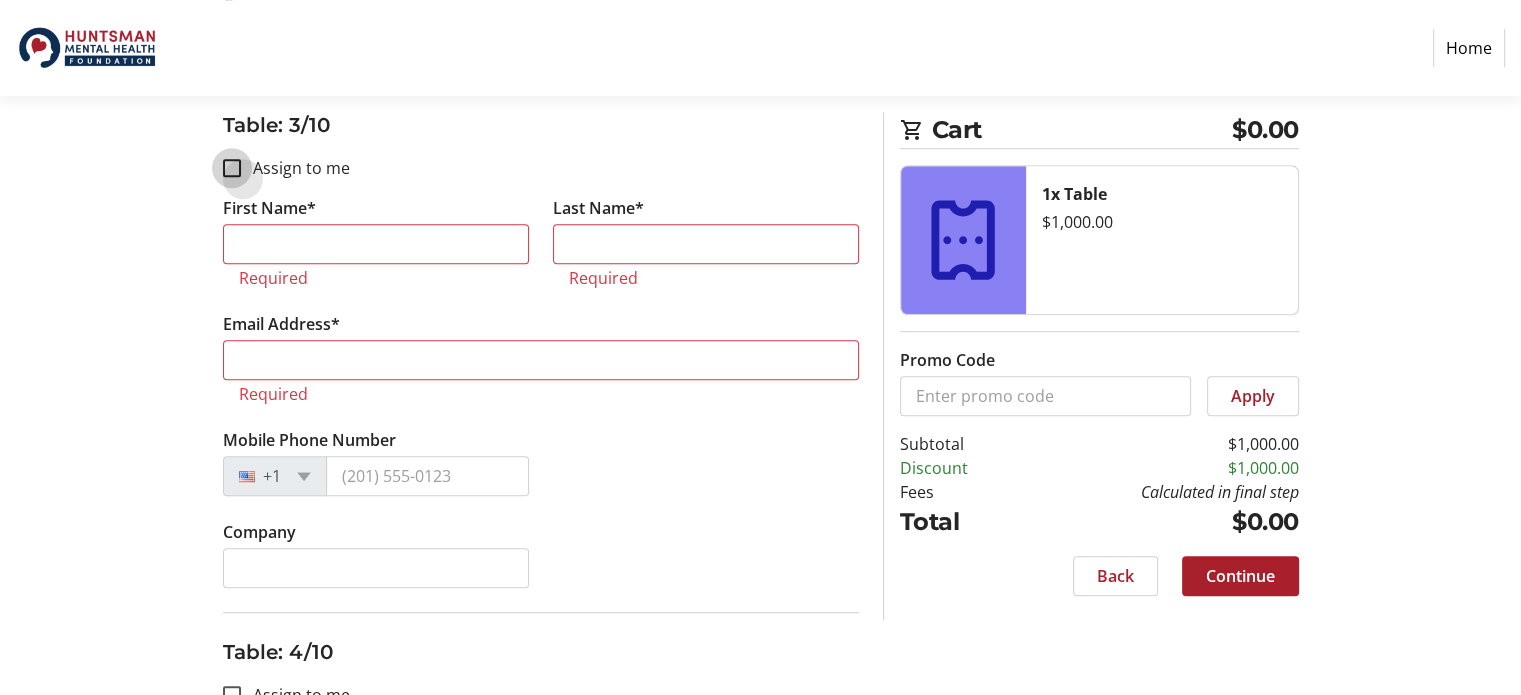 click on "Assign to me" at bounding box center (232, 168) 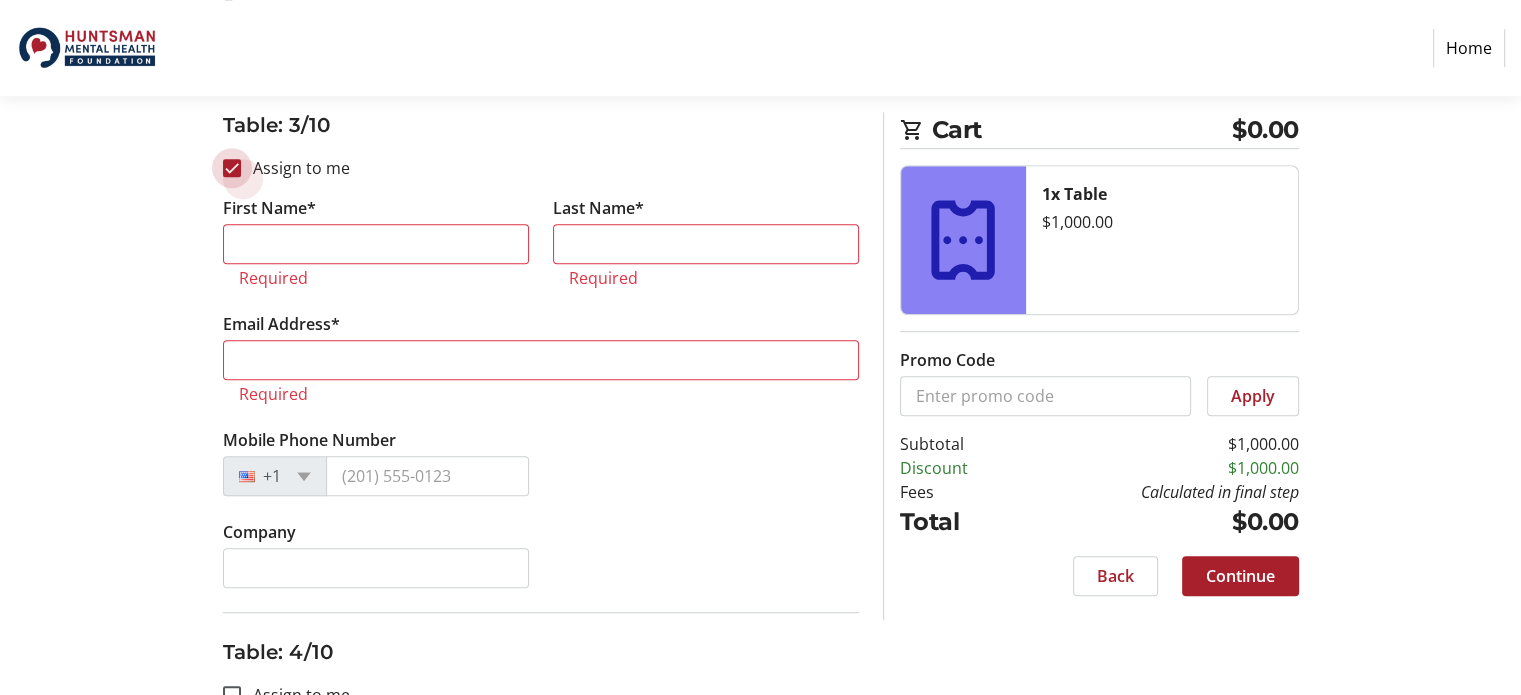 checkbox on "true" 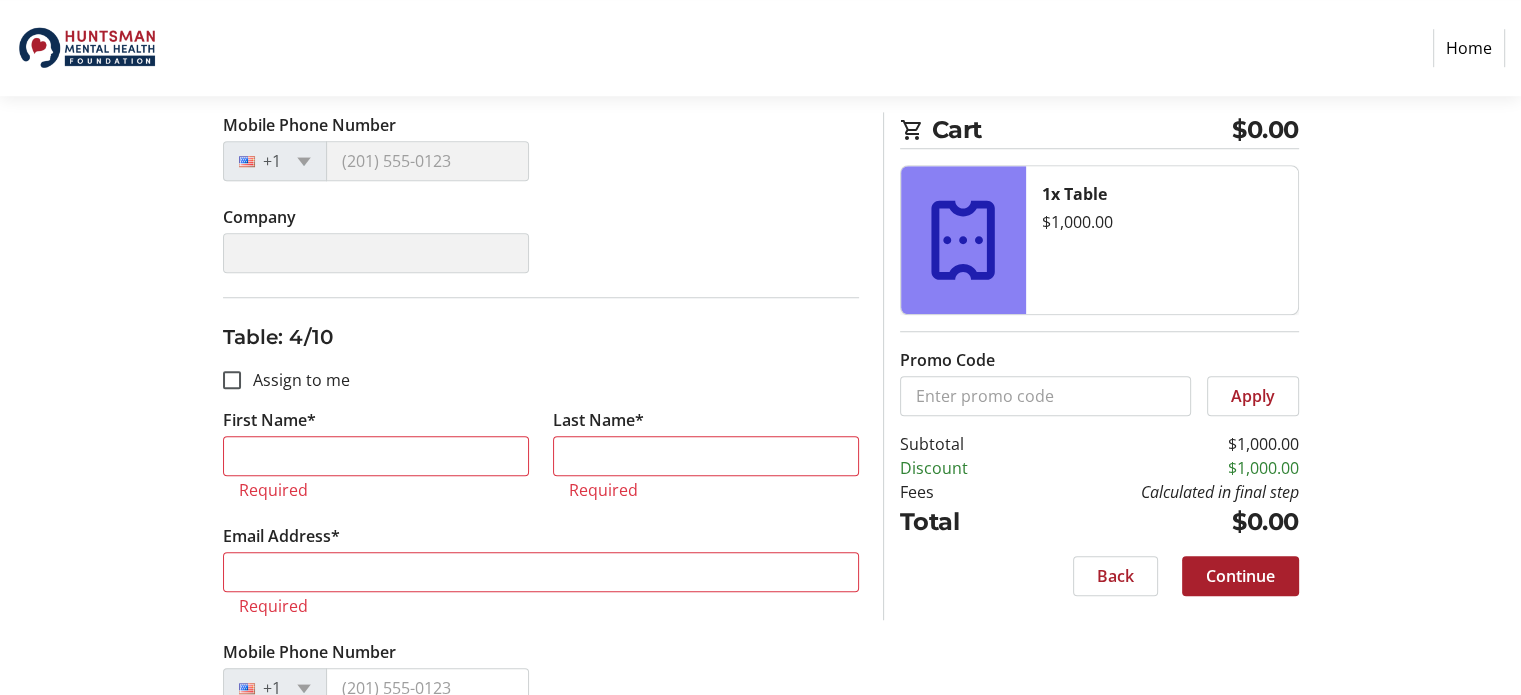 scroll, scrollTop: 1577, scrollLeft: 0, axis: vertical 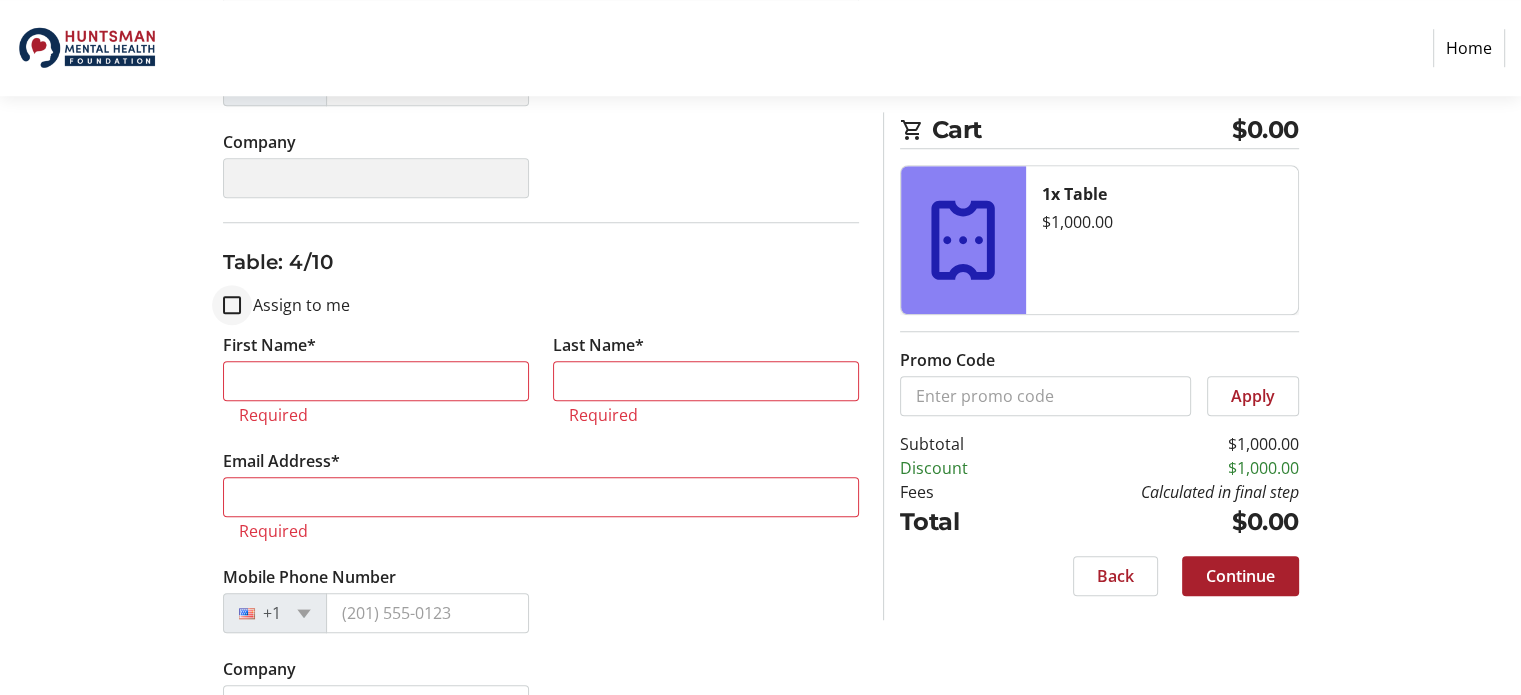 type on "[FIRST]" 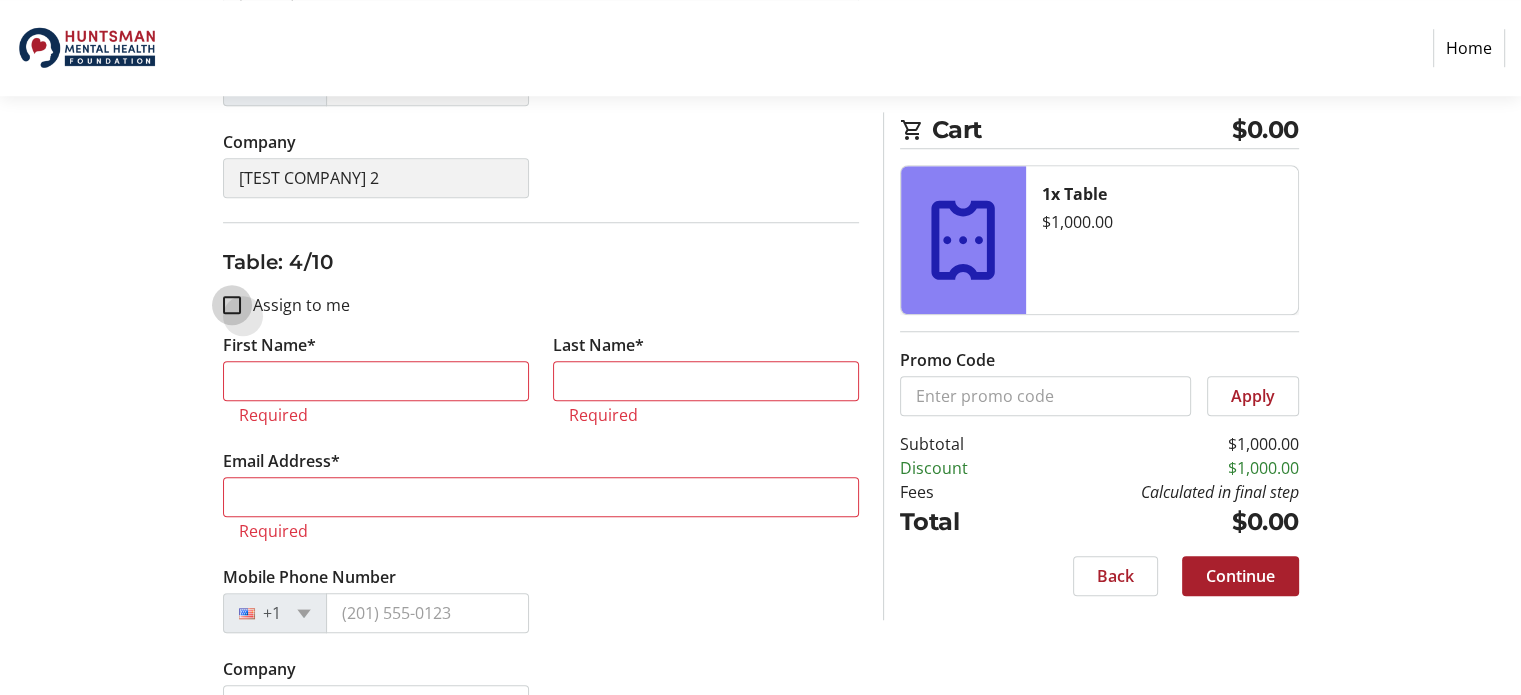 click on "Assign to me" at bounding box center [232, 305] 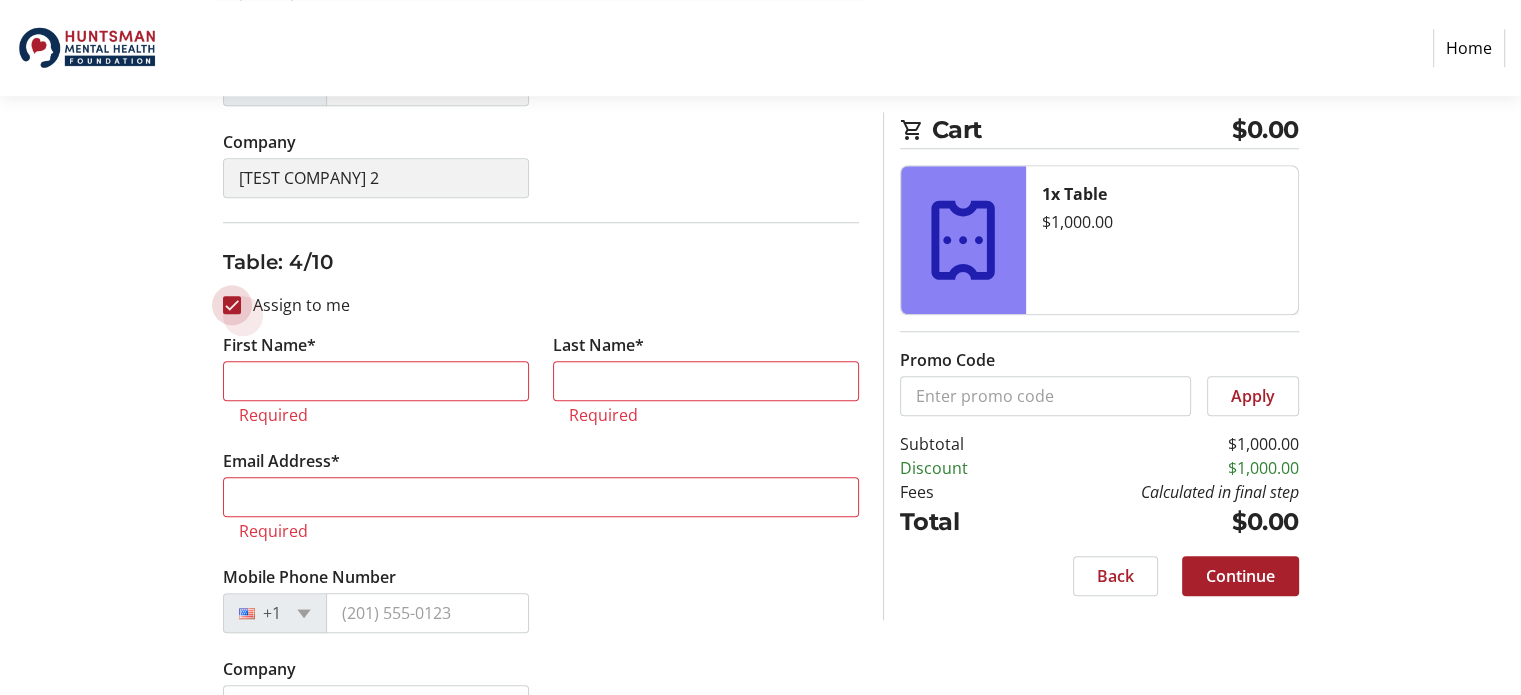 checkbox on "true" 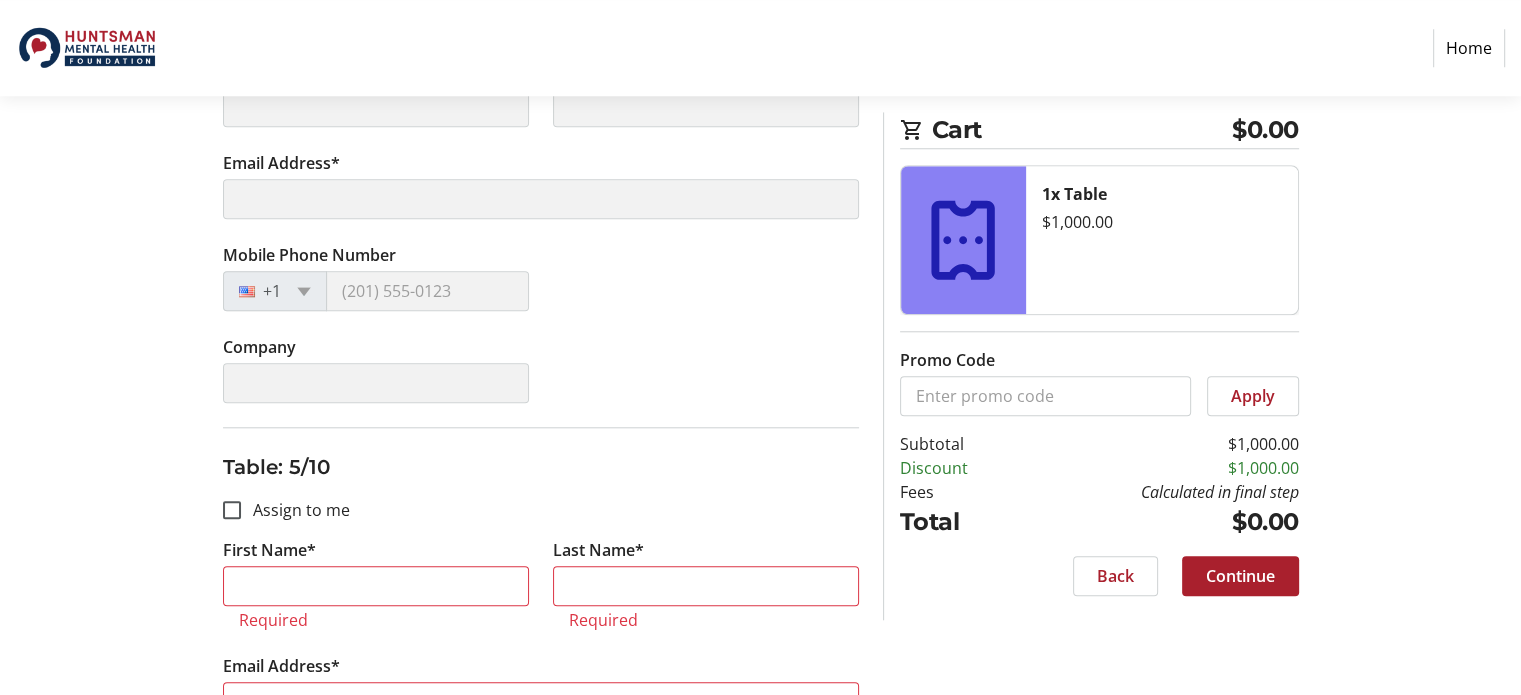 scroll, scrollTop: 1982, scrollLeft: 0, axis: vertical 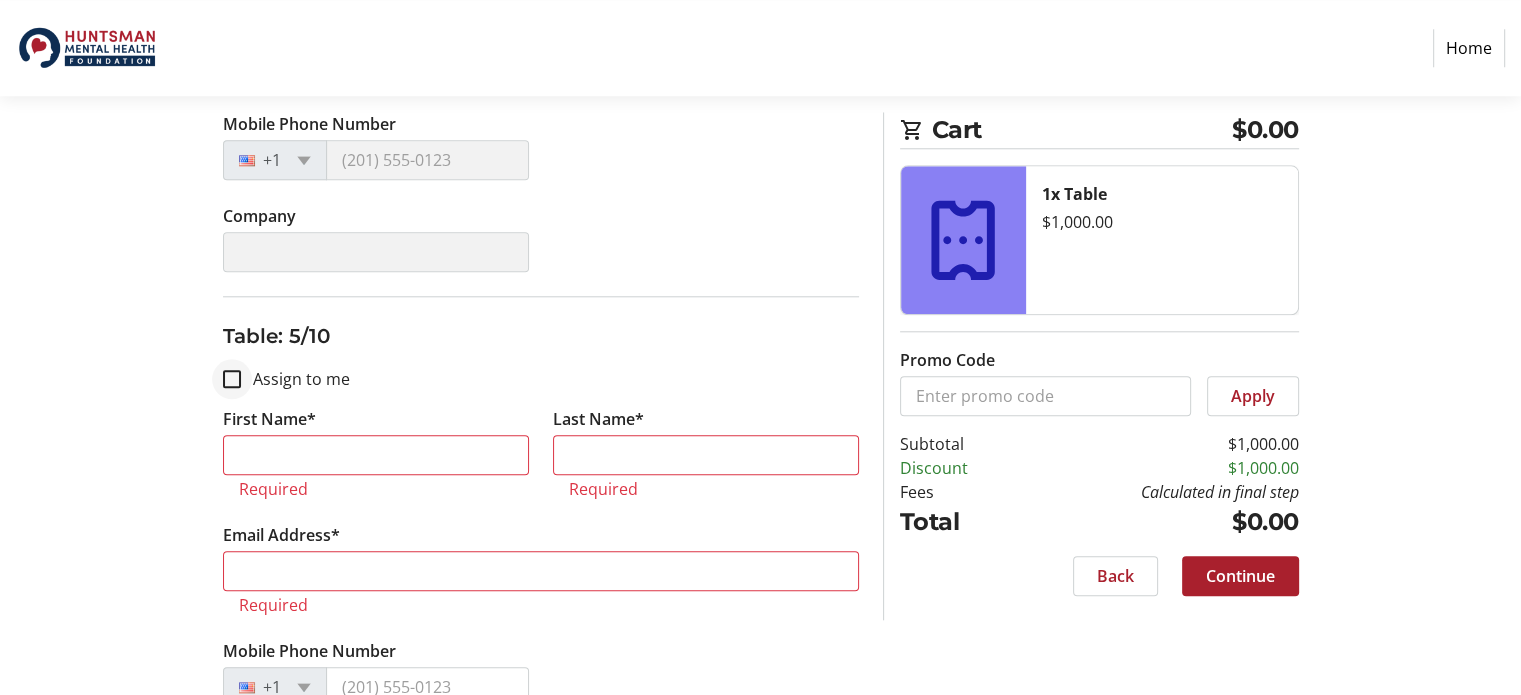 type on "[FIRST]" 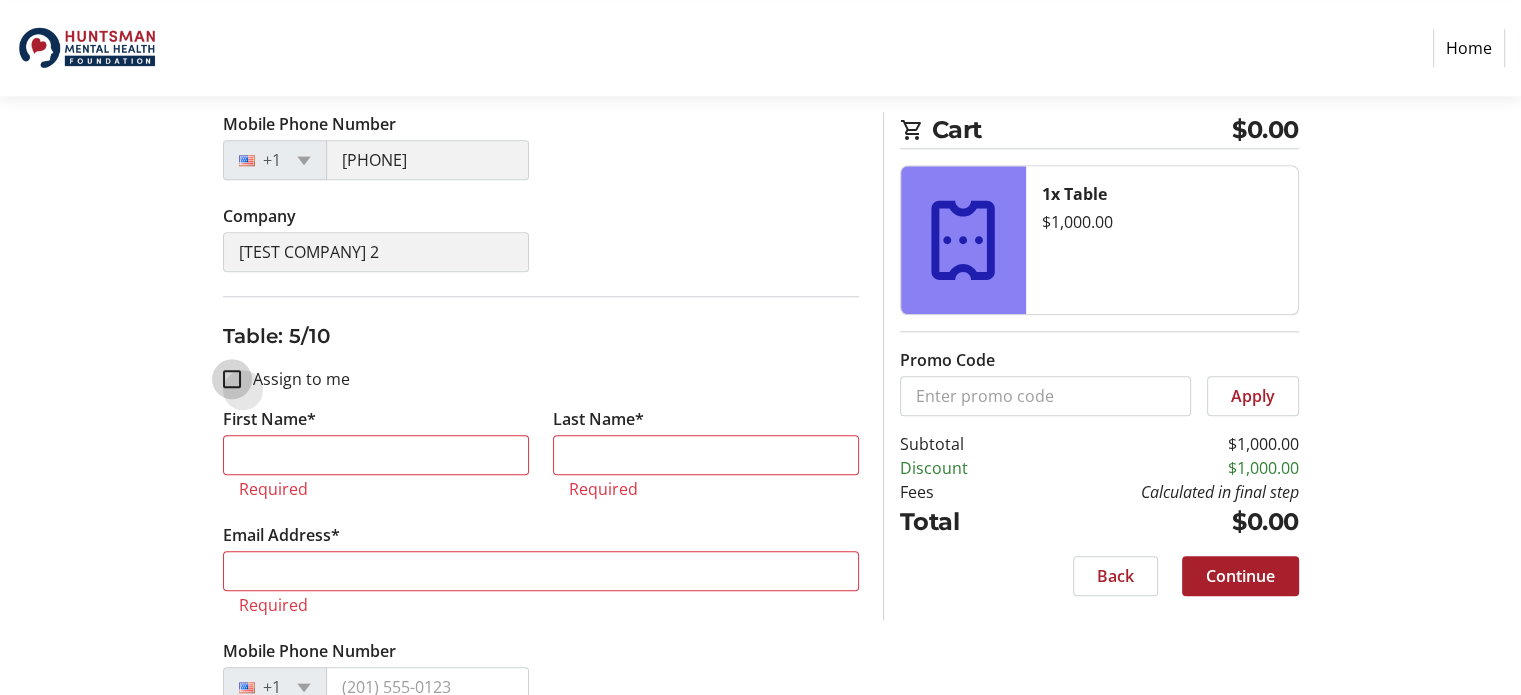 click on "Assign to me" at bounding box center (232, 379) 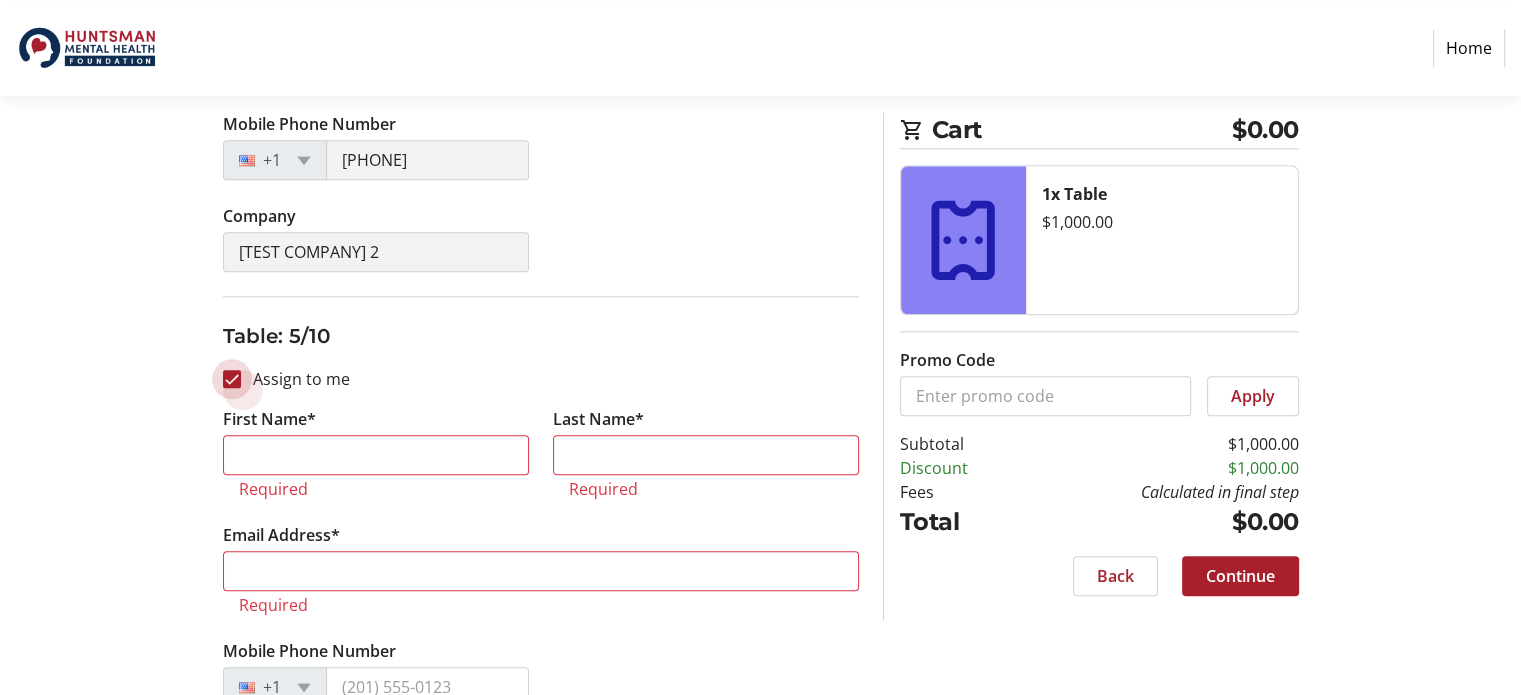 checkbox on "true" 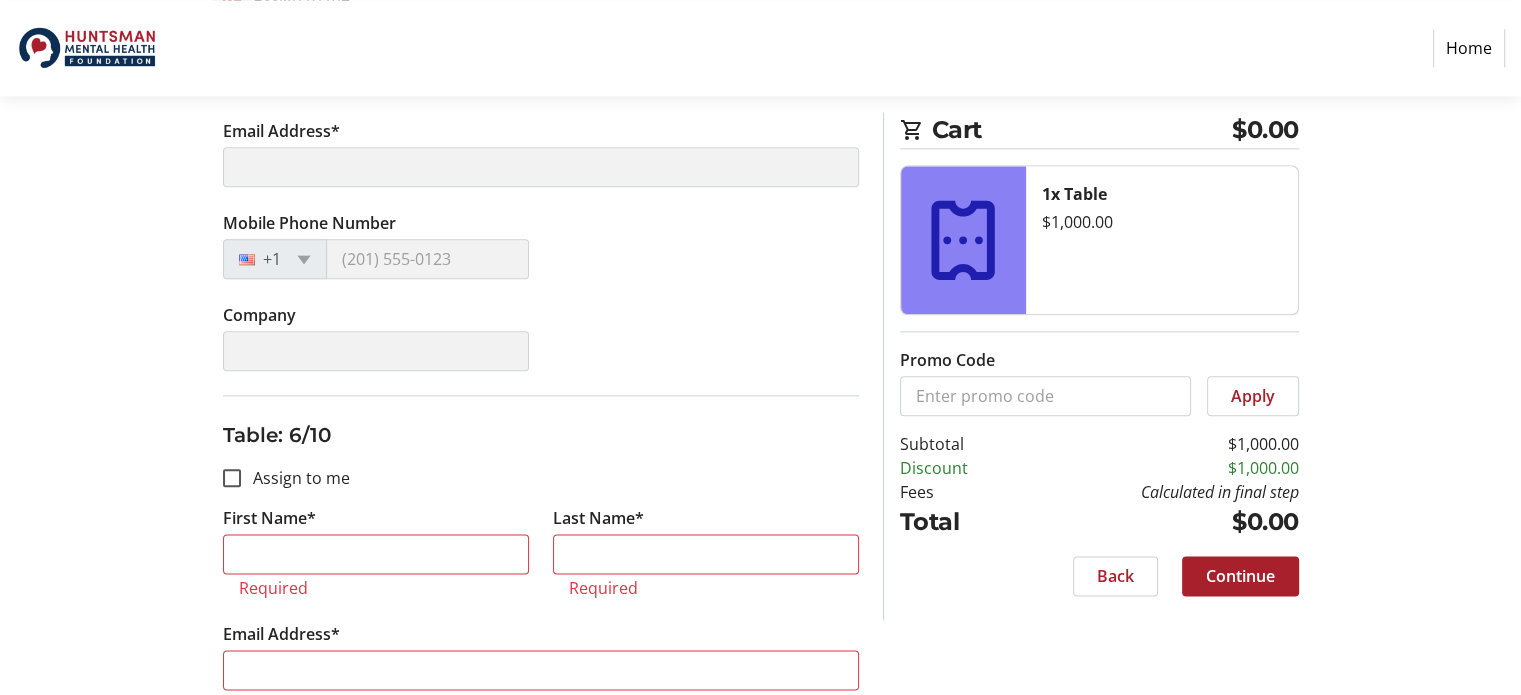 scroll, scrollTop: 2398, scrollLeft: 0, axis: vertical 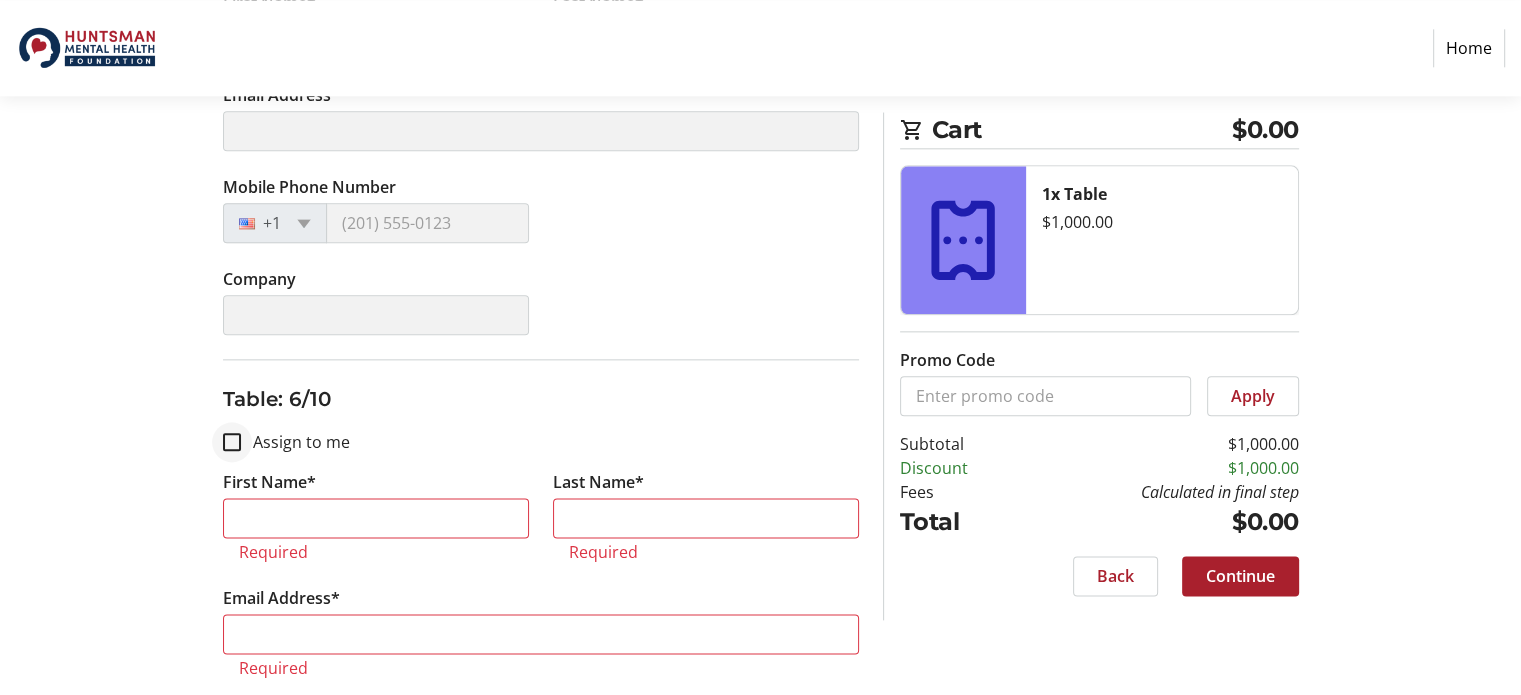 type on "[FIRST]" 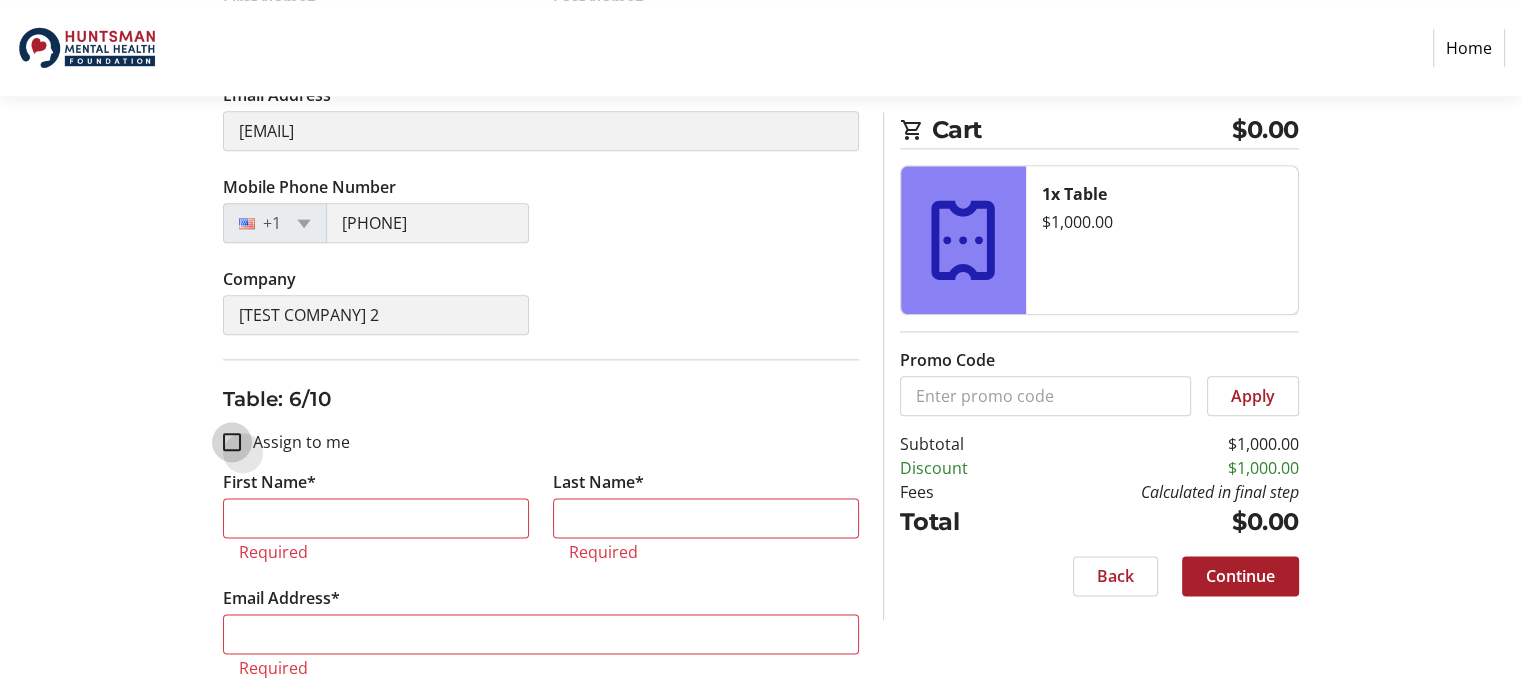 click on "Assign to me" at bounding box center (232, 442) 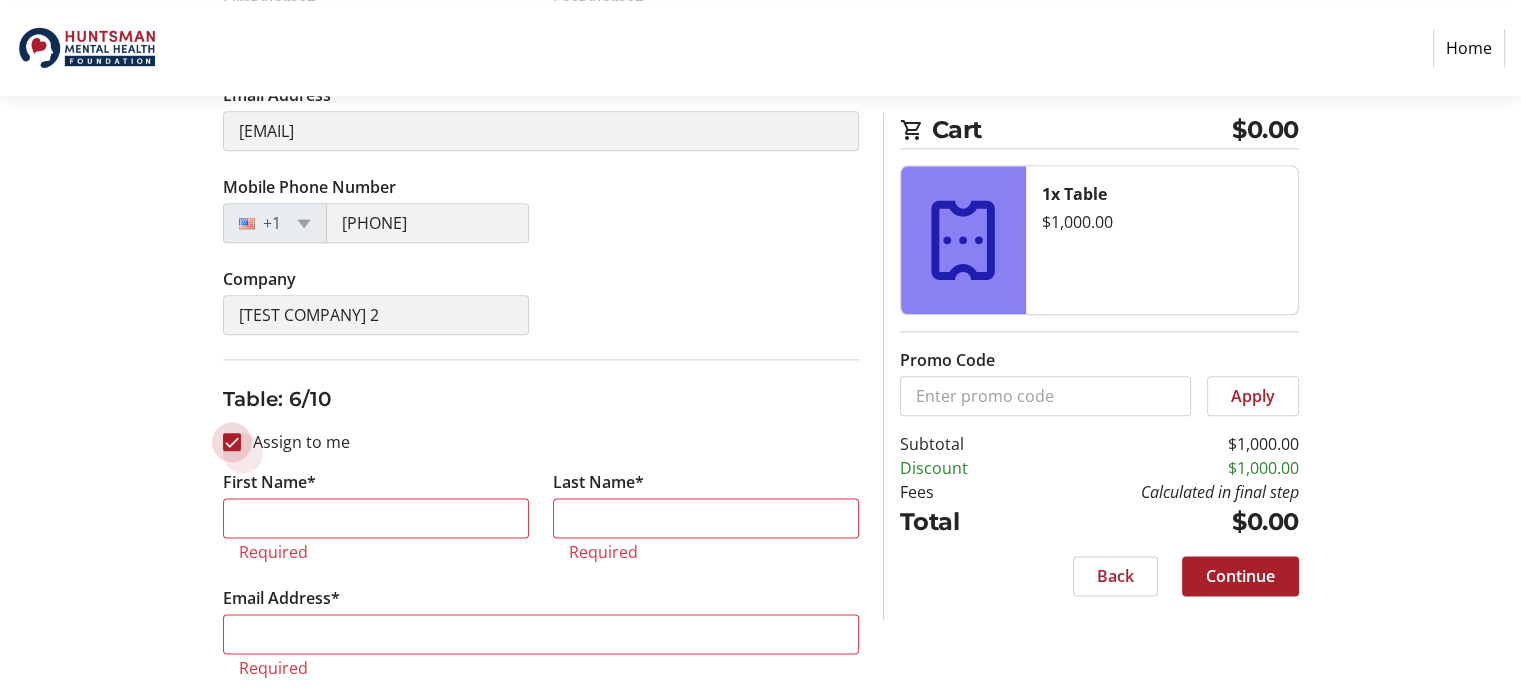 checkbox on "true" 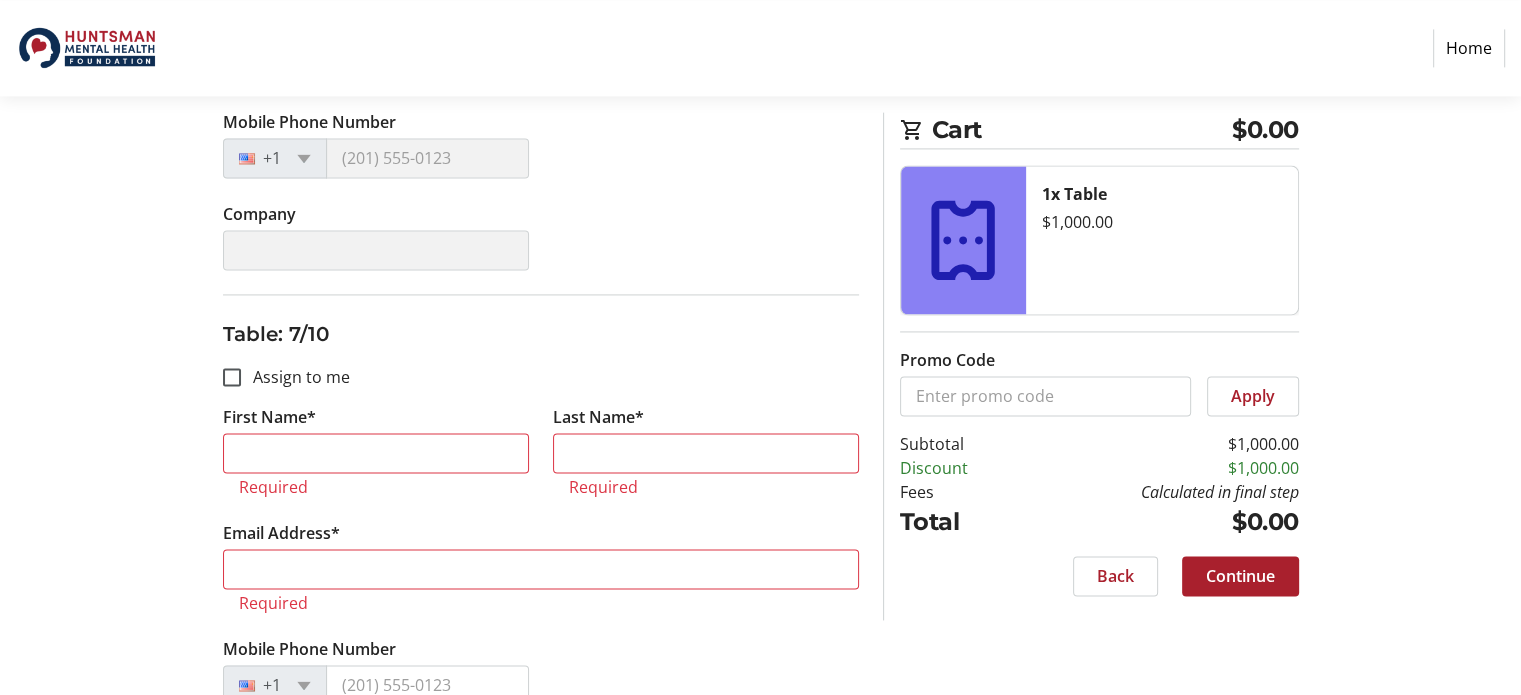 scroll, scrollTop: 2943, scrollLeft: 0, axis: vertical 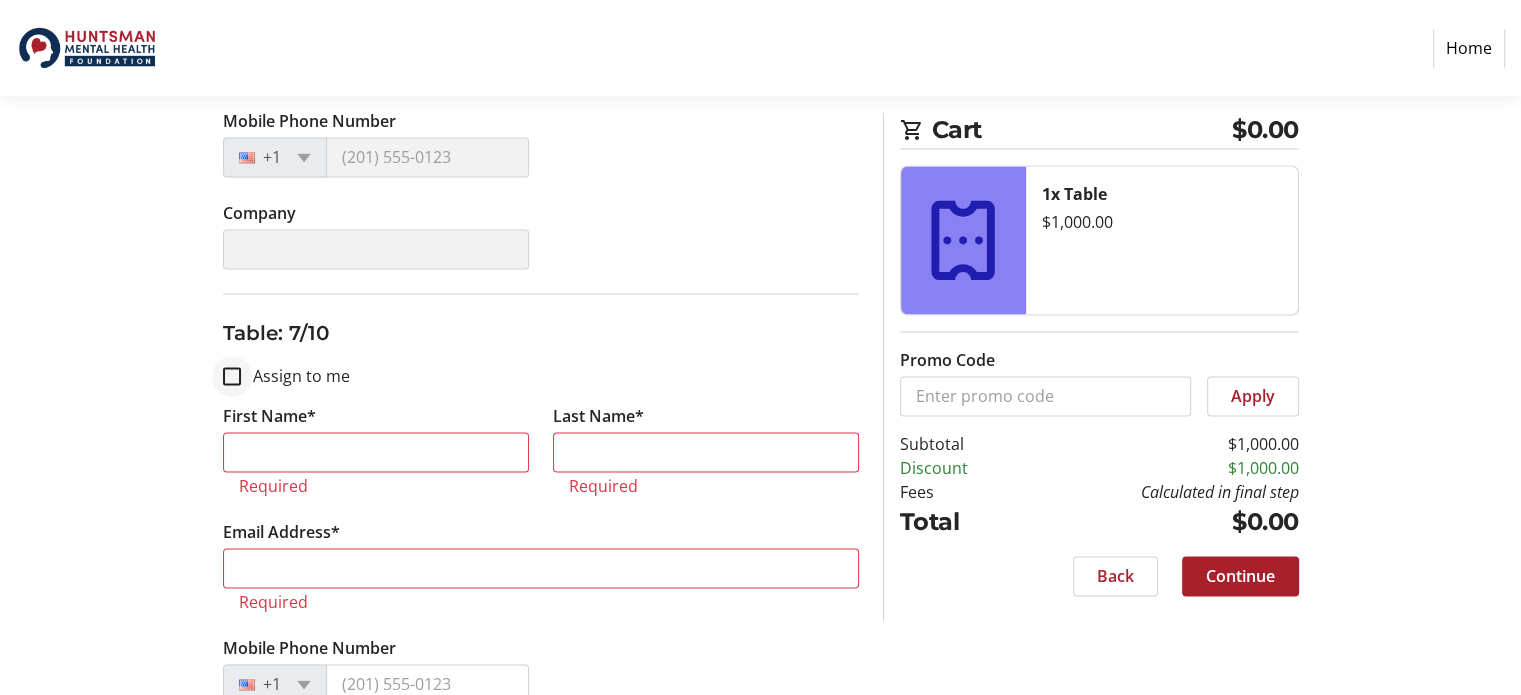 type on "[FIRST]" 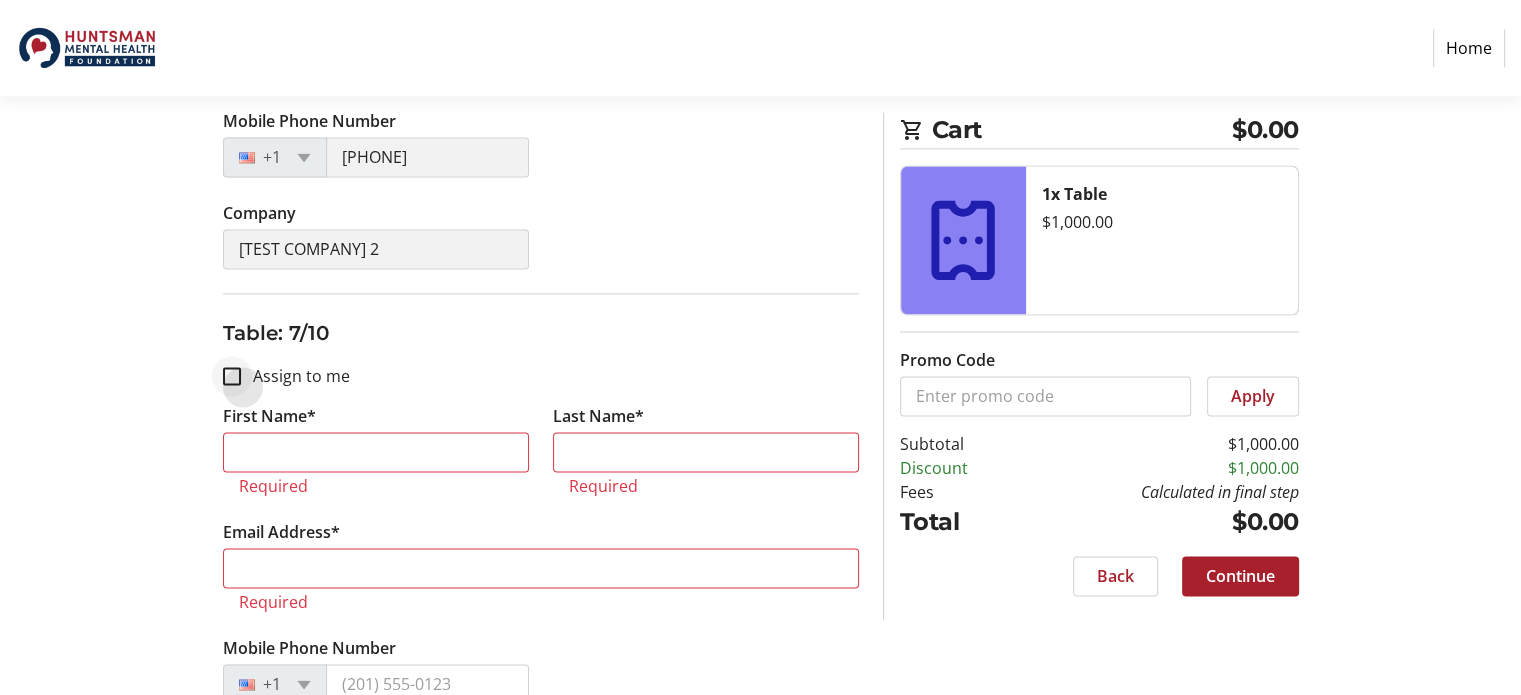 click at bounding box center [232, 376] 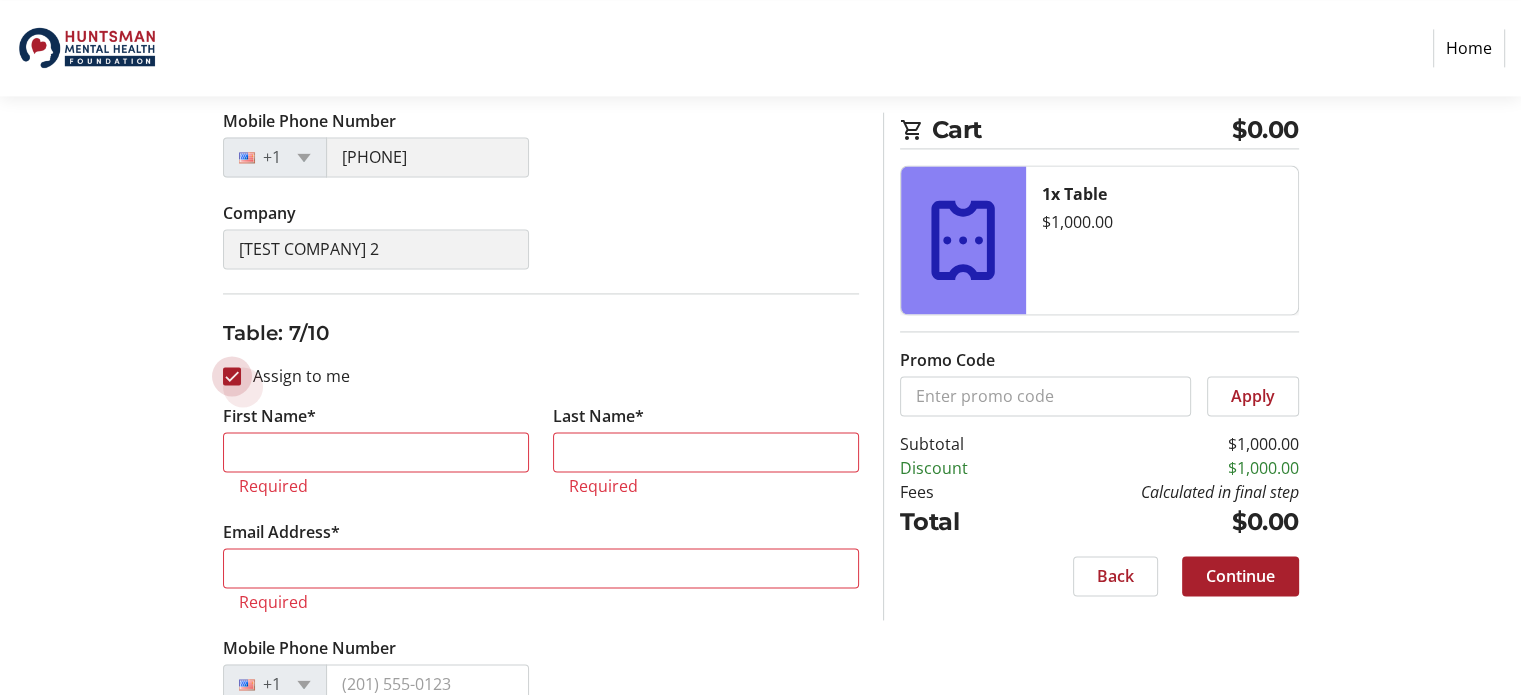 checkbox on "true" 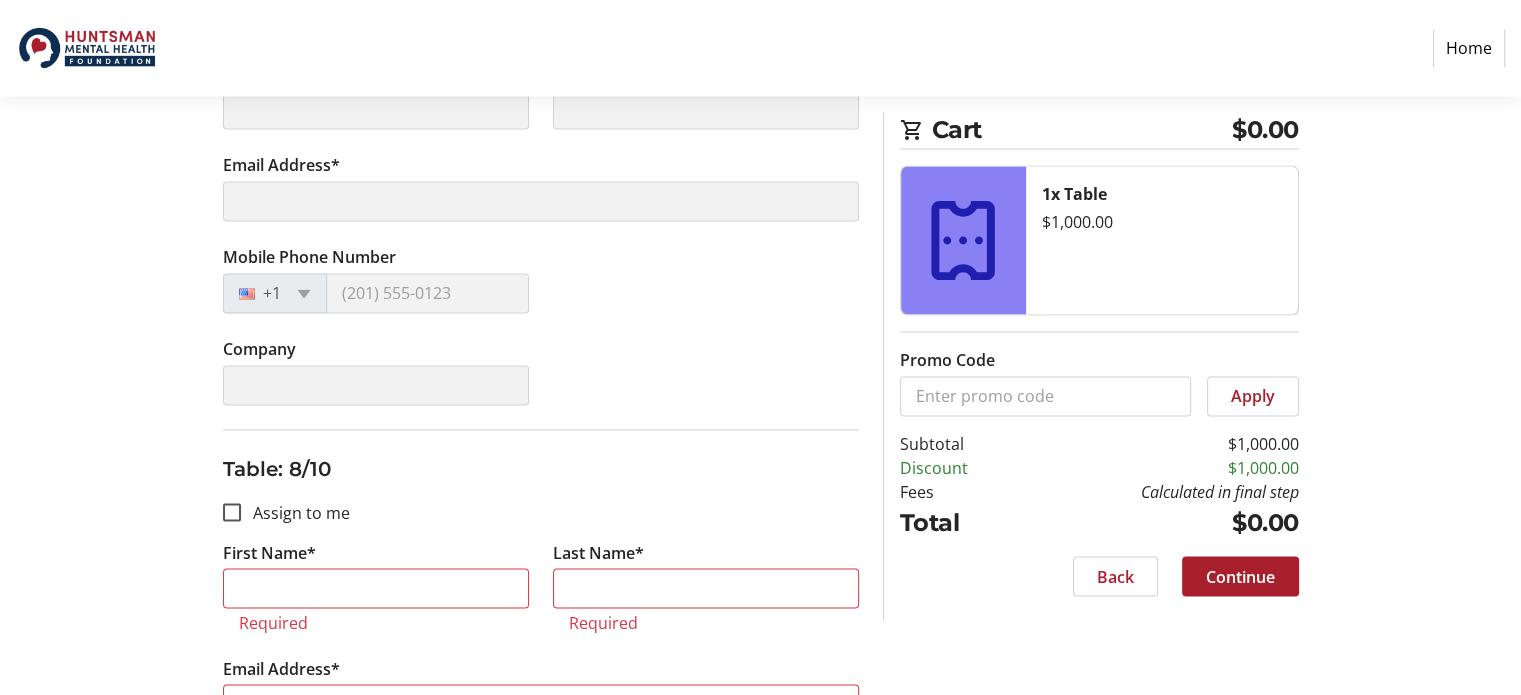 scroll, scrollTop: 3287, scrollLeft: 0, axis: vertical 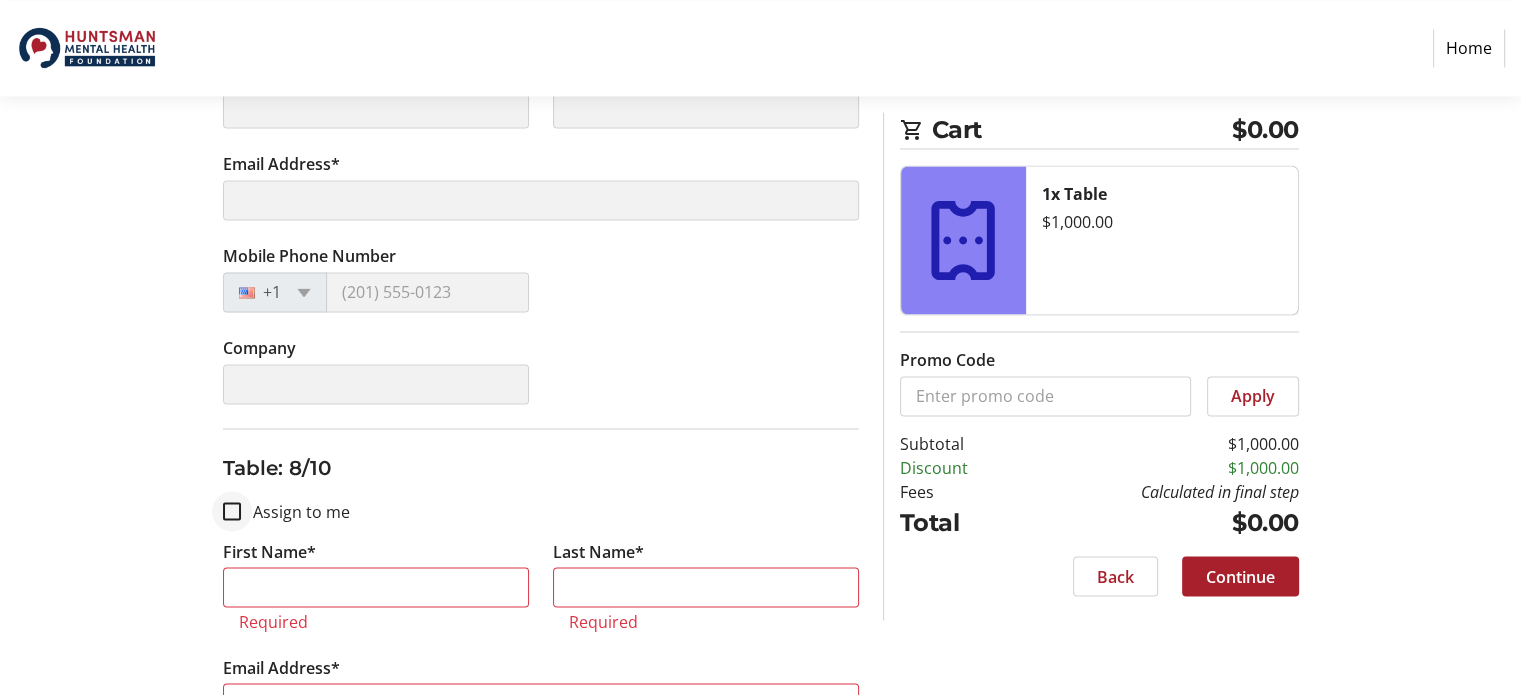 type on "[FIRST]" 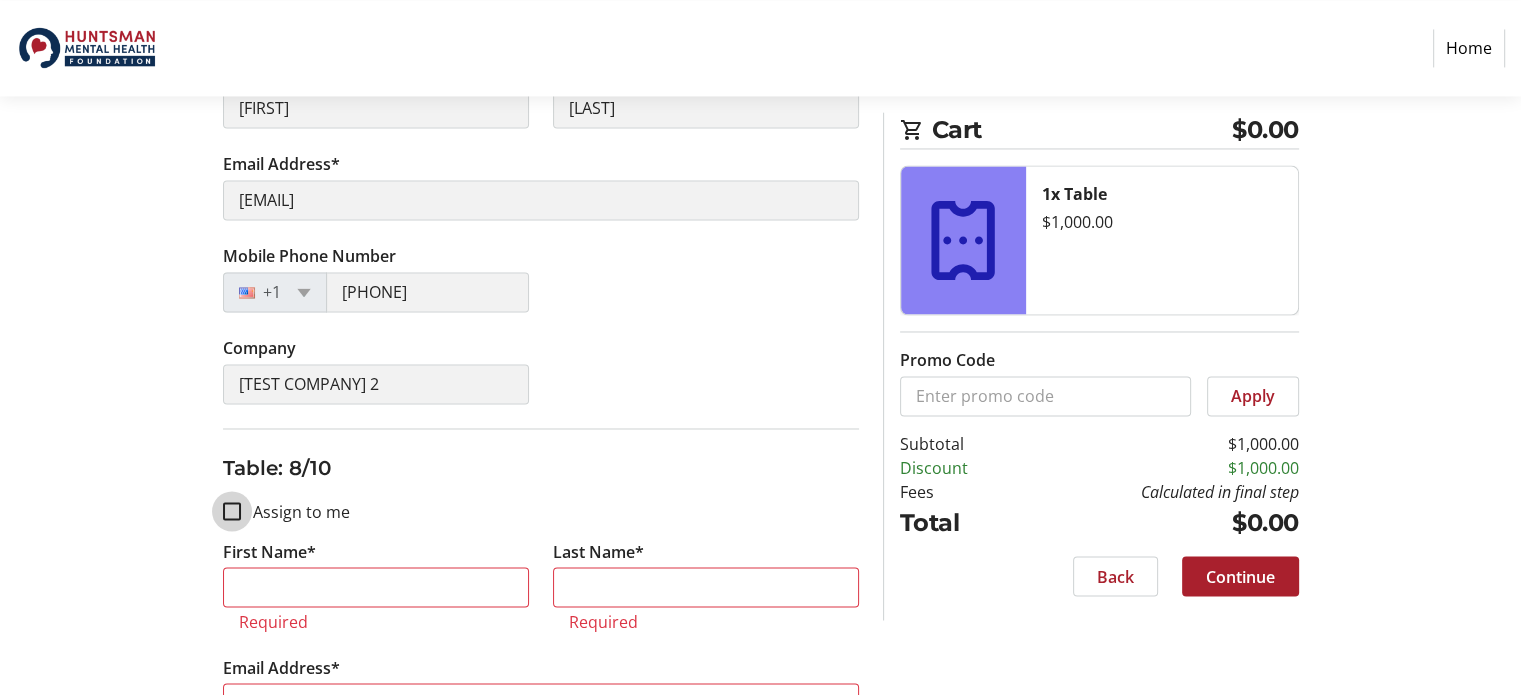click on "Assign to me" at bounding box center (232, 511) 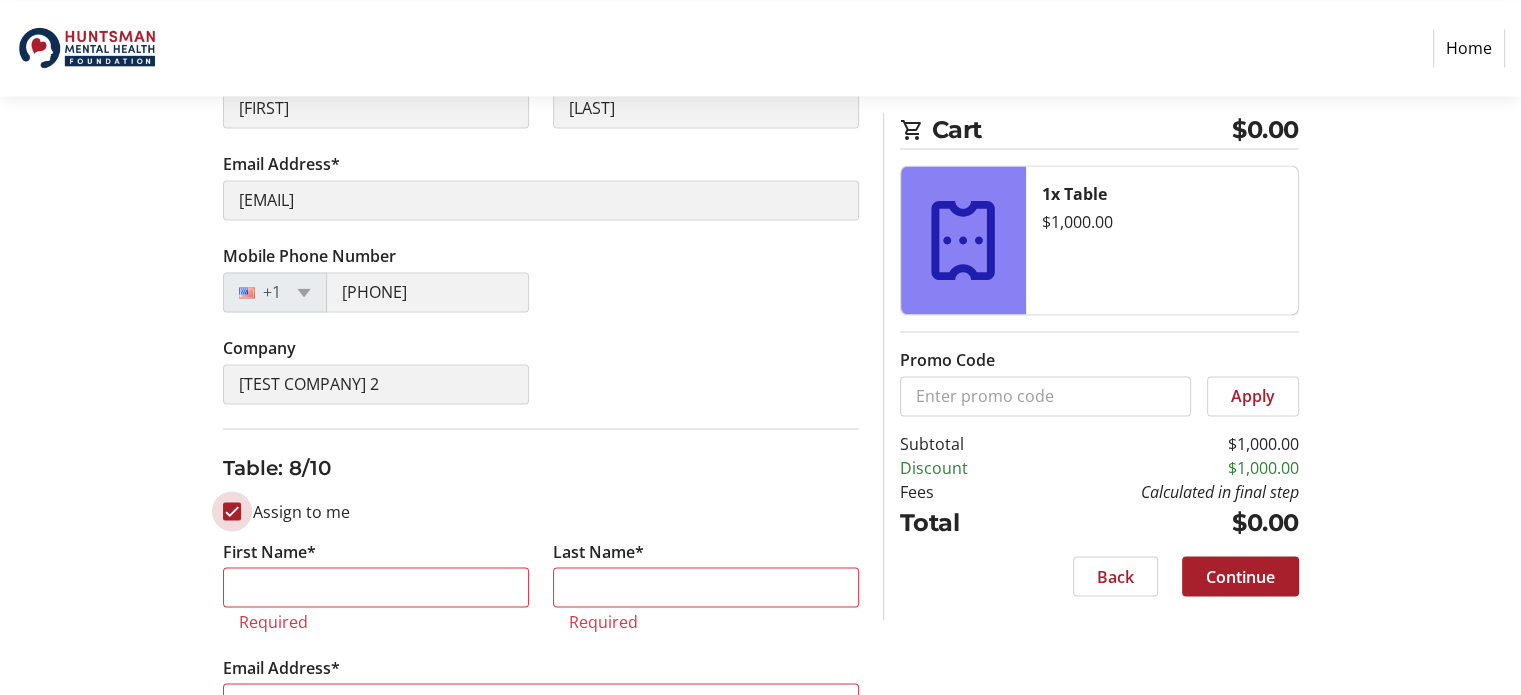checkbox on "true" 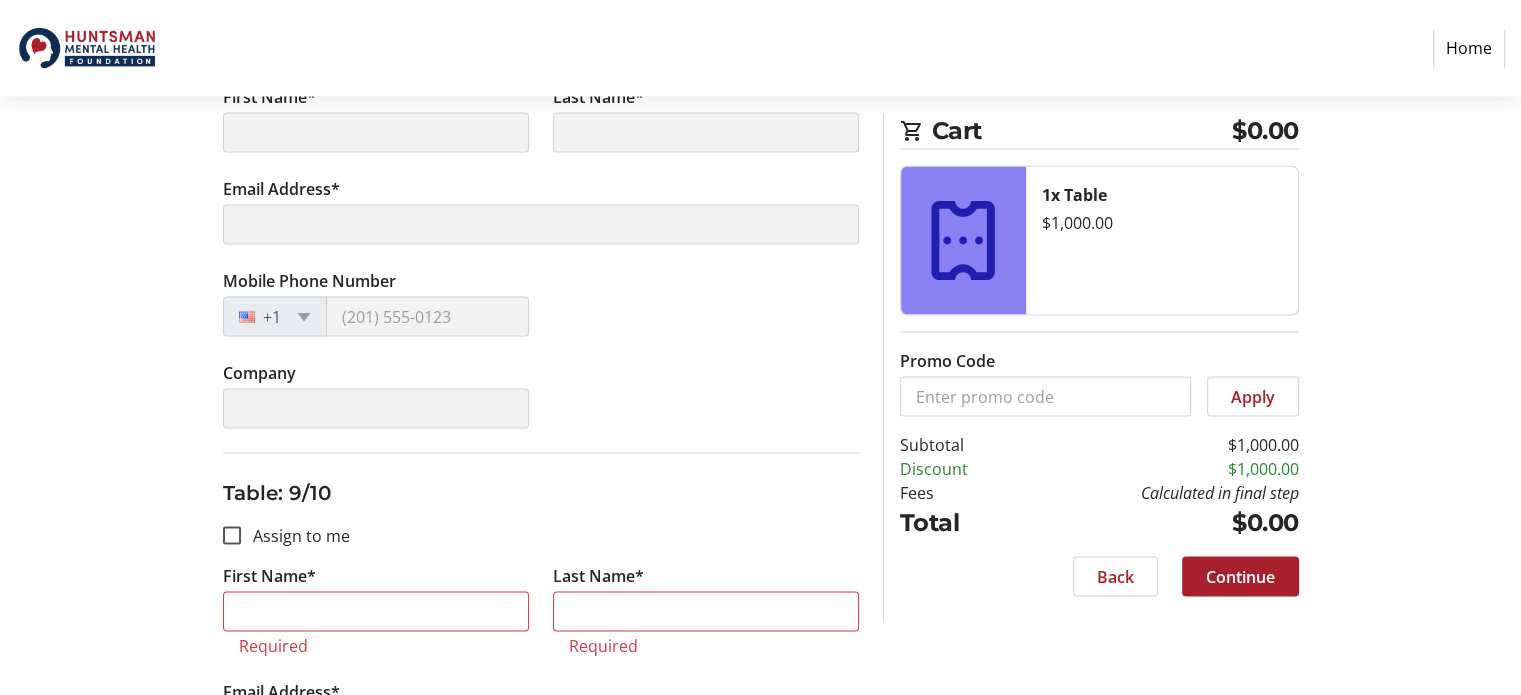 scroll, scrollTop: 3743, scrollLeft: 0, axis: vertical 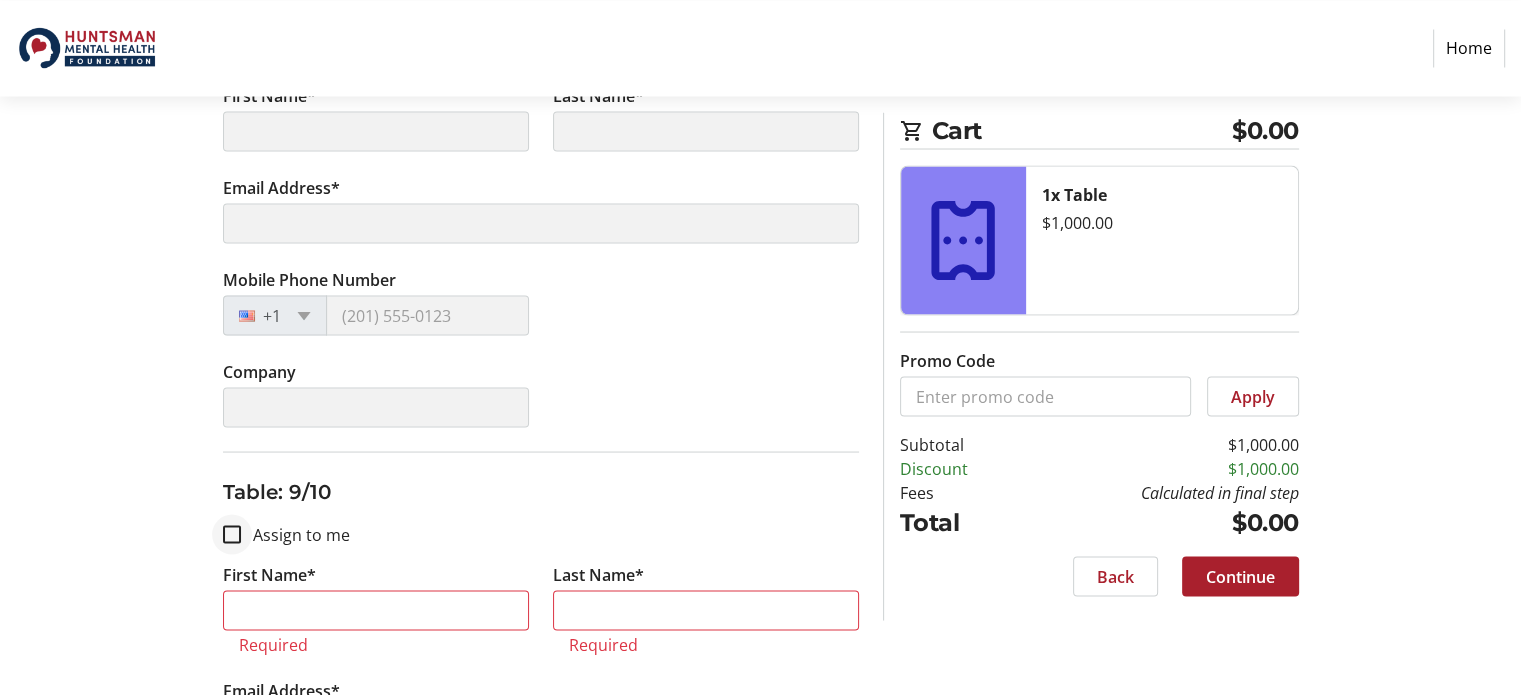 type on "[FIRST]" 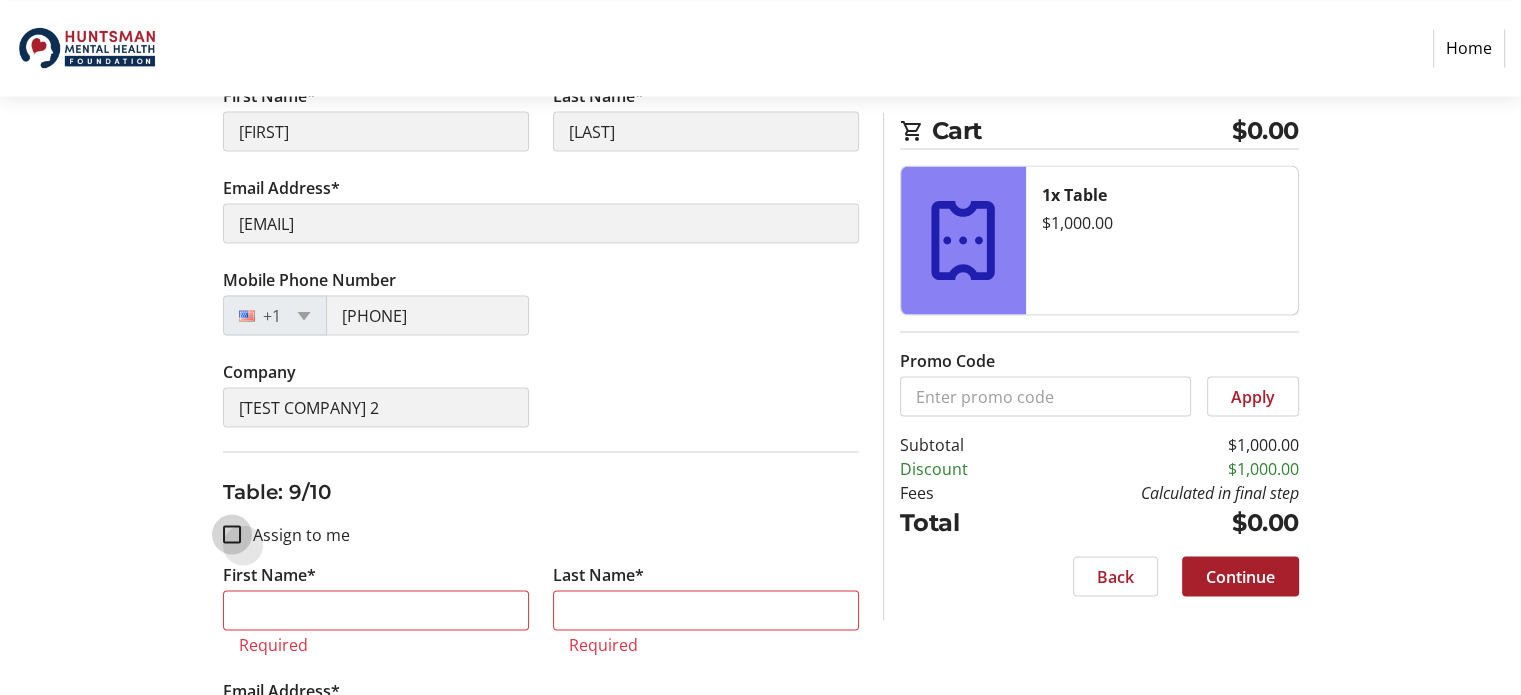 click on "Assign to me" at bounding box center [232, 534] 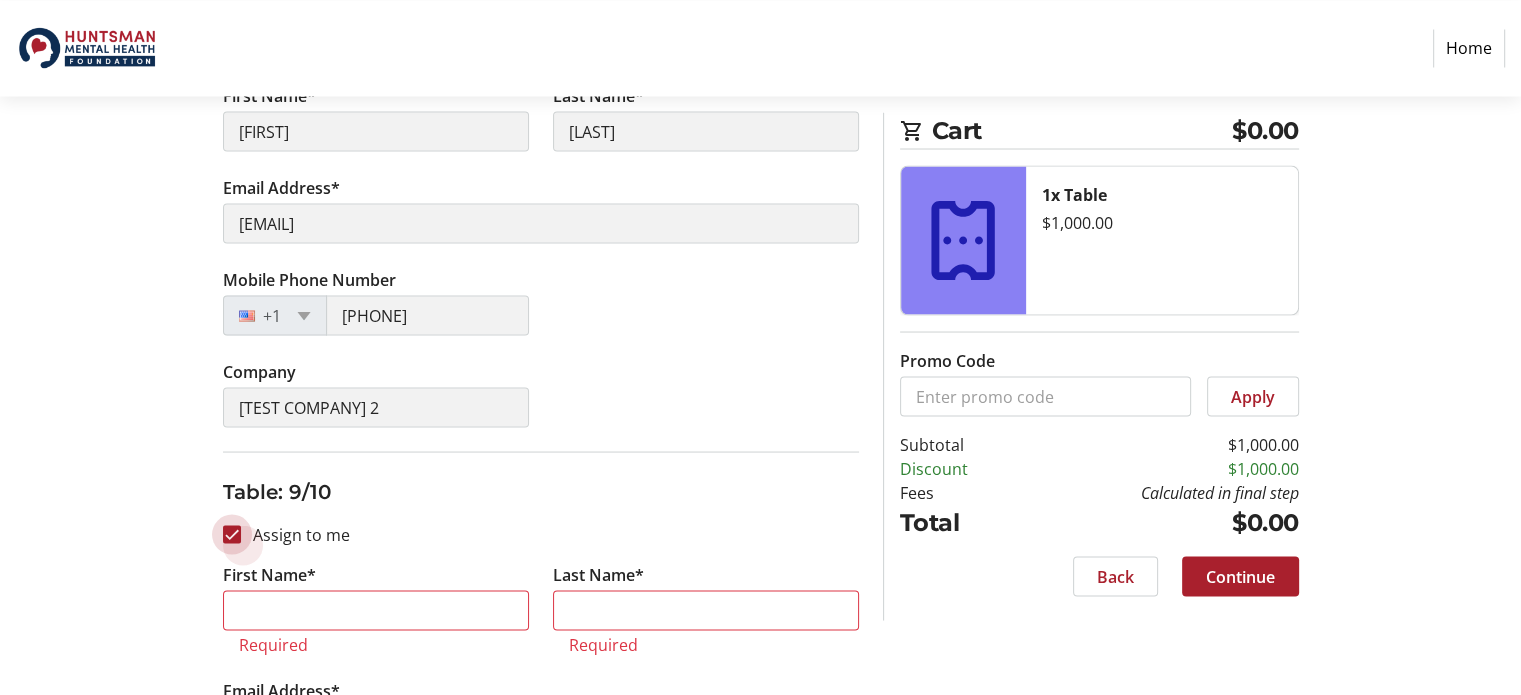 checkbox on "true" 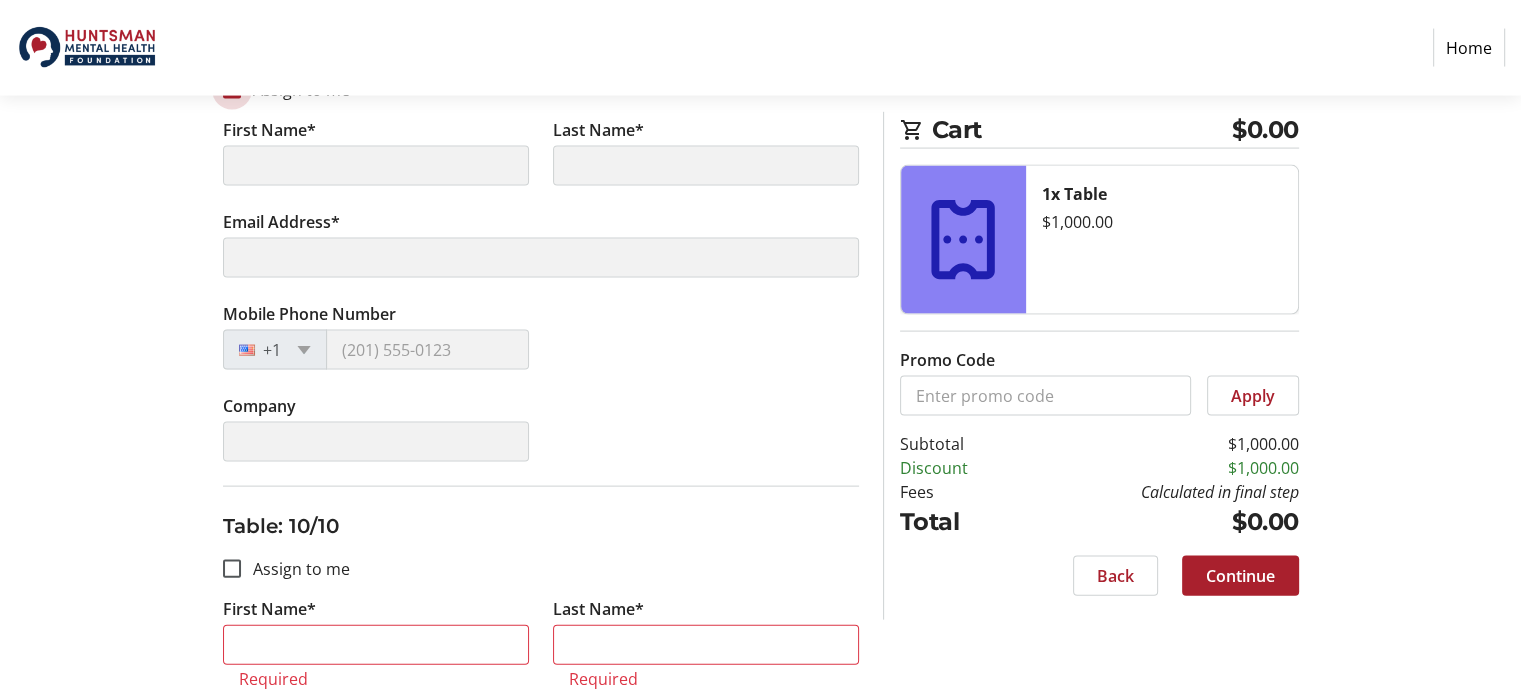 scroll, scrollTop: 4275, scrollLeft: 0, axis: vertical 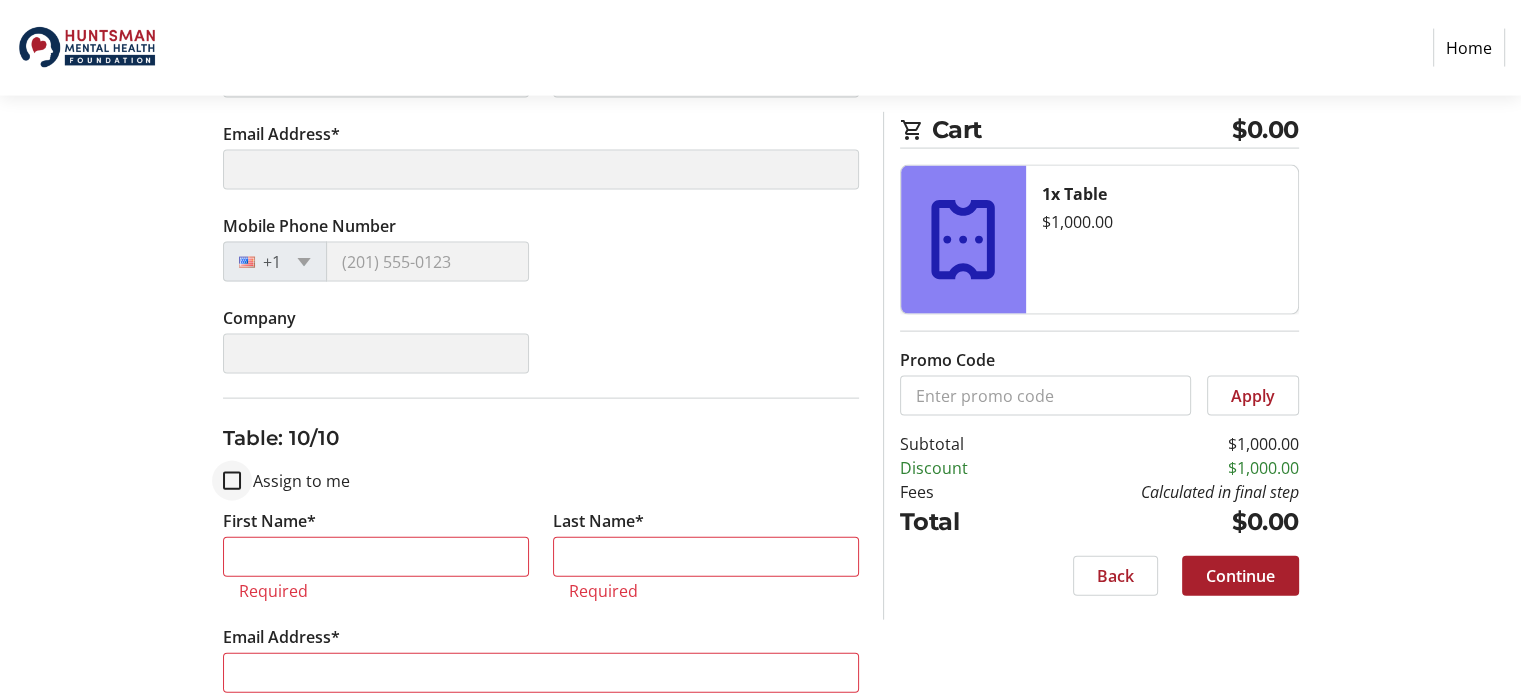 type on "[FIRST]" 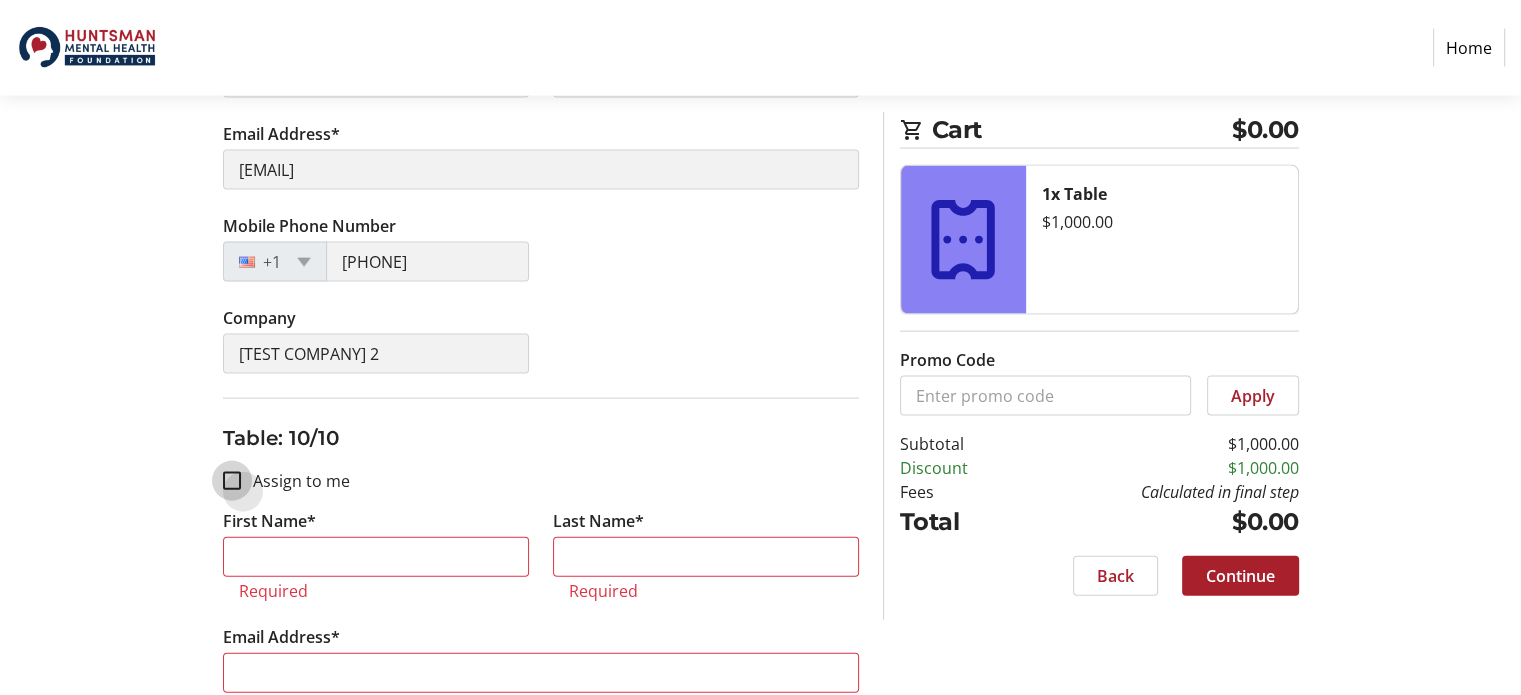 click on "Assign to me" at bounding box center [232, 481] 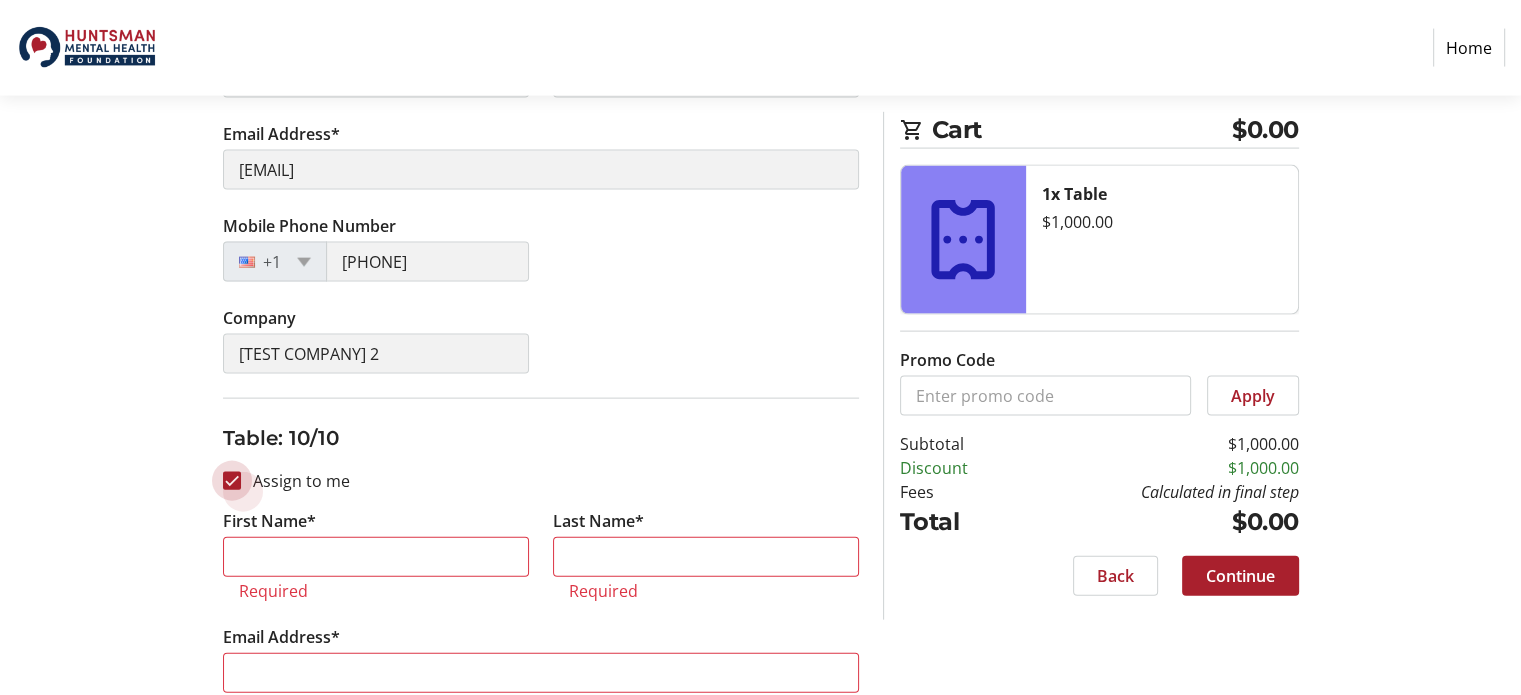 checkbox on "true" 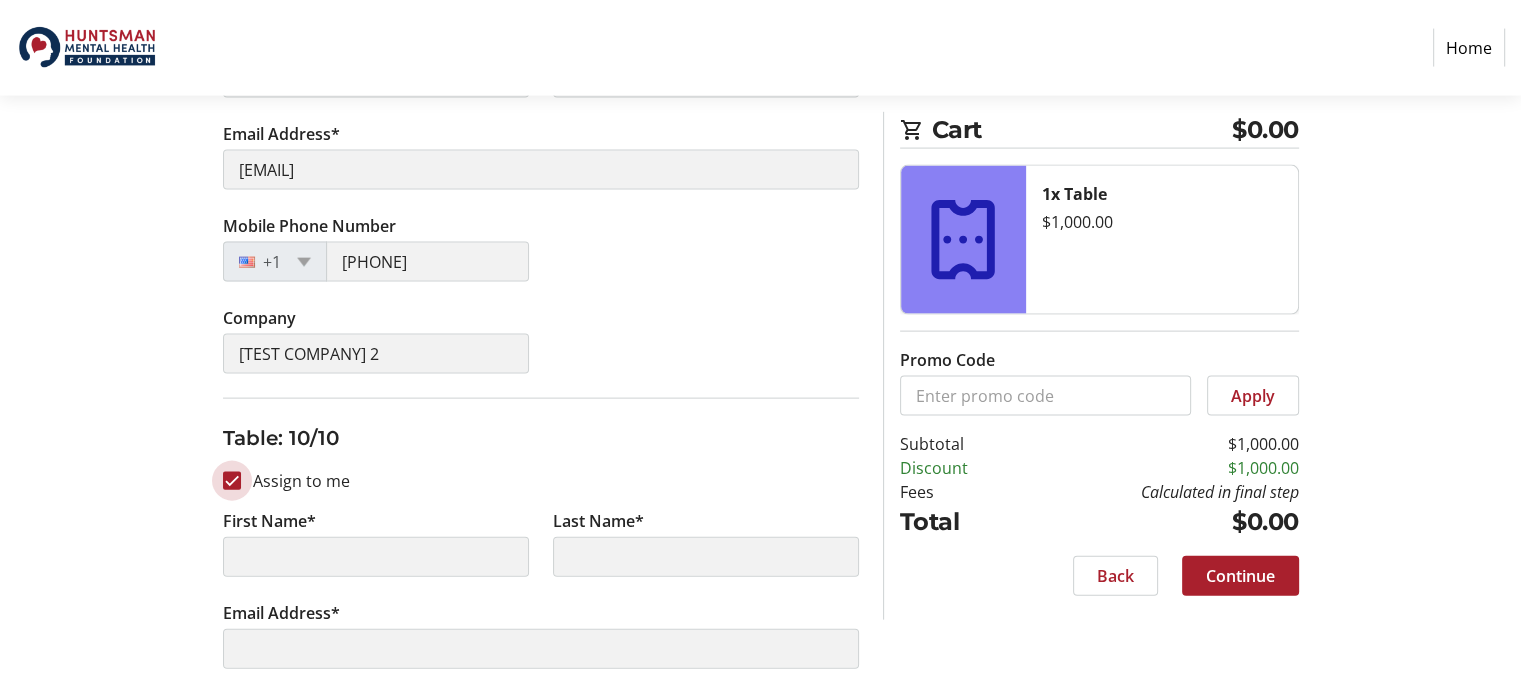 scroll, scrollTop: 4443, scrollLeft: 0, axis: vertical 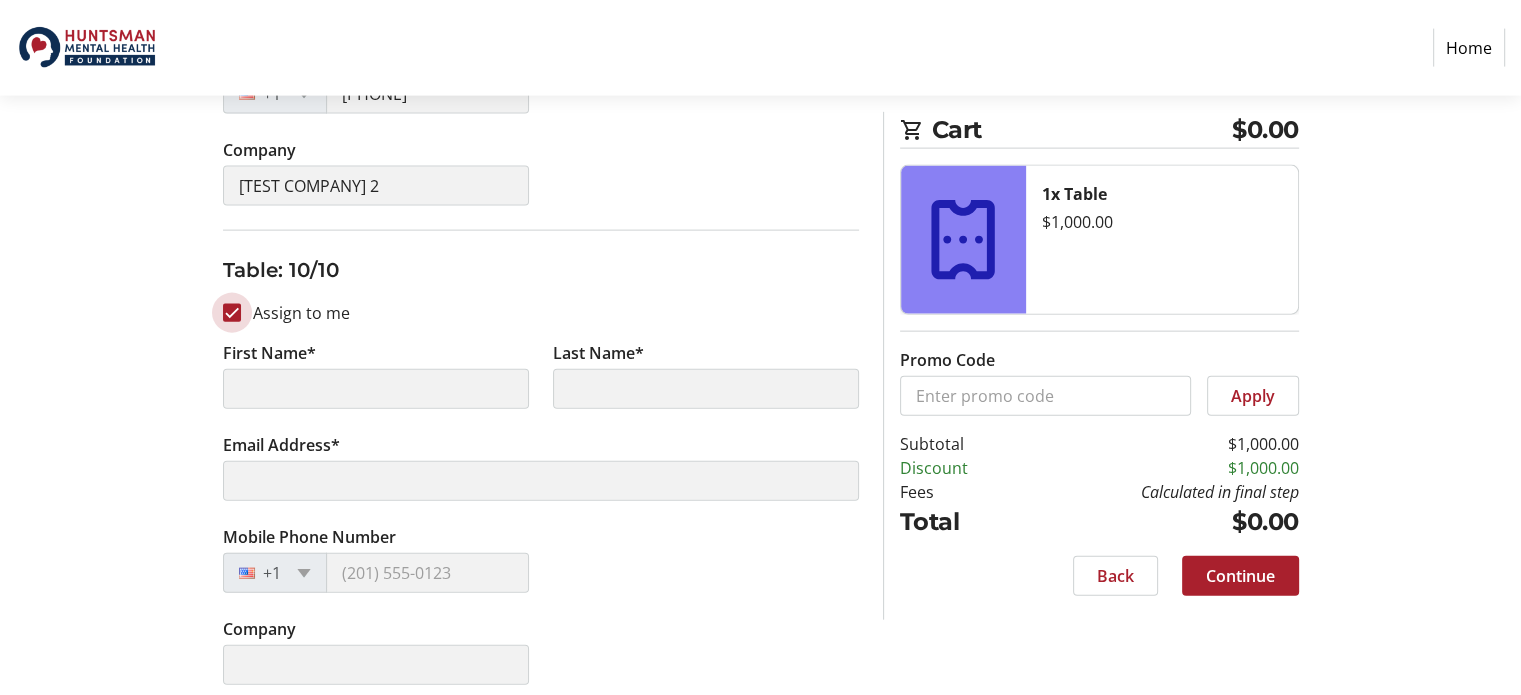 type on "[FIRST]" 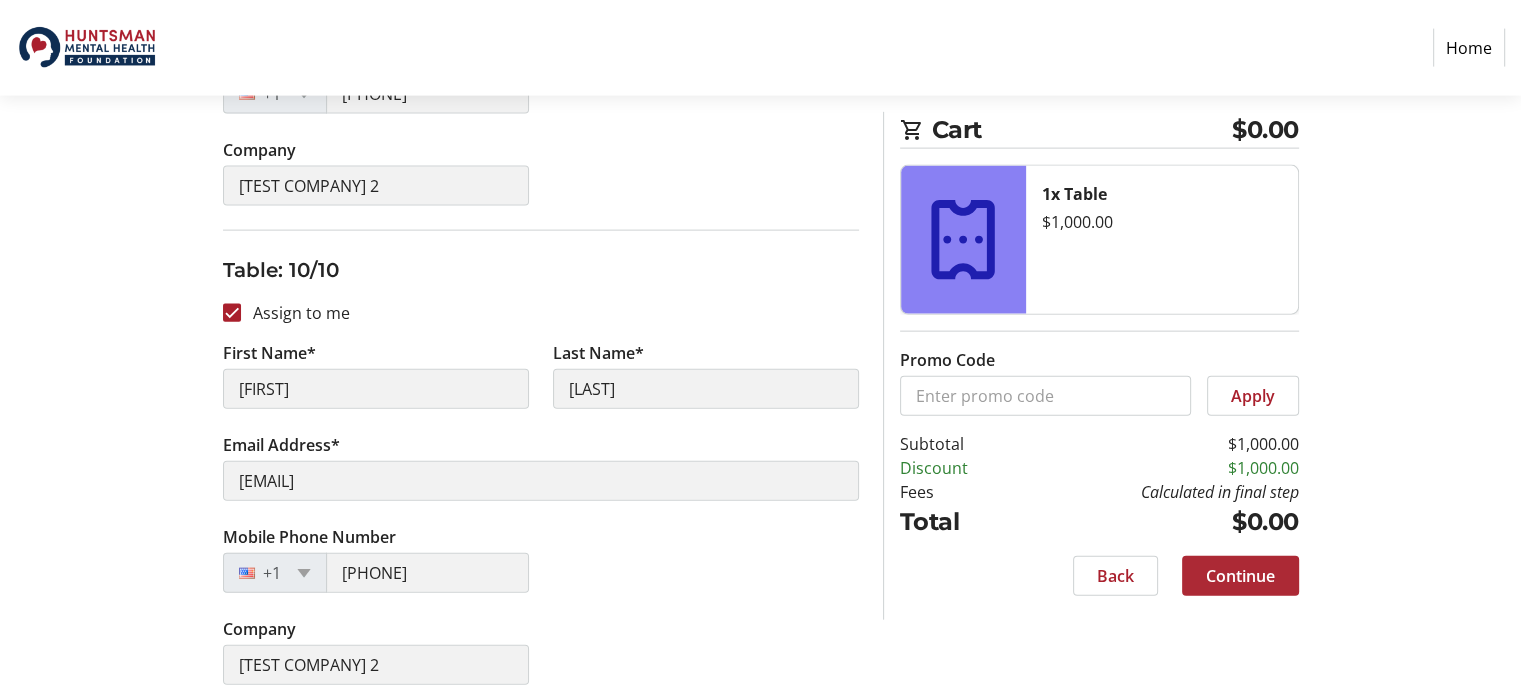 click on "Continue" 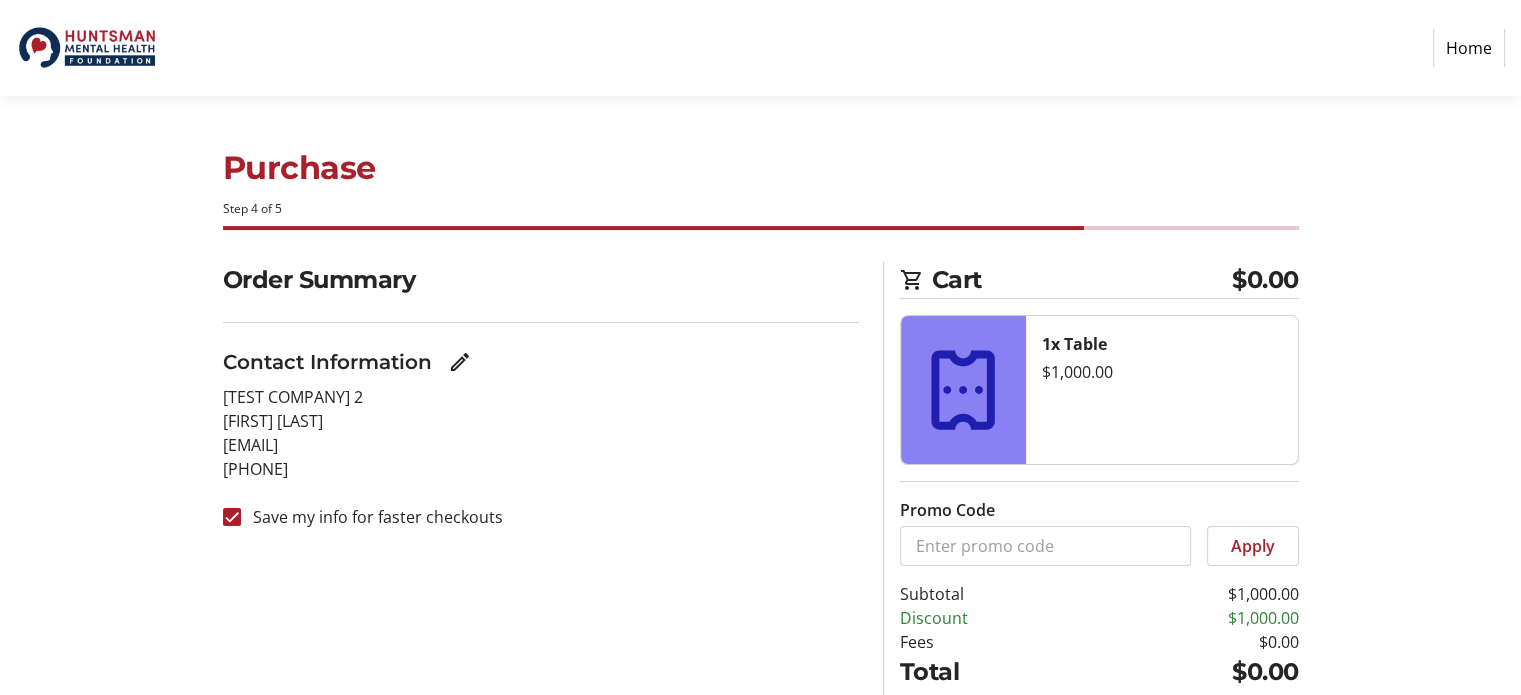 scroll, scrollTop: 125, scrollLeft: 0, axis: vertical 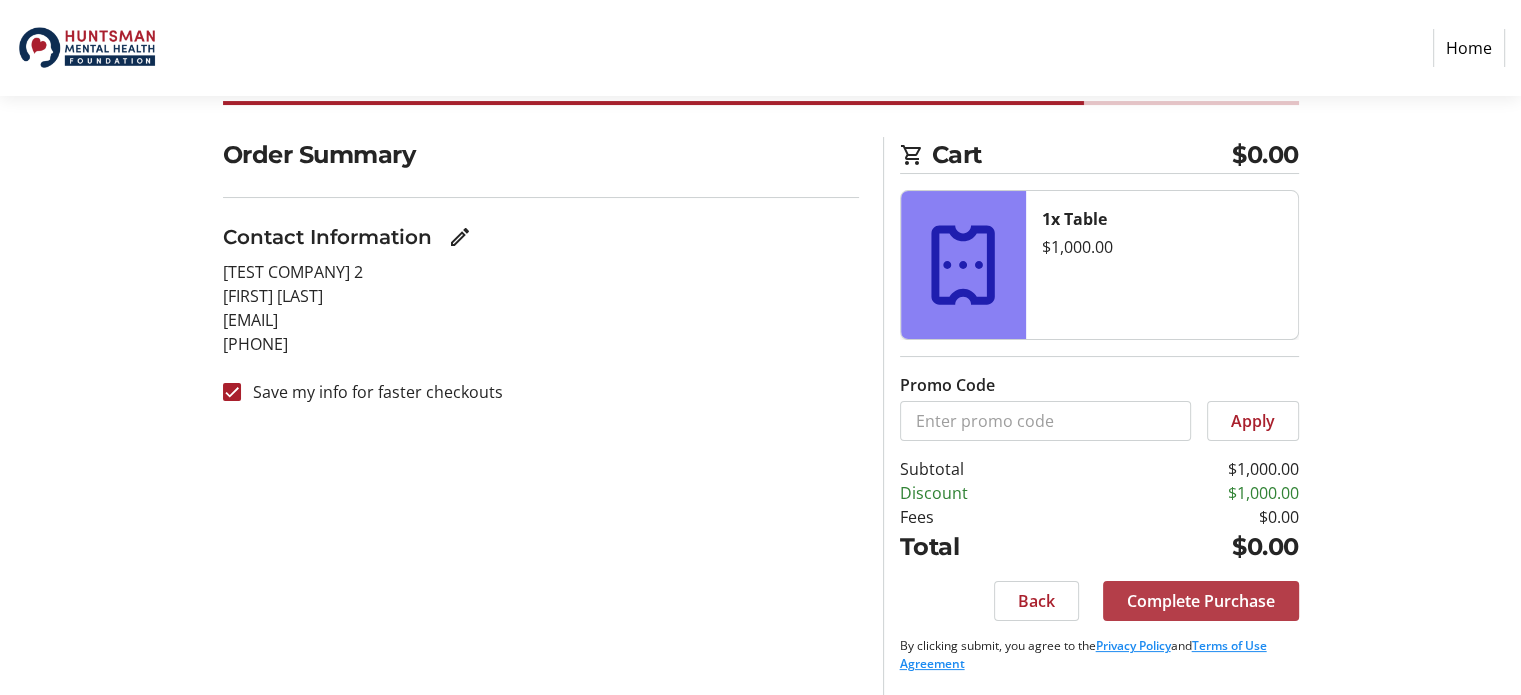 click on "Complete Purchase" 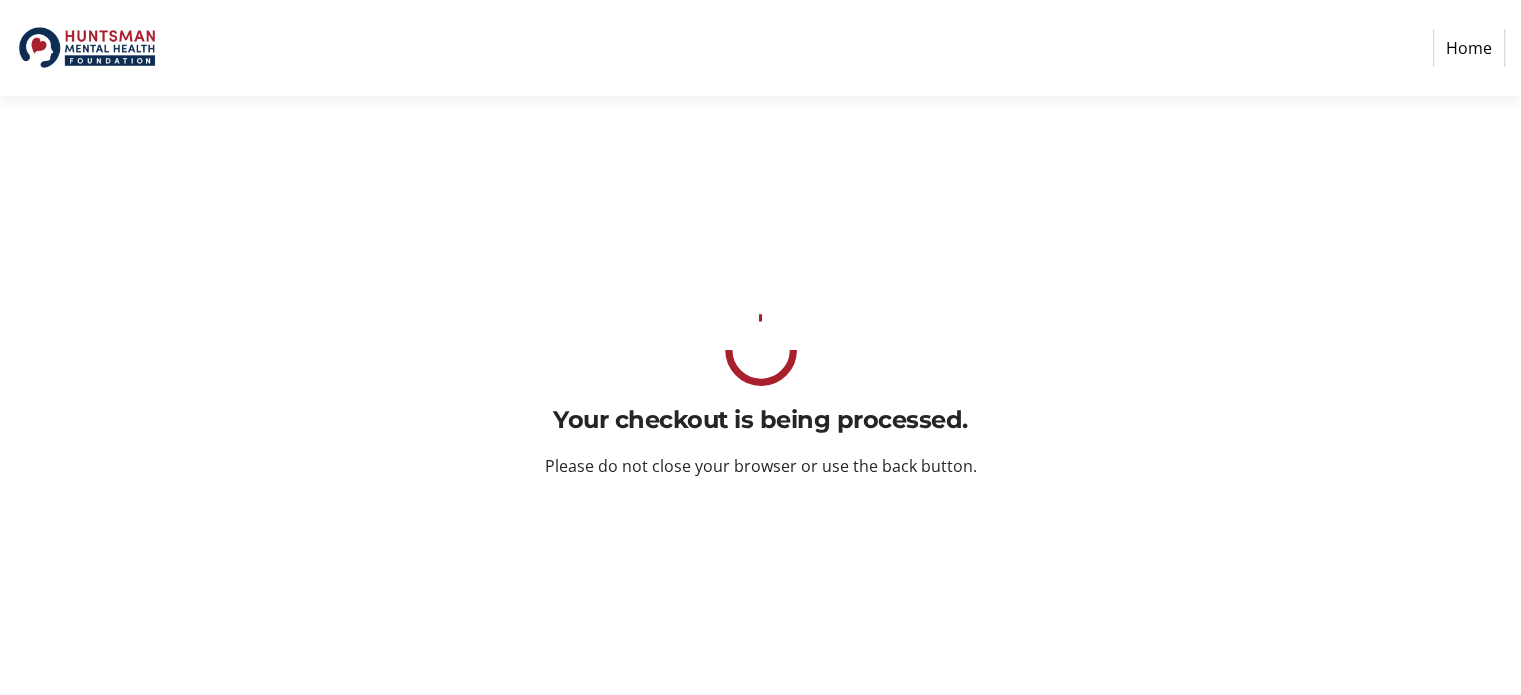 scroll, scrollTop: 0, scrollLeft: 0, axis: both 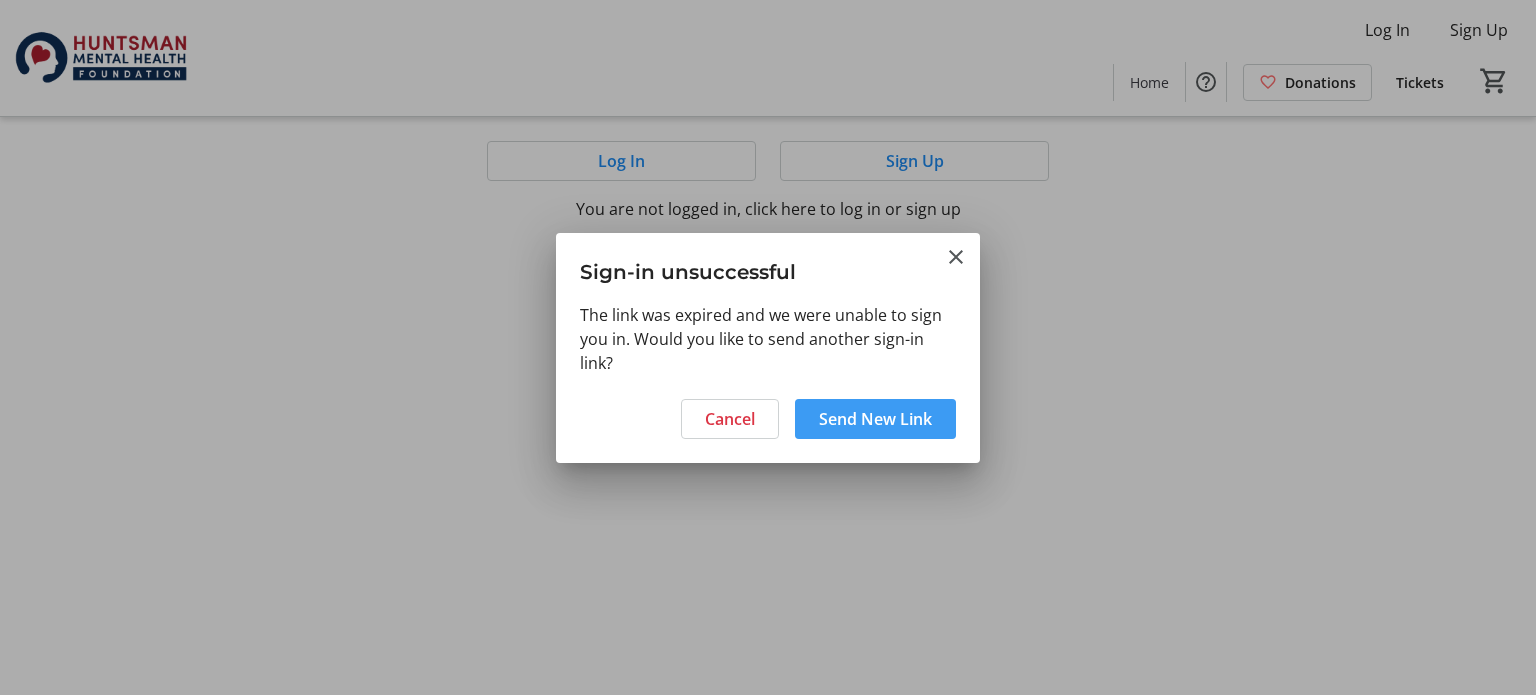click on "Send New Link" at bounding box center (875, 419) 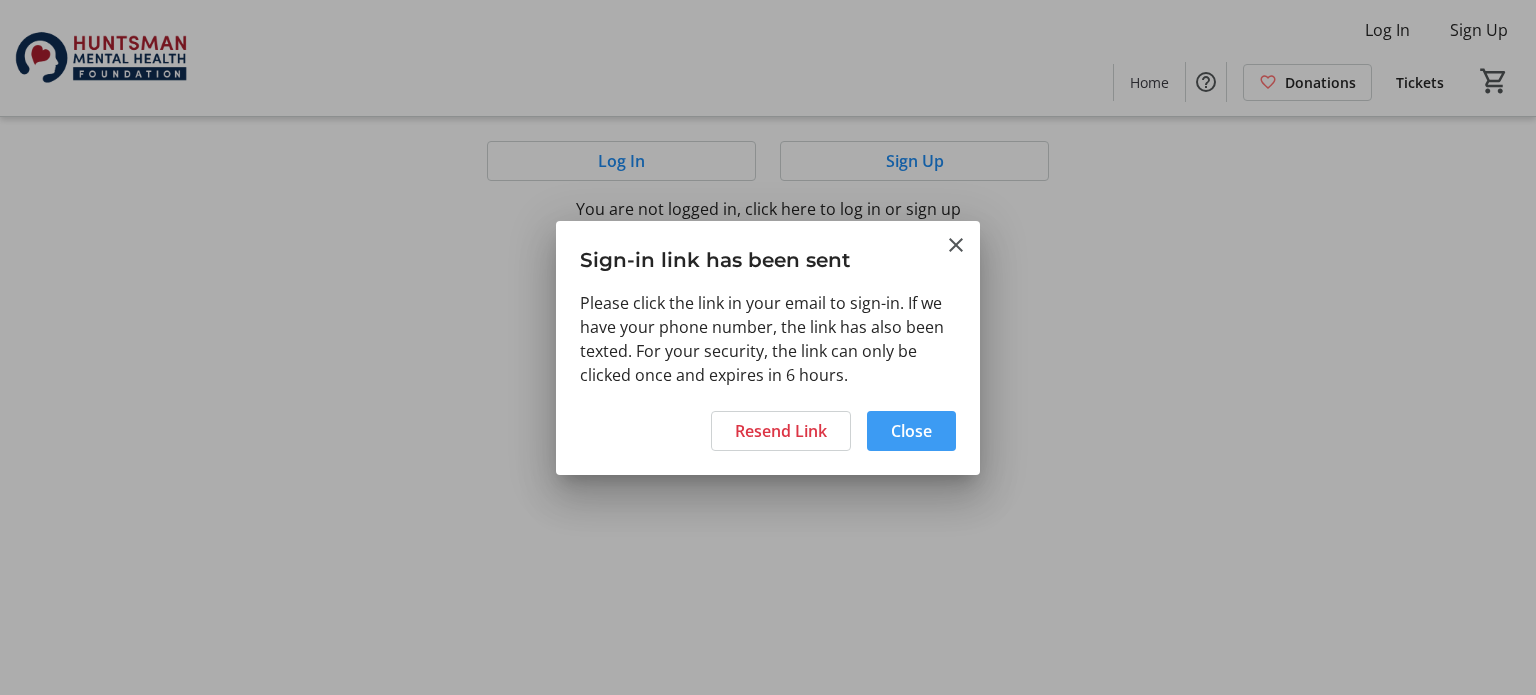 click on "Close" at bounding box center [911, 431] 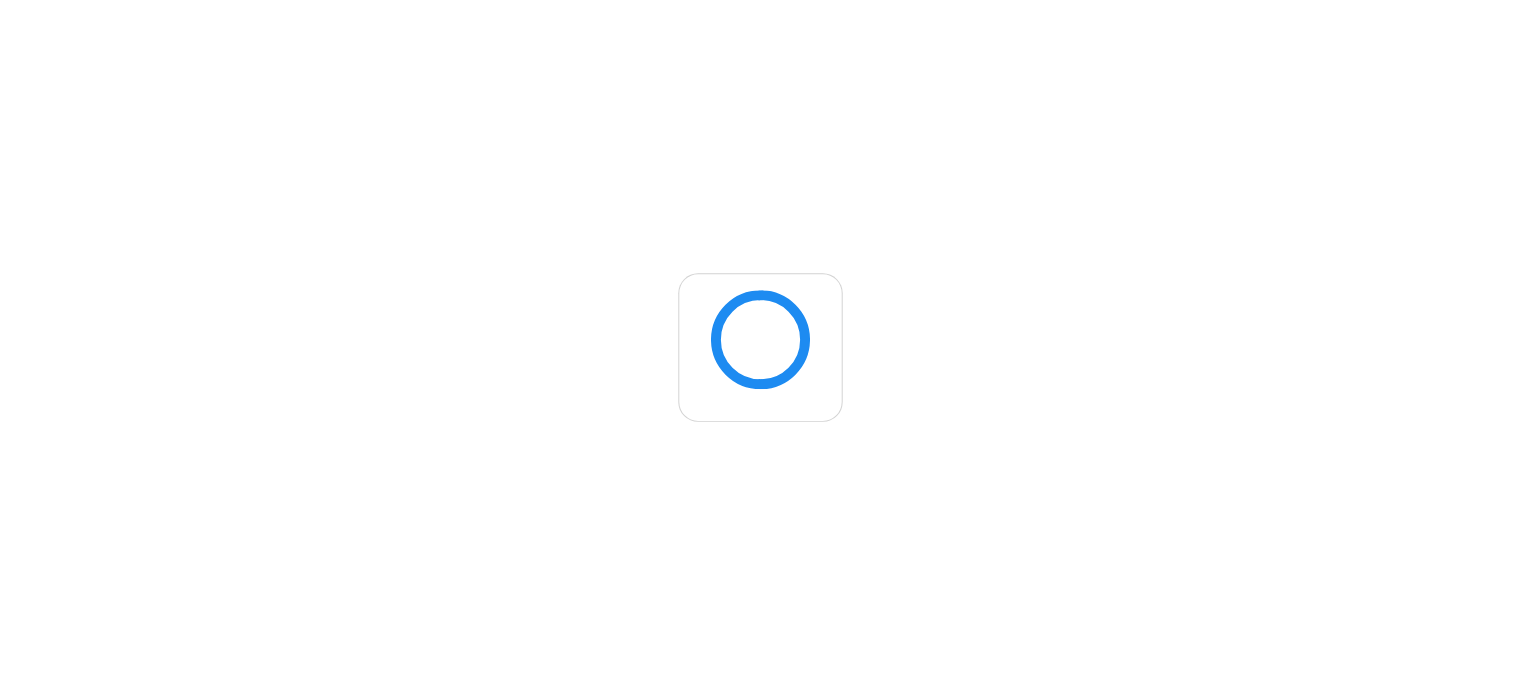 scroll, scrollTop: 0, scrollLeft: 0, axis: both 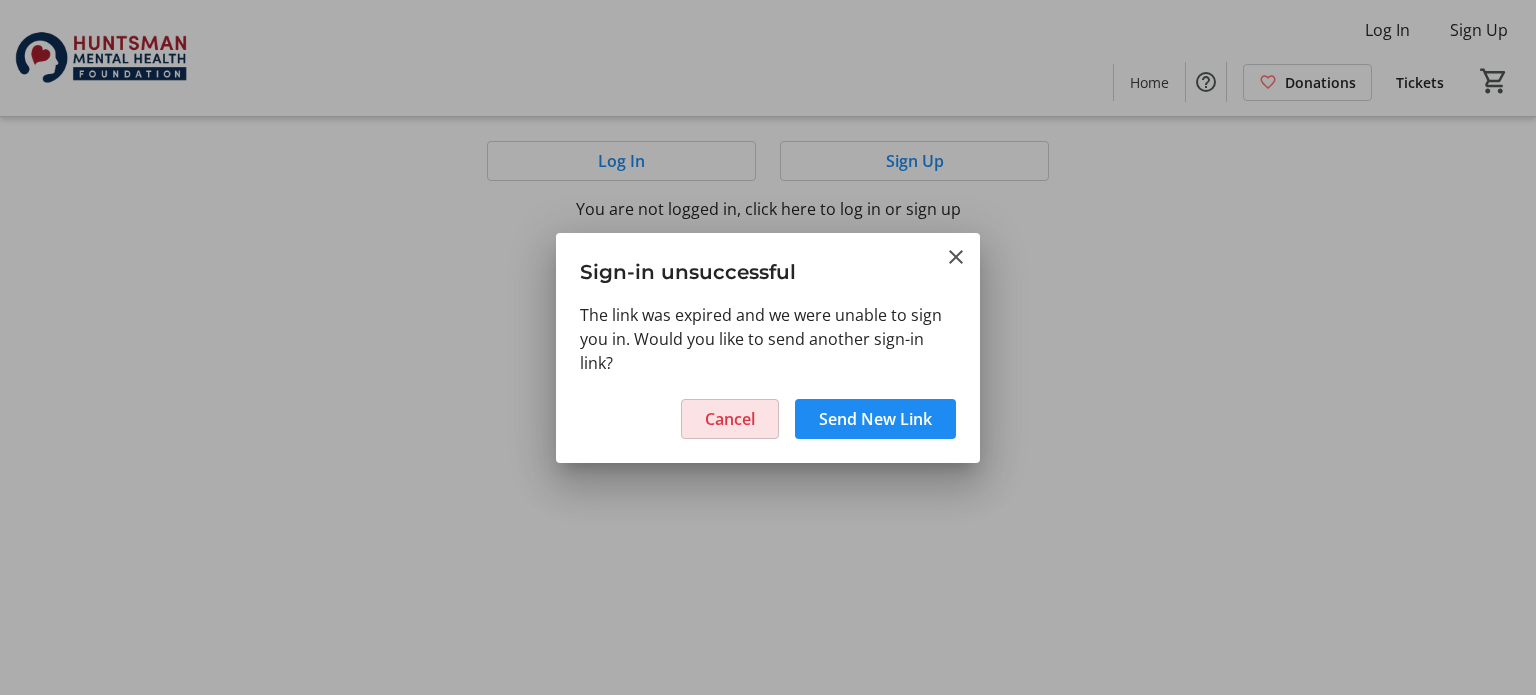 click at bounding box center (730, 419) 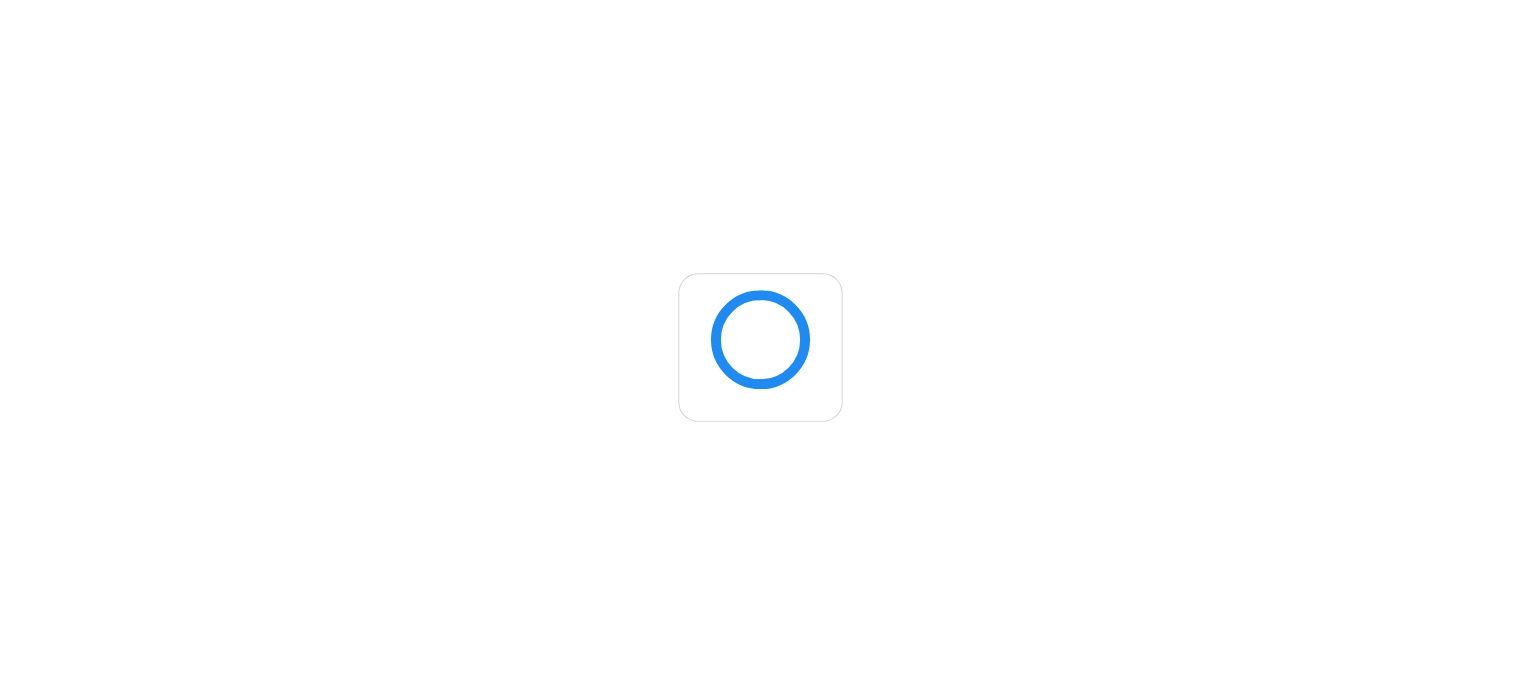 scroll, scrollTop: 0, scrollLeft: 0, axis: both 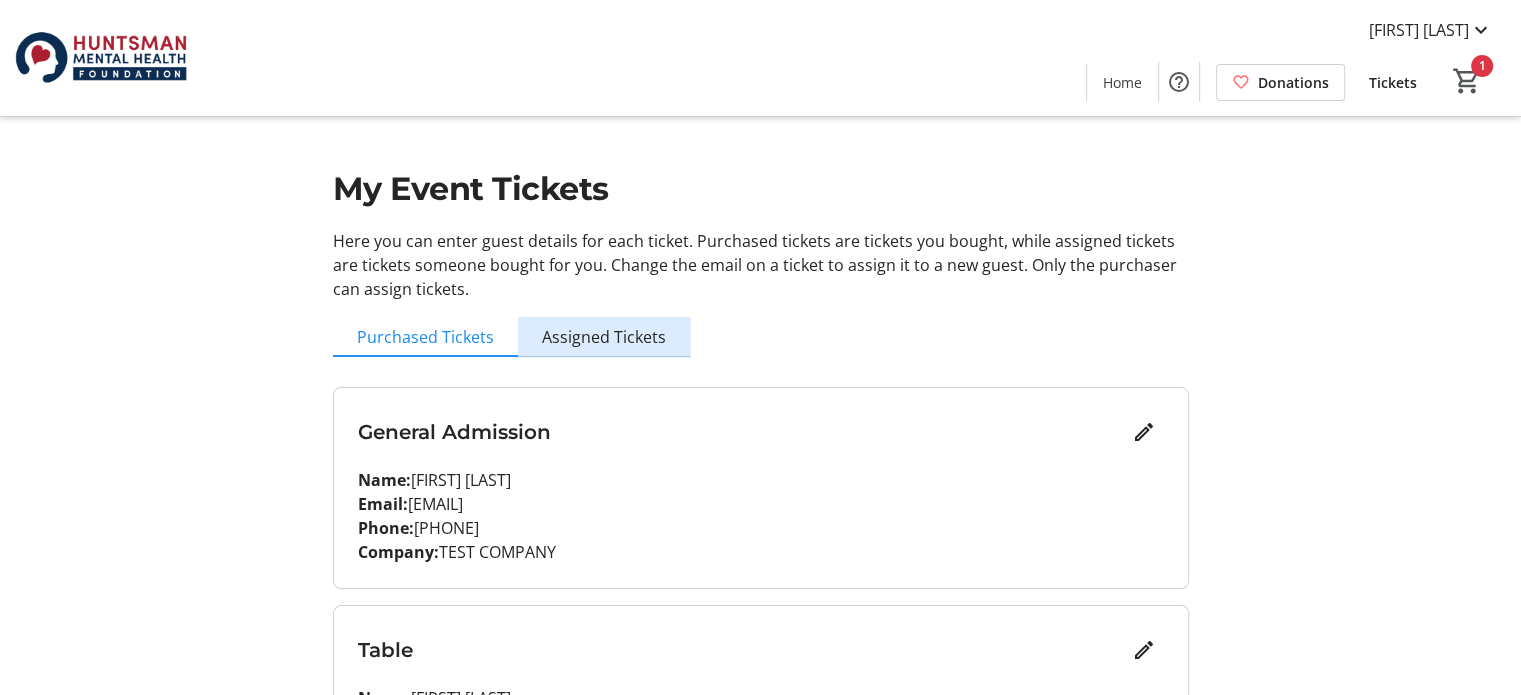 click on "Assigned Tickets" at bounding box center [604, 337] 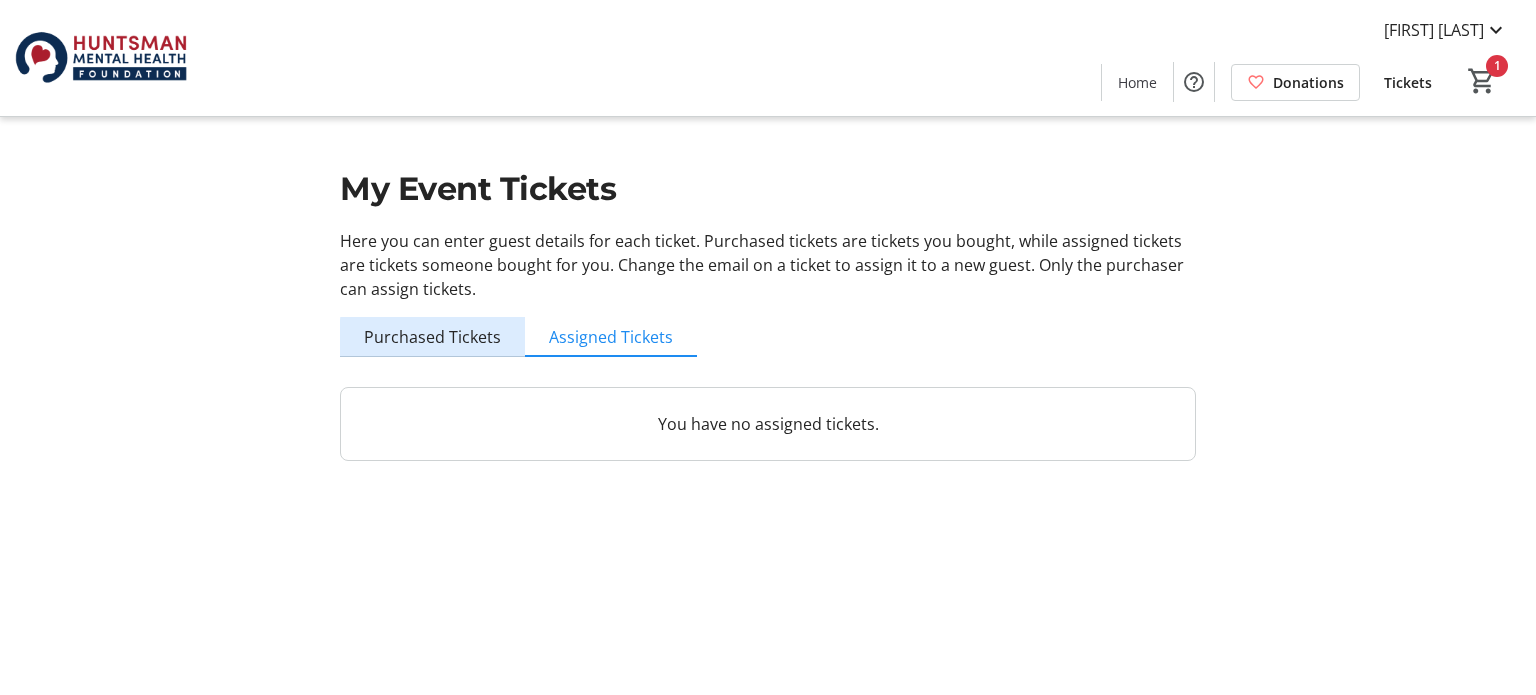 click on "Purchased Tickets" at bounding box center [432, 337] 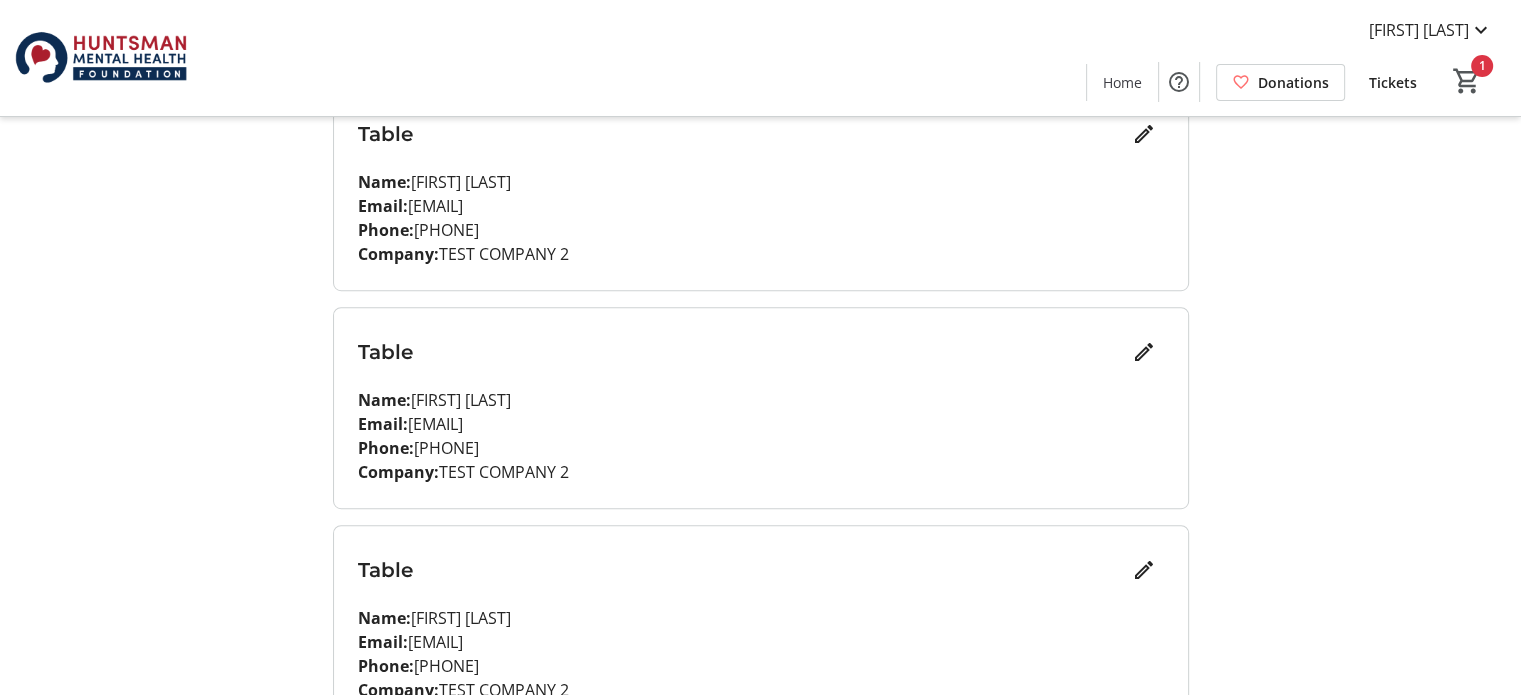 scroll, scrollTop: 1144, scrollLeft: 0, axis: vertical 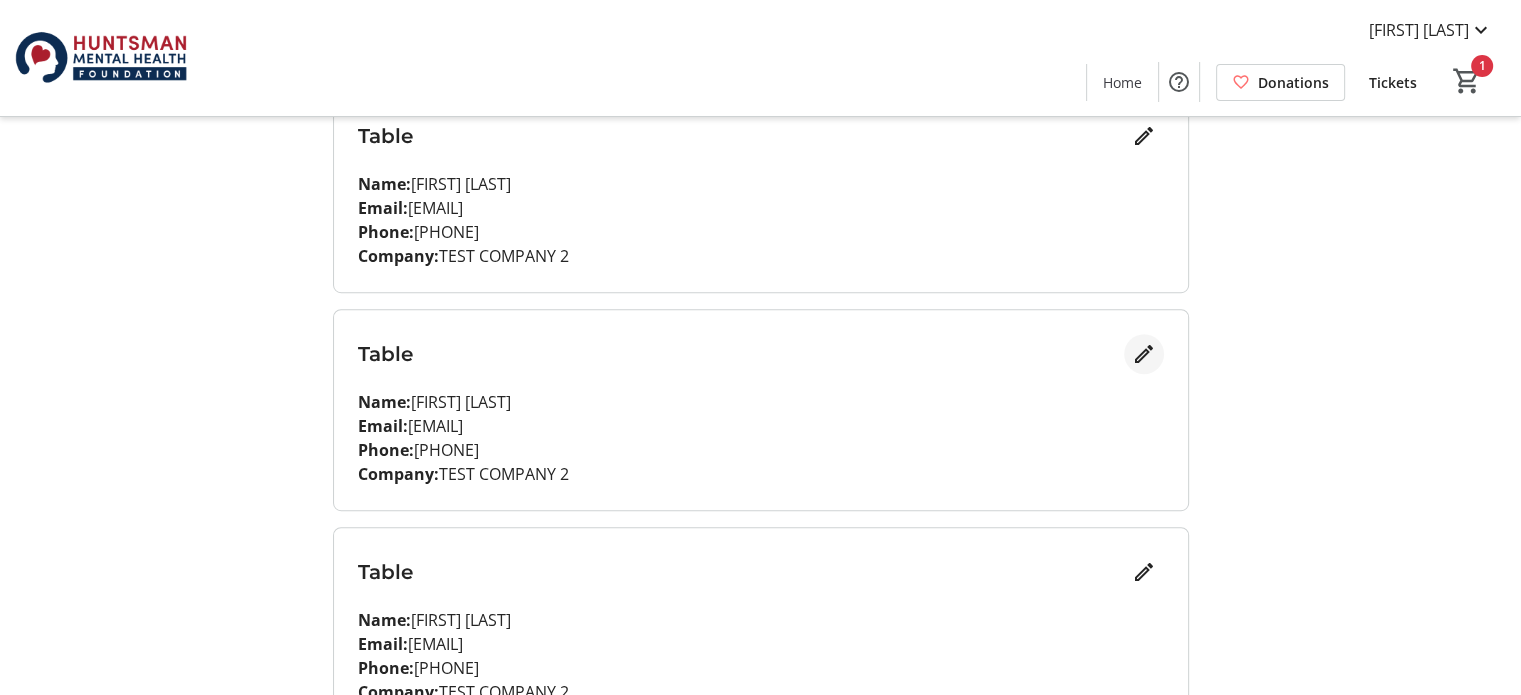 click 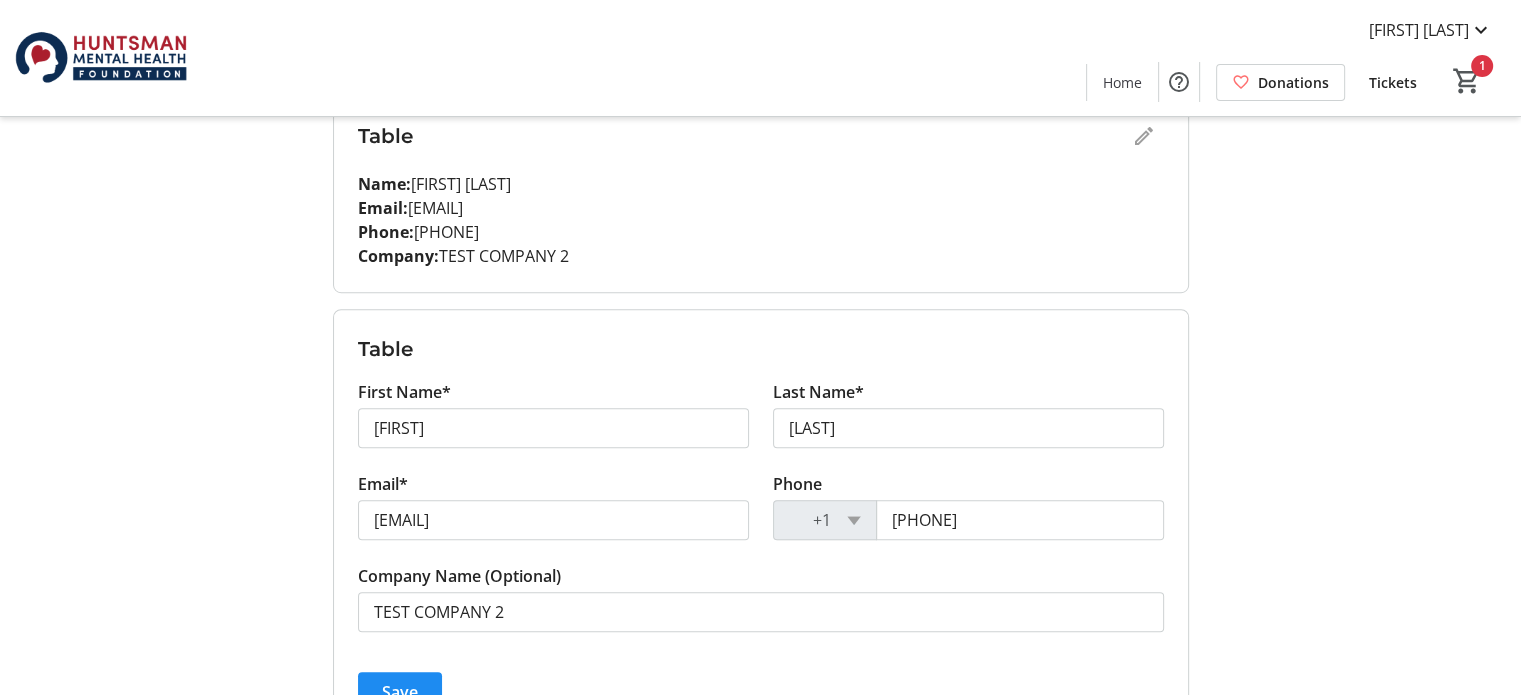 scroll, scrollTop: 1322, scrollLeft: 0, axis: vertical 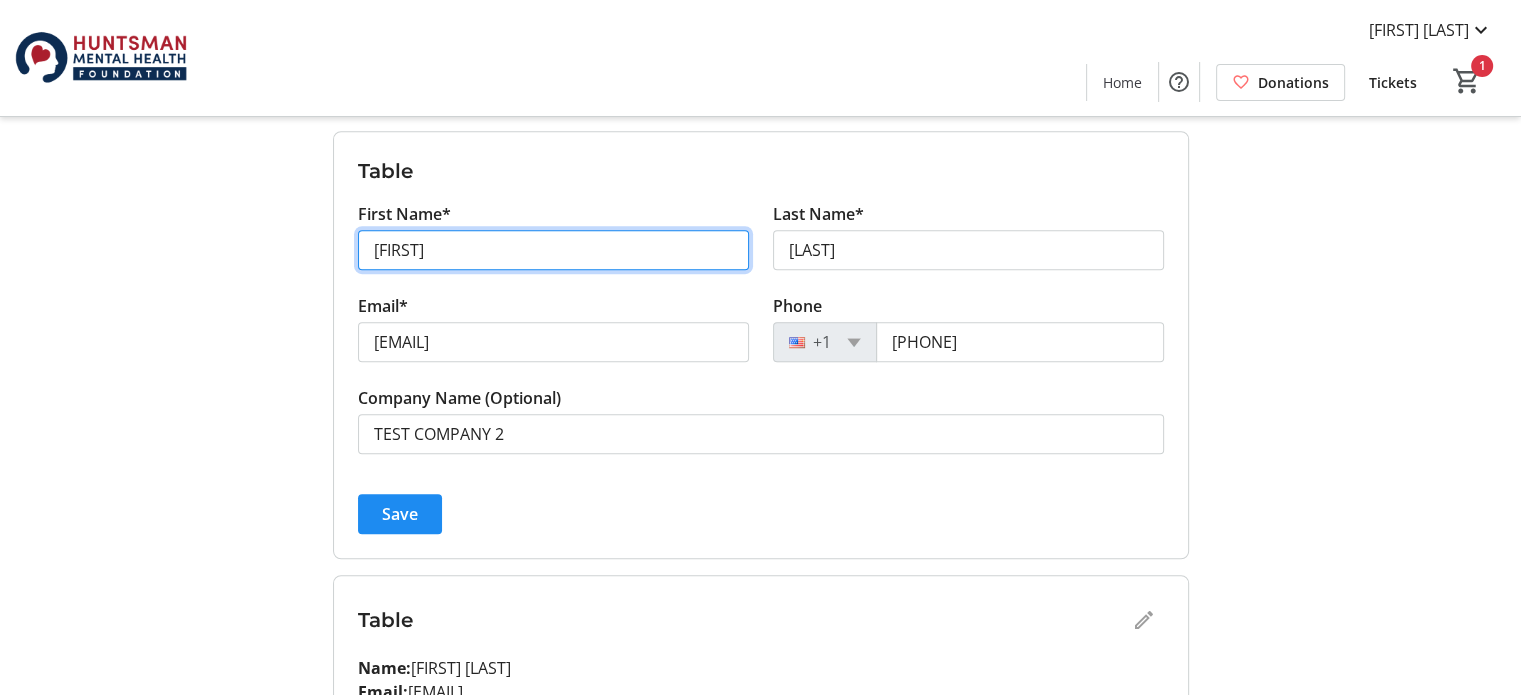 click on "[FIRST]" at bounding box center (553, 250) 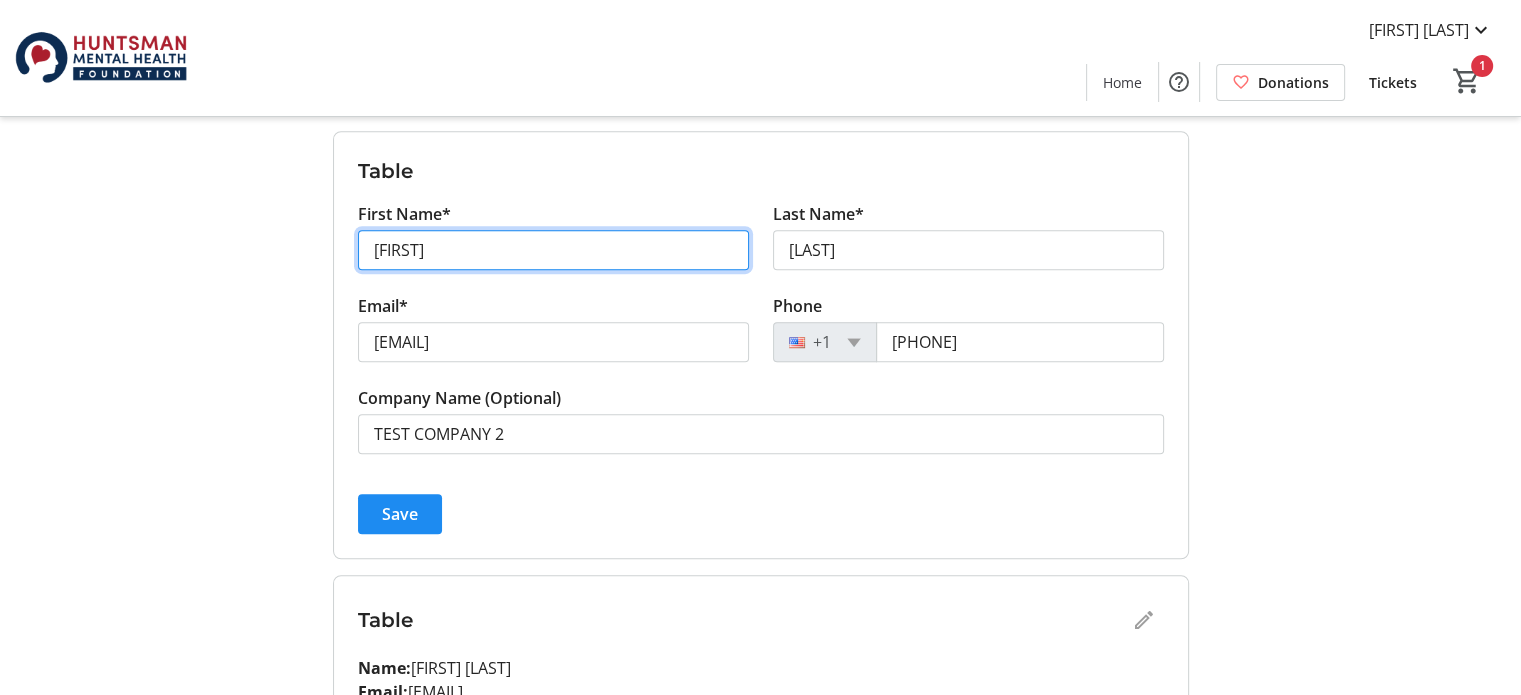 type on "[FIRST]" 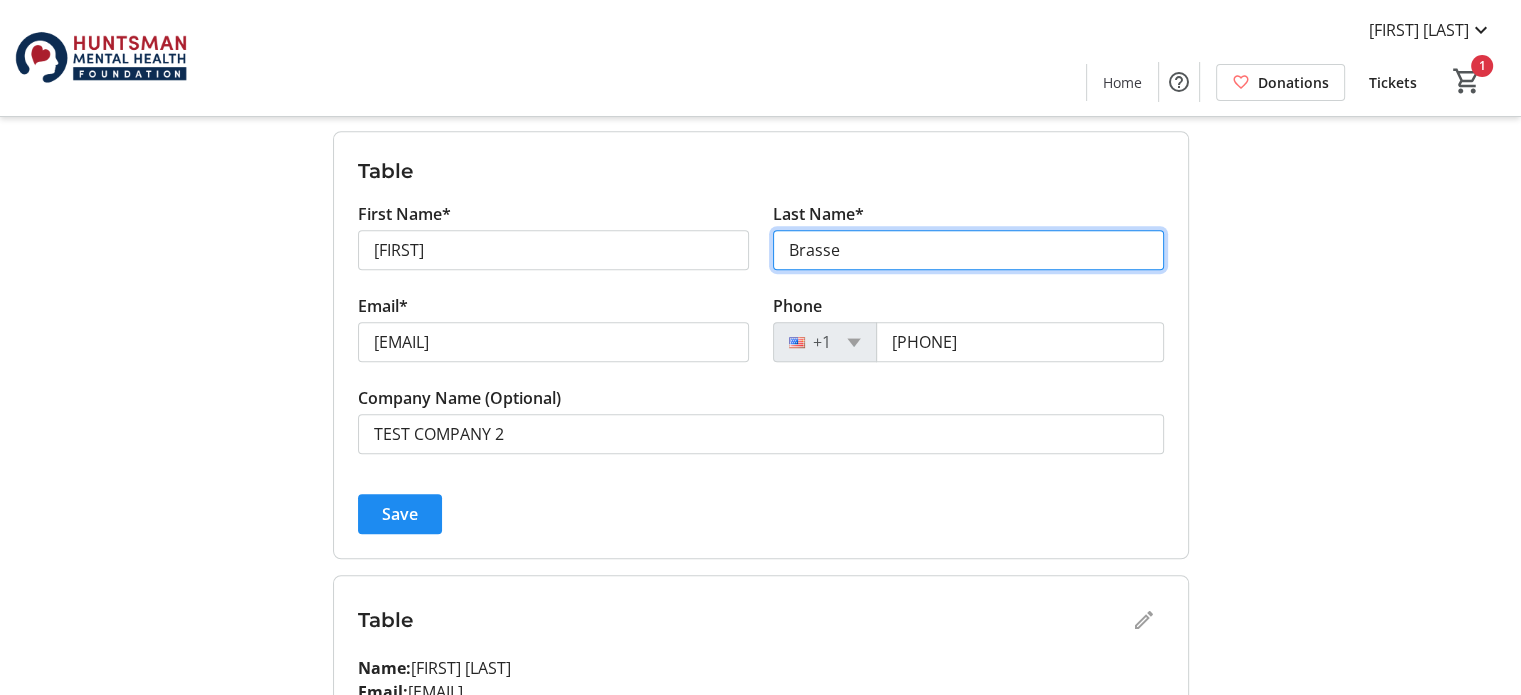 type on "[LAST]" 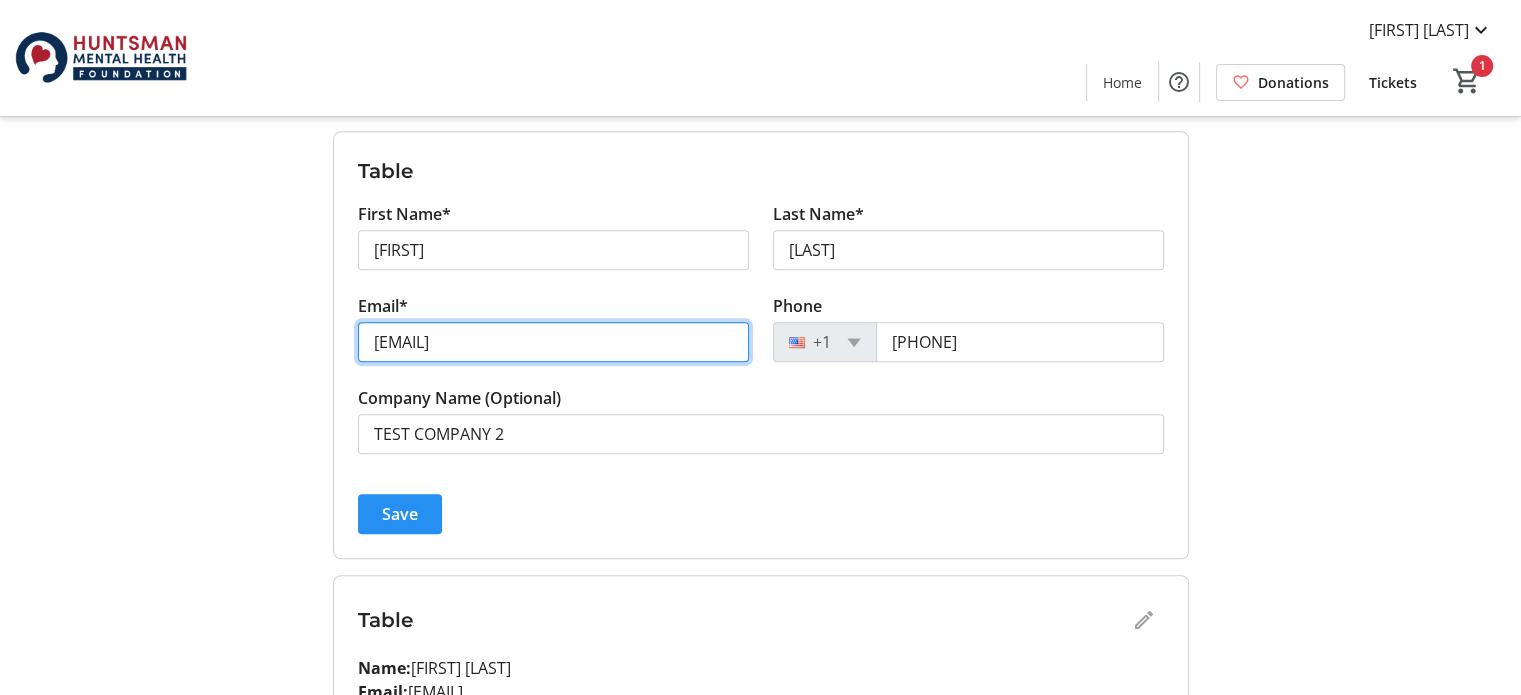 type on "[EMAIL]" 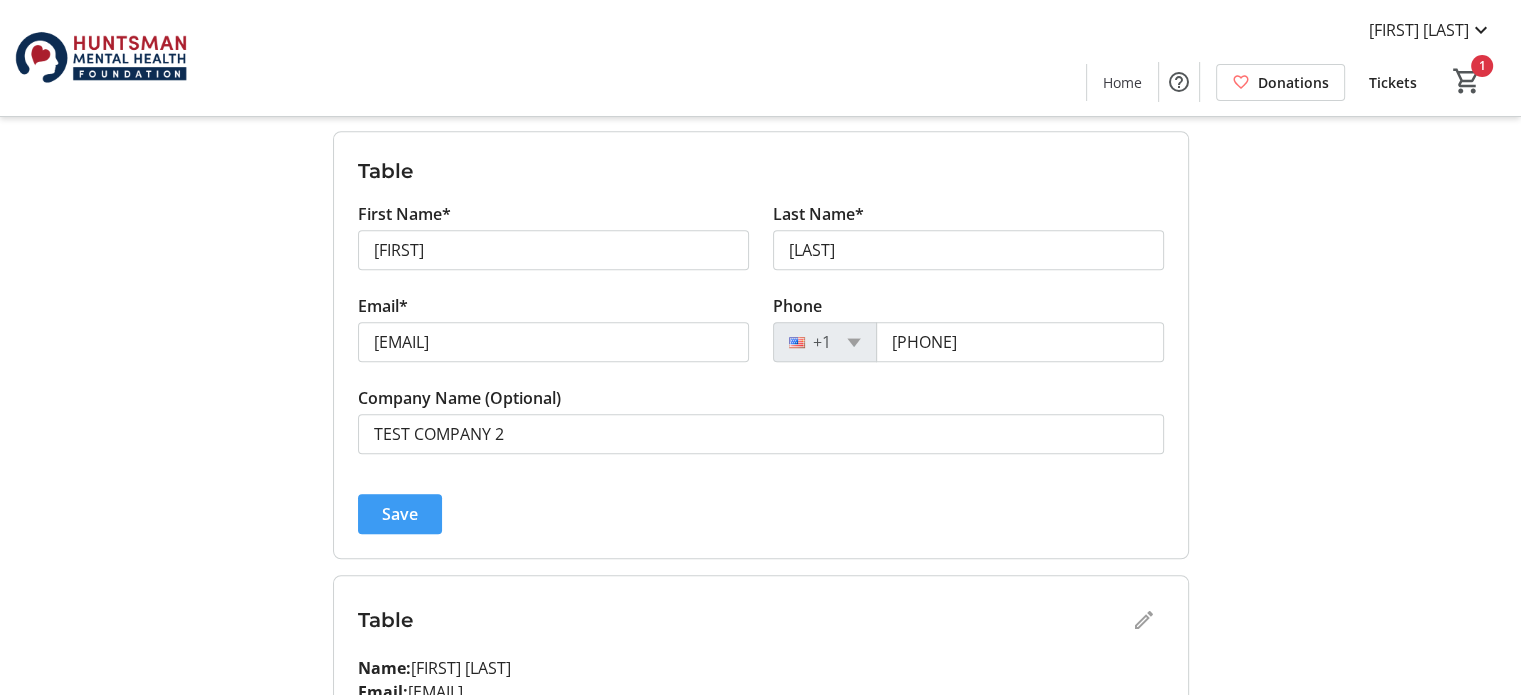 click on "Save" 